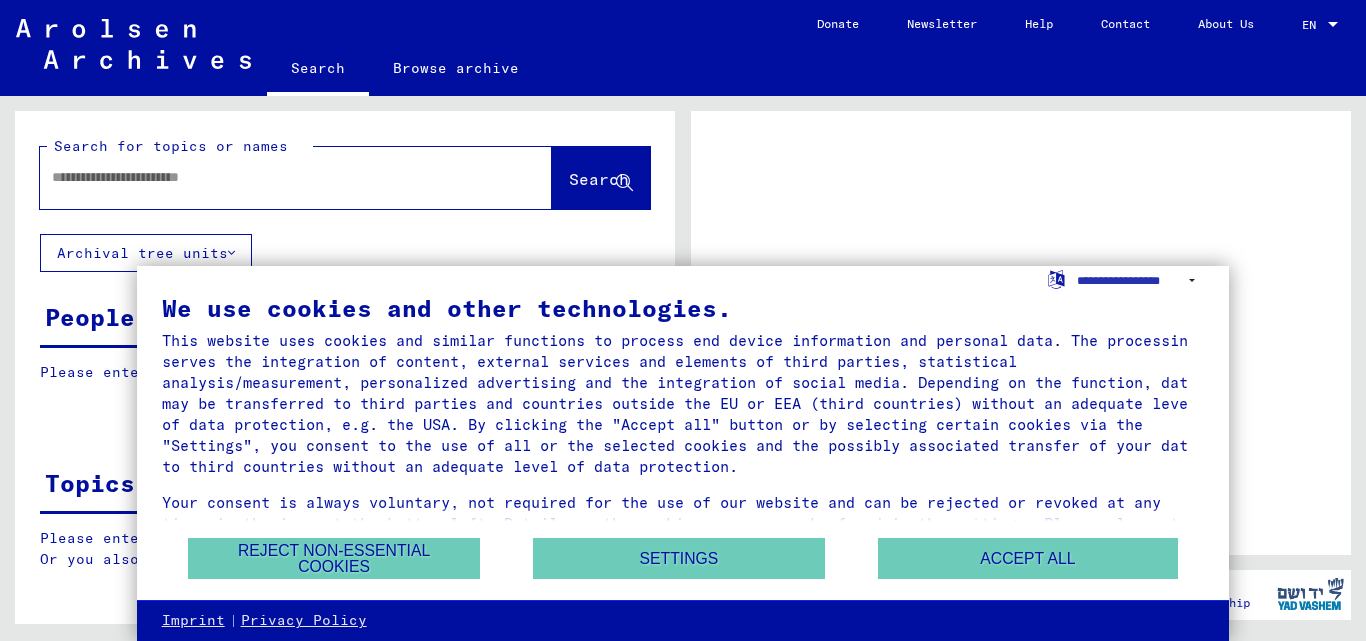 scroll, scrollTop: 0, scrollLeft: 0, axis: both 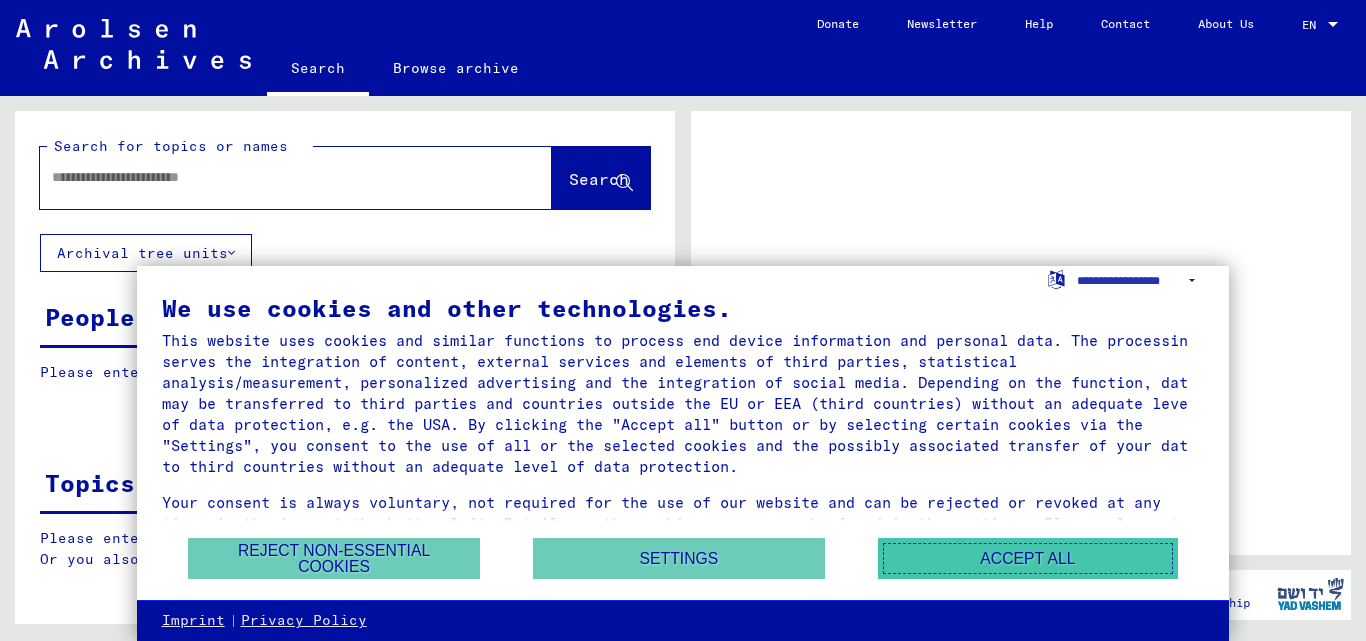 click on "Accept all" at bounding box center (1028, 558) 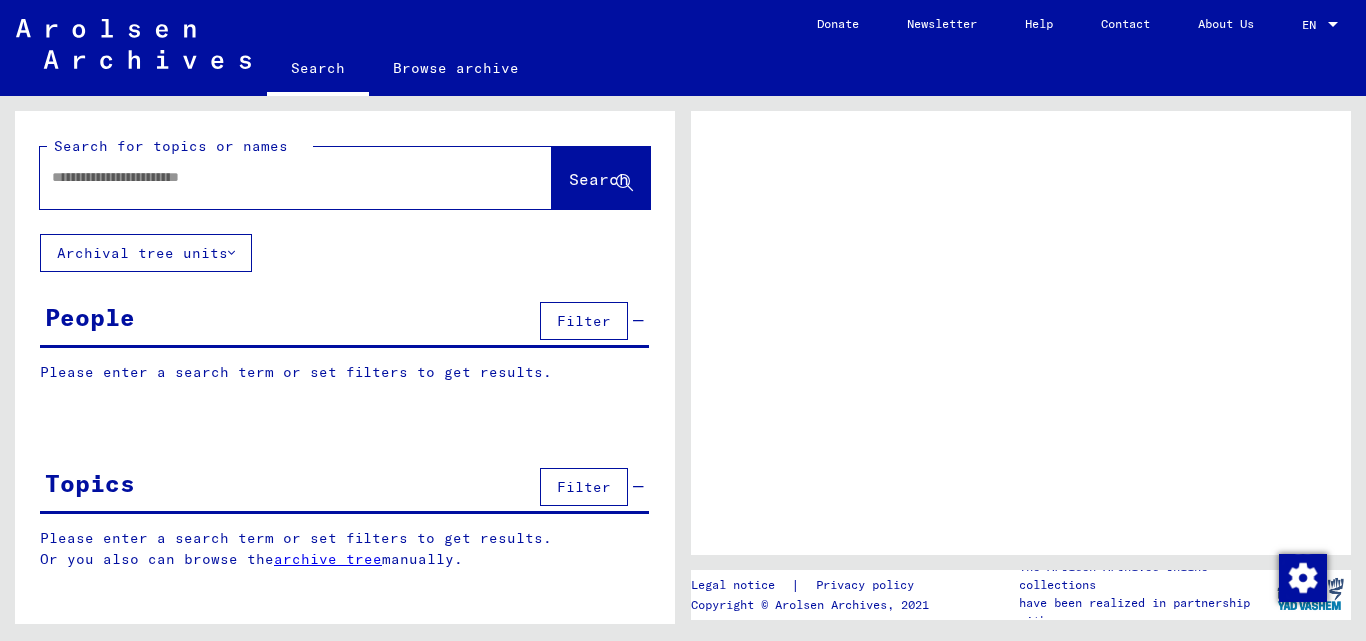 click at bounding box center (278, 177) 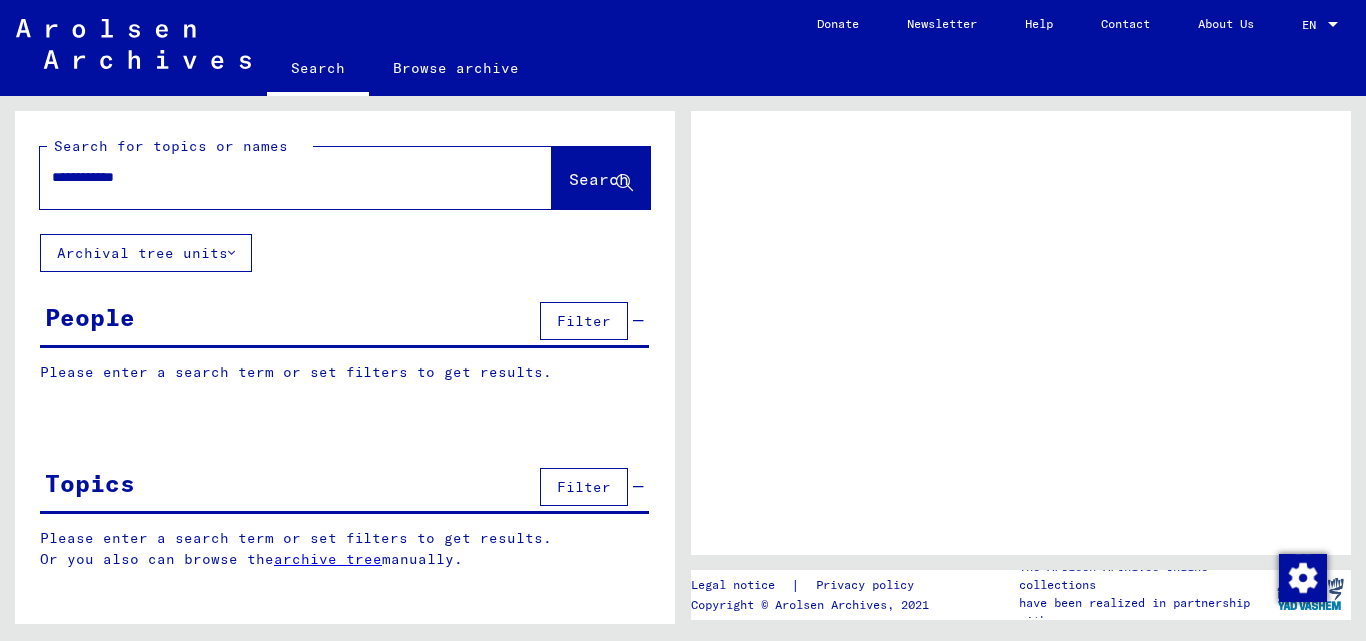 type on "**********" 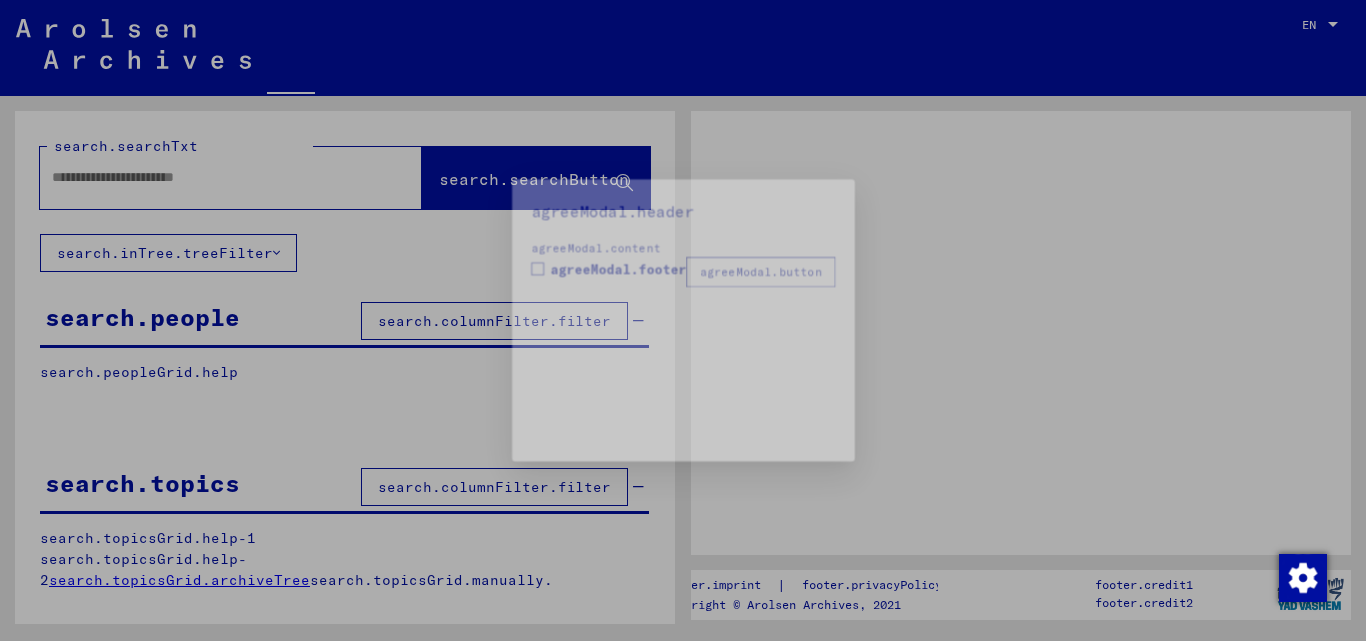 click on "agreeModal.header agreeModal.content    agreeModal.footer  agreeModal.button" at bounding box center [683, 320] 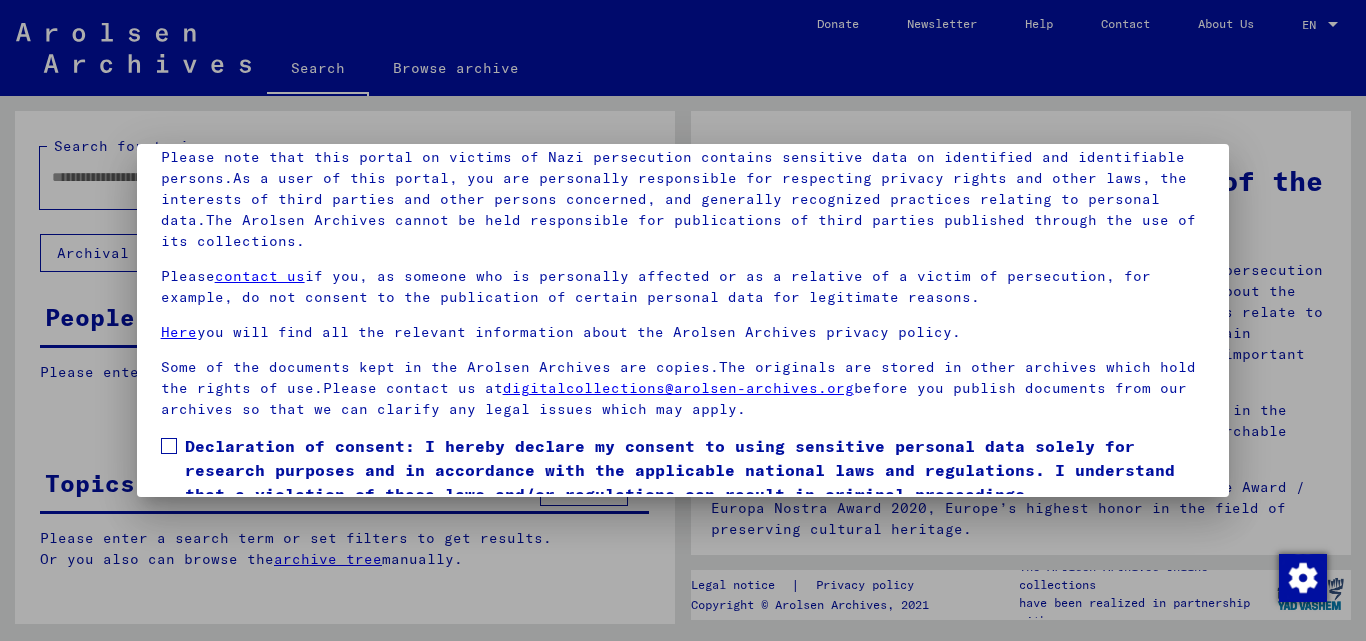 scroll, scrollTop: 164, scrollLeft: 0, axis: vertical 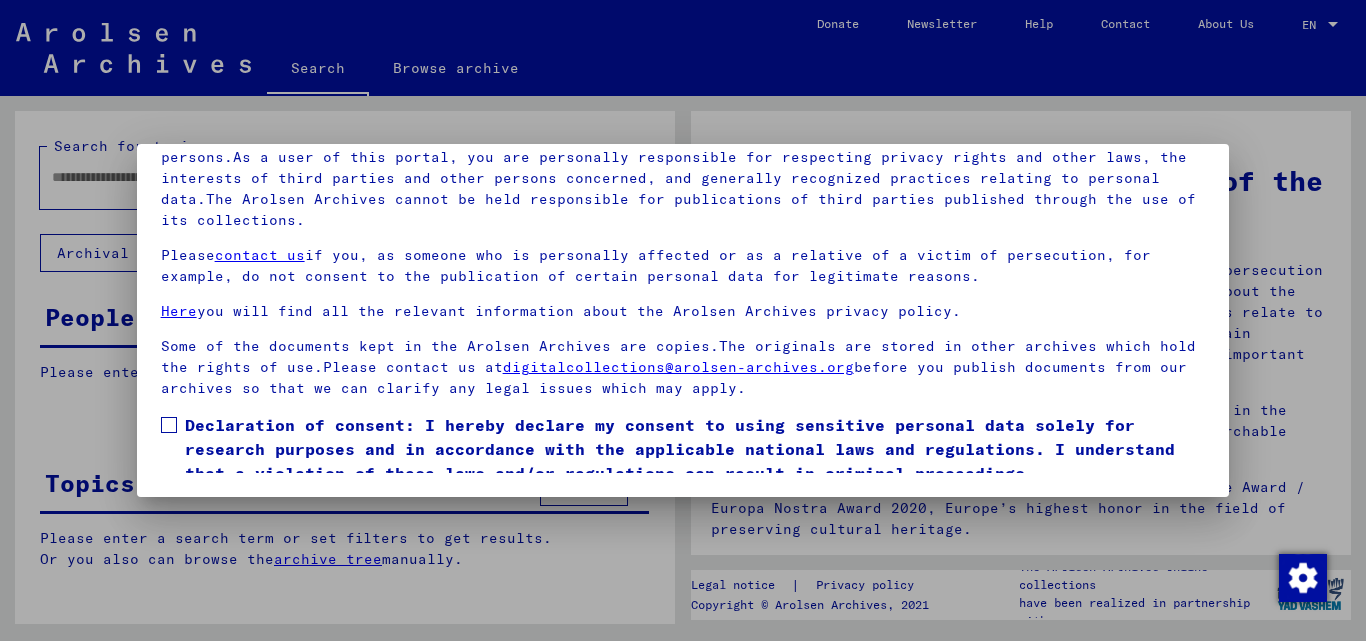 click at bounding box center [683, 320] 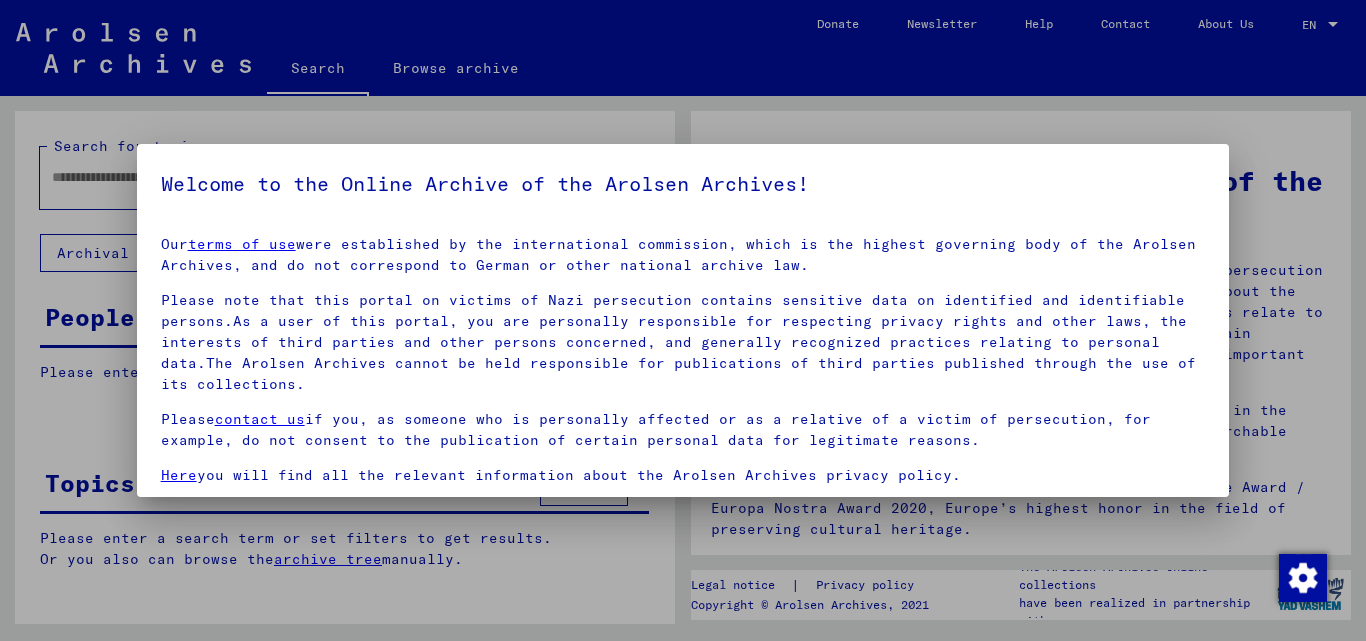 scroll, scrollTop: 164, scrollLeft: 0, axis: vertical 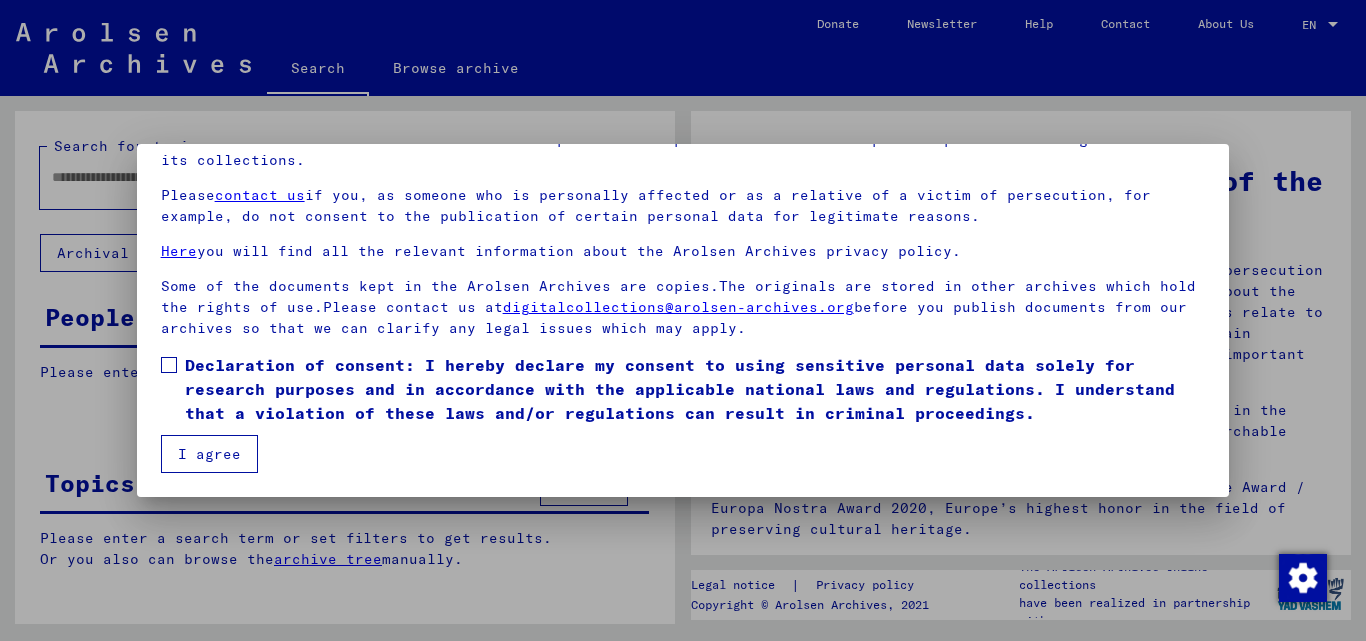 click on "I agree" at bounding box center [209, 454] 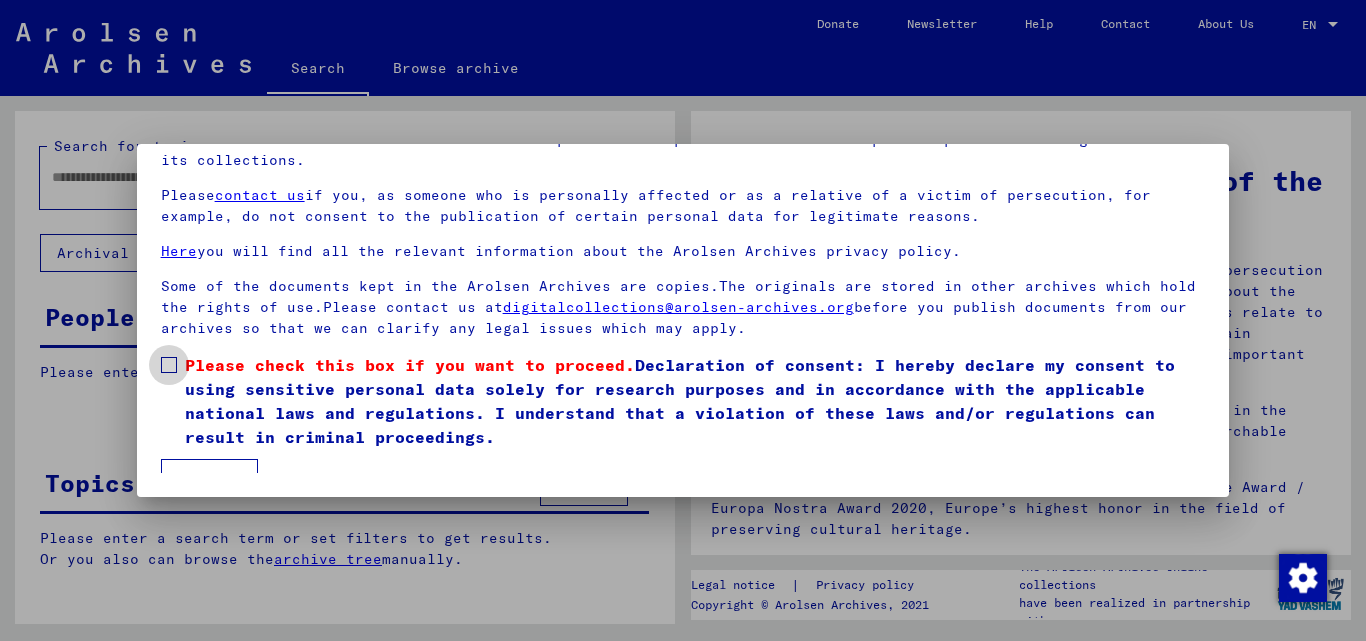 click at bounding box center [169, 365] 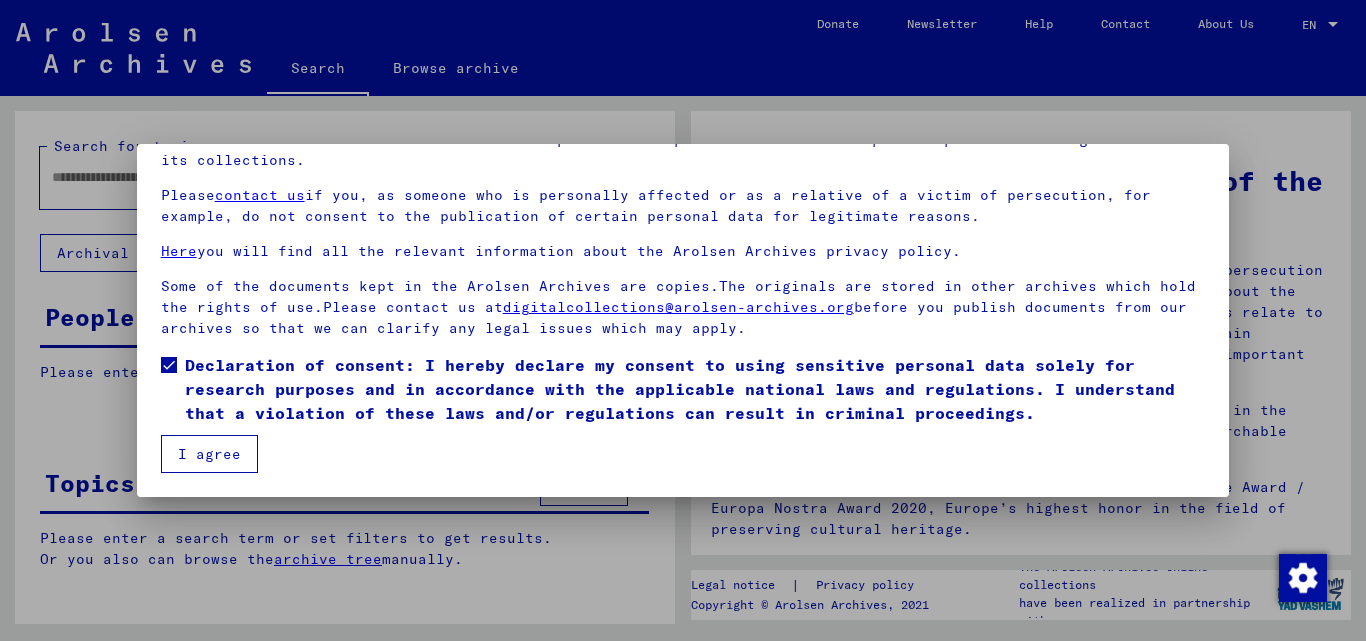 click on "I agree" at bounding box center [209, 454] 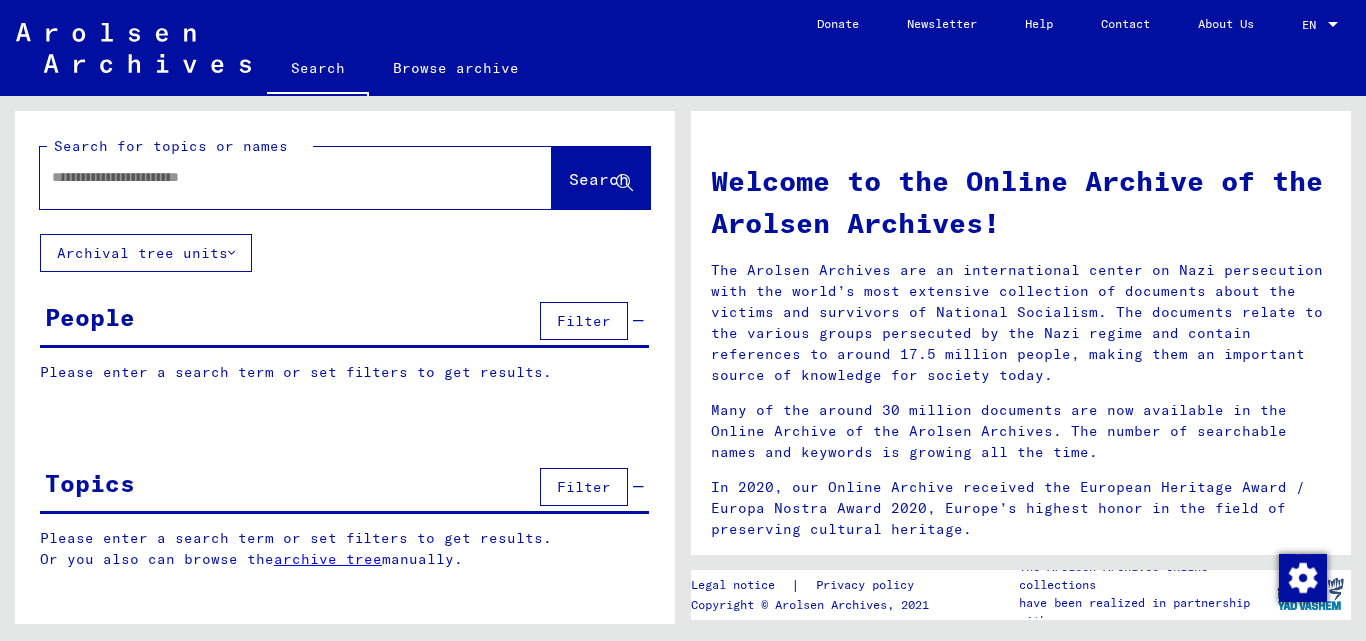 click on "Search" 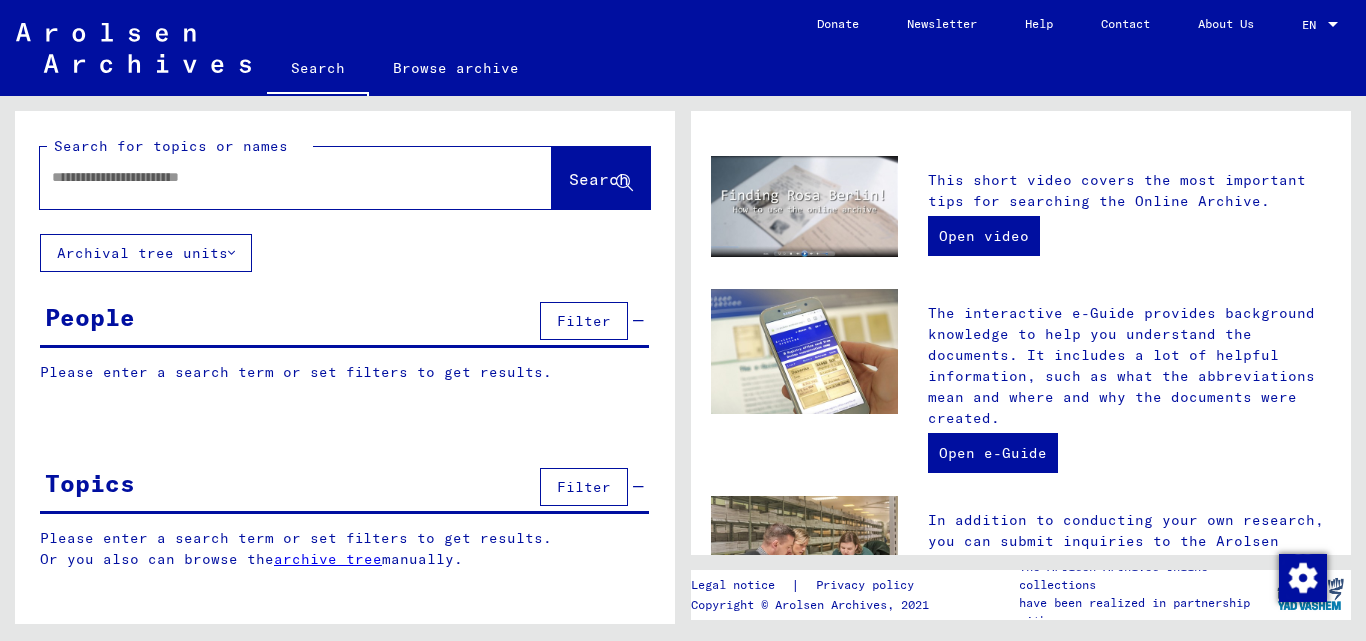 scroll, scrollTop: 856, scrollLeft: 0, axis: vertical 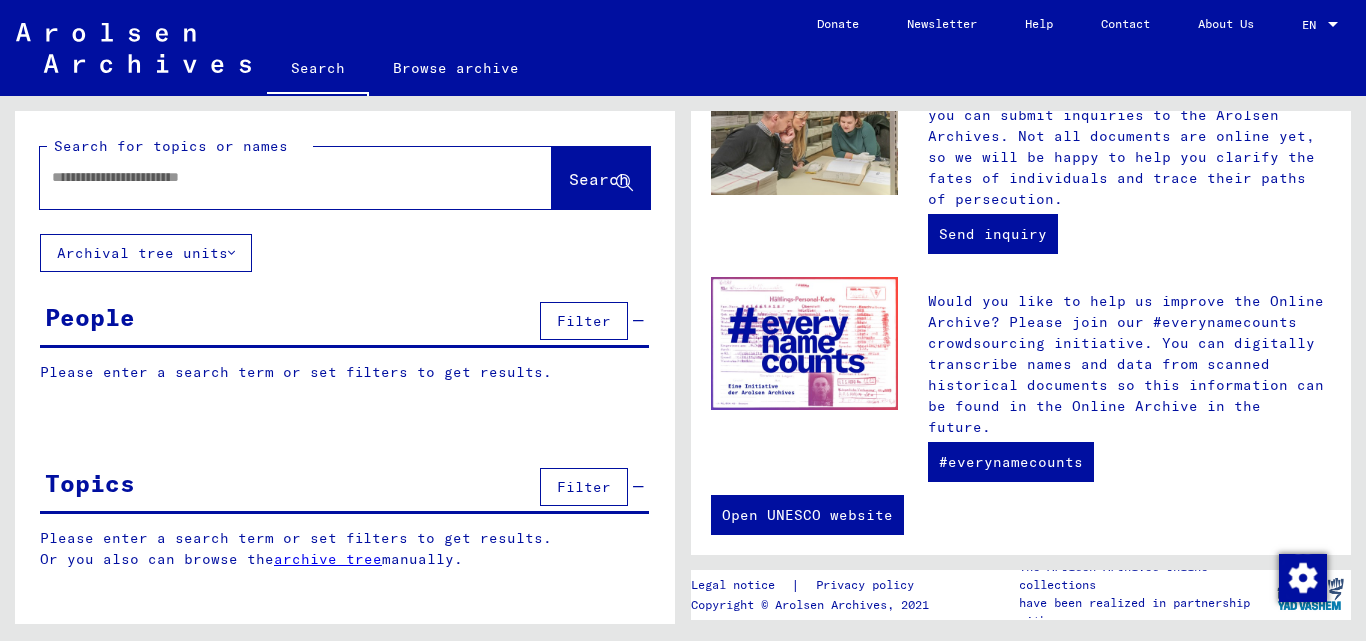 click at bounding box center [272, 177] 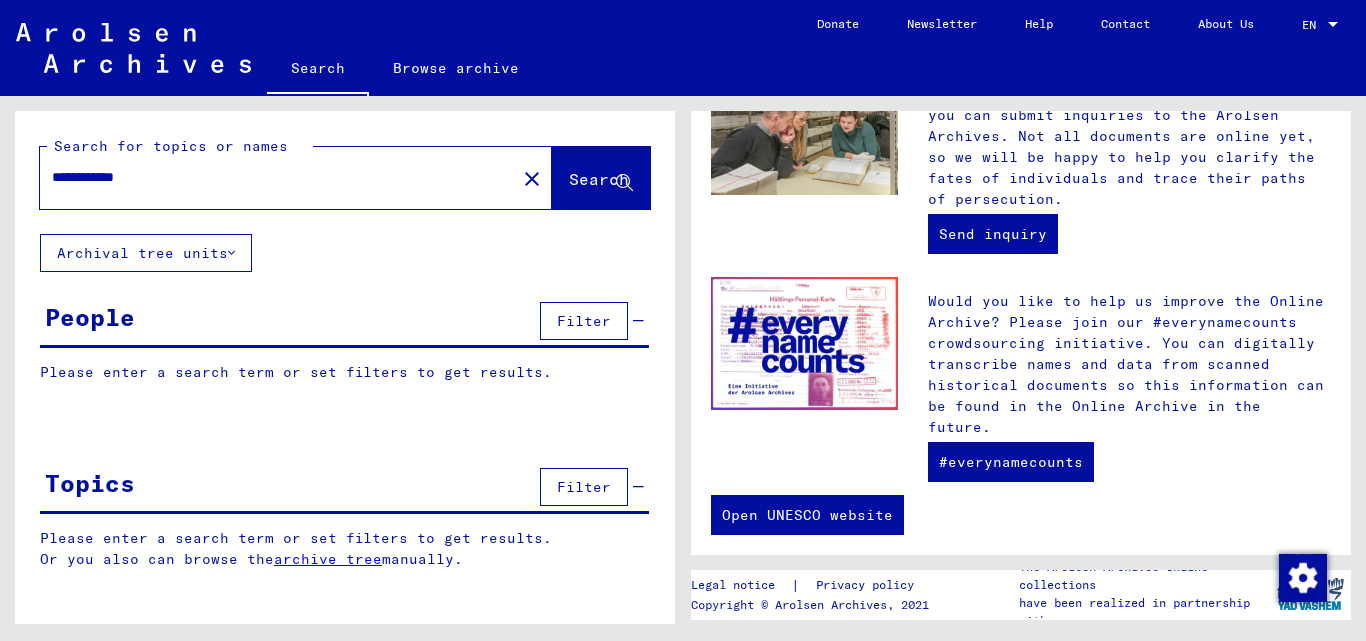 type on "**********" 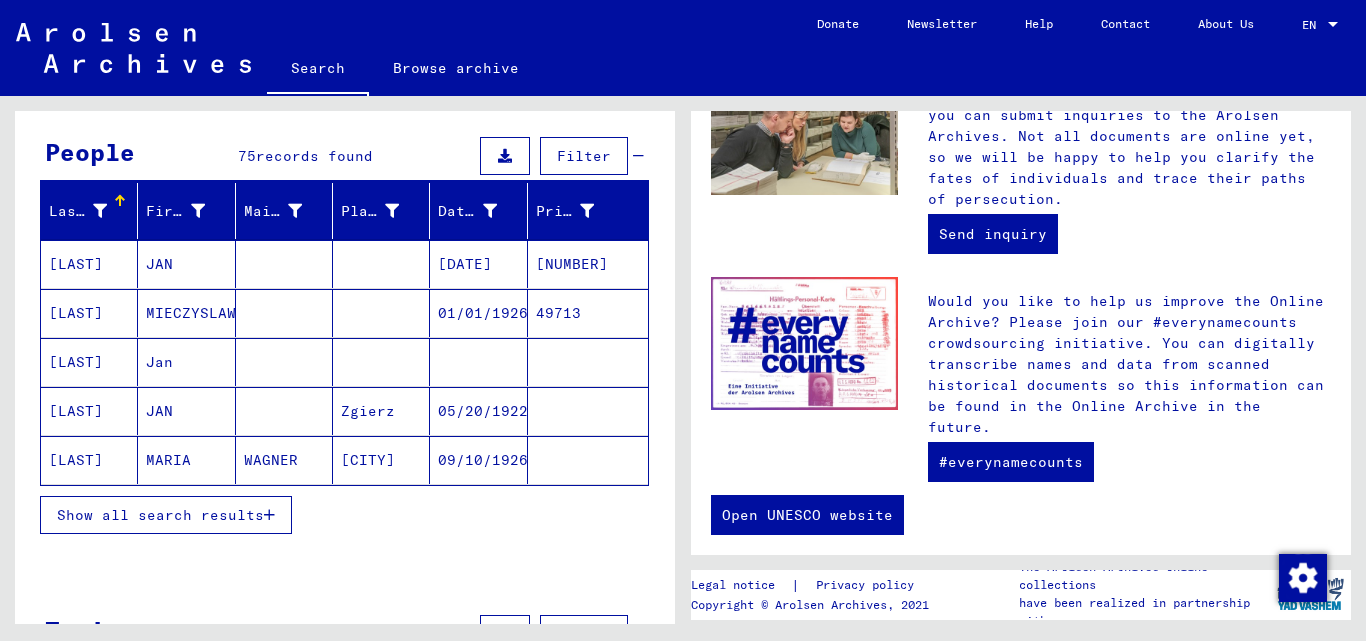 scroll, scrollTop: 167, scrollLeft: 0, axis: vertical 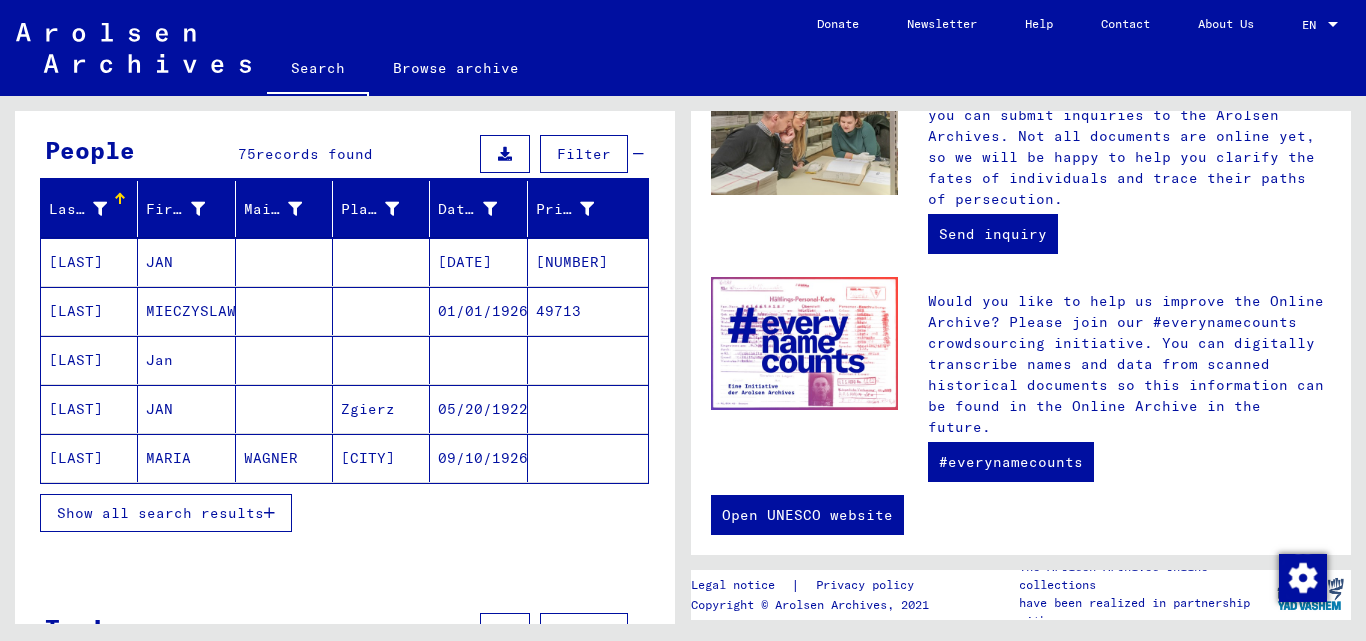click at bounding box center (269, 513) 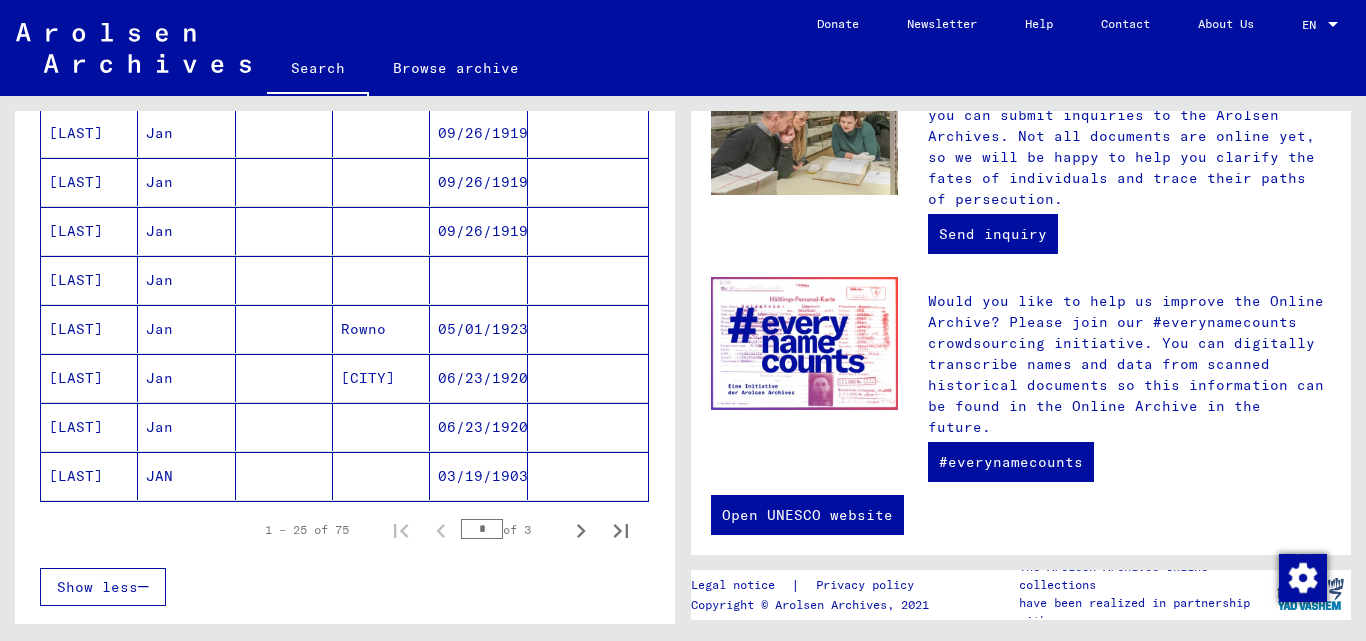 scroll, scrollTop: 1134, scrollLeft: 0, axis: vertical 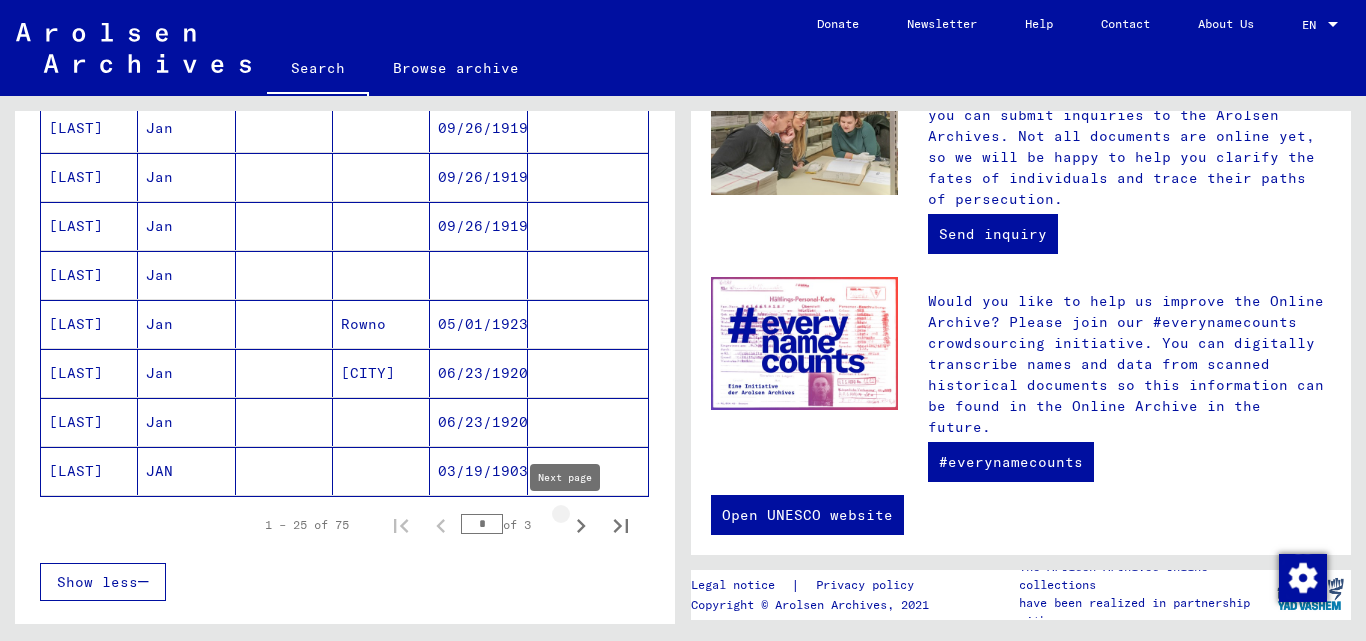 click 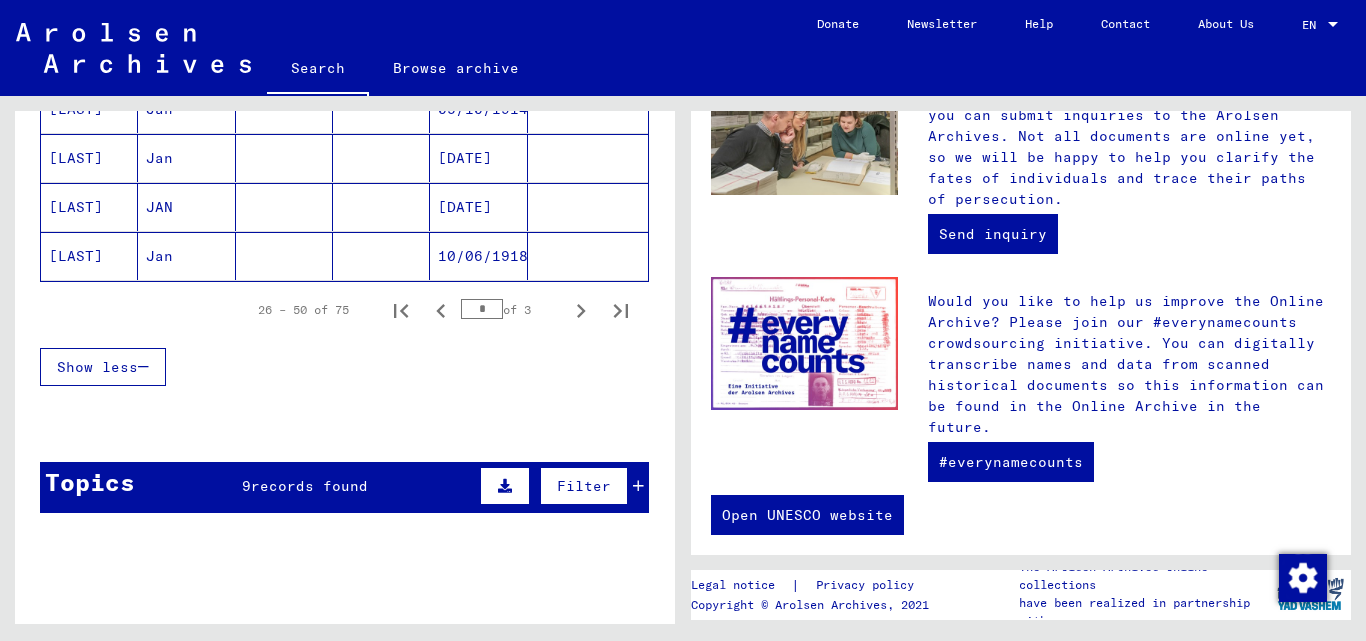 scroll, scrollTop: 1368, scrollLeft: 0, axis: vertical 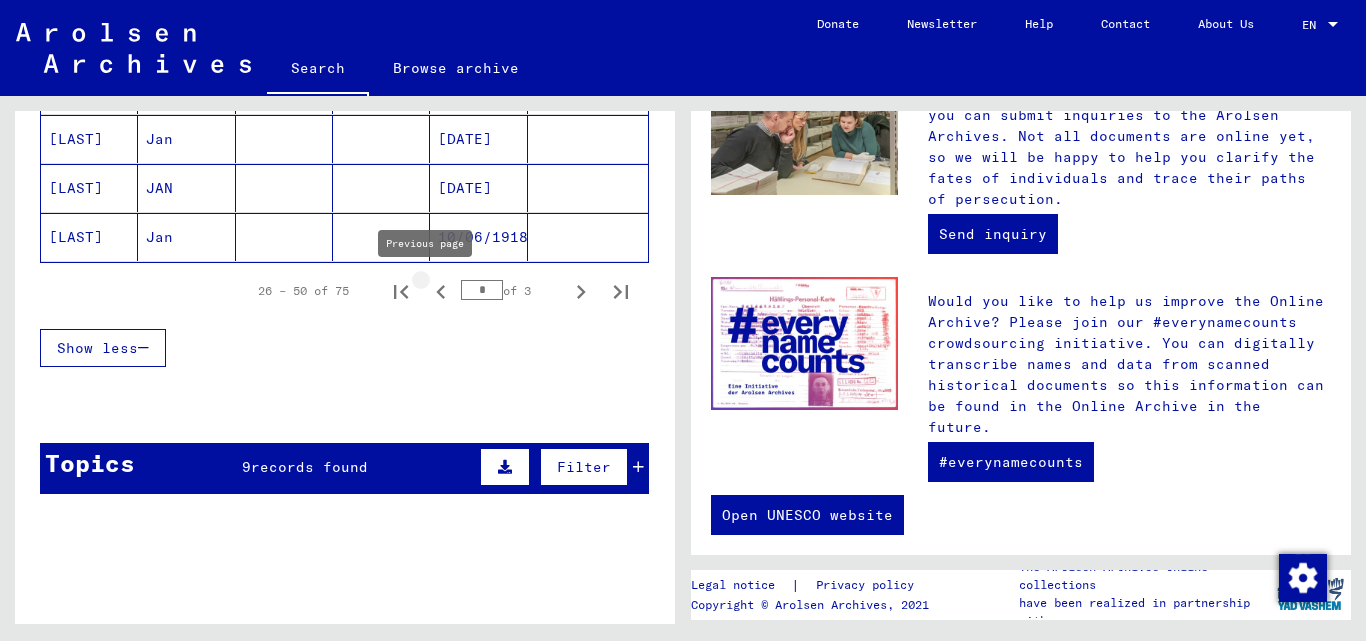 click 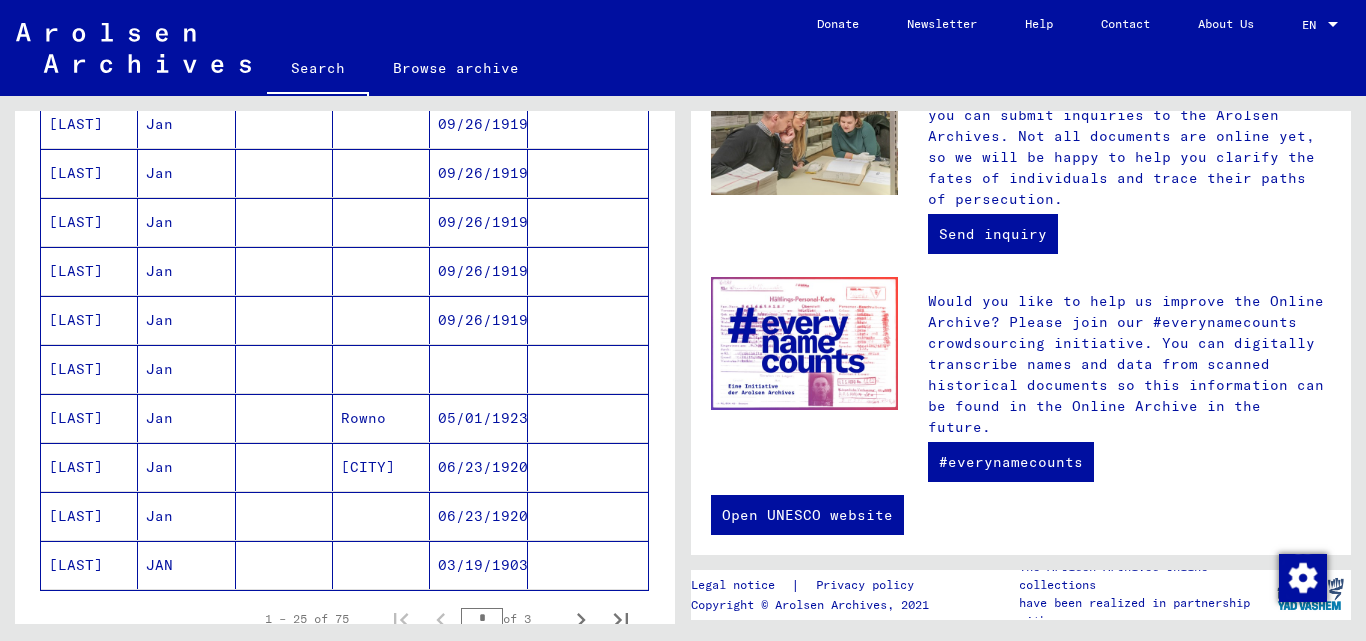 scroll, scrollTop: 1035, scrollLeft: 0, axis: vertical 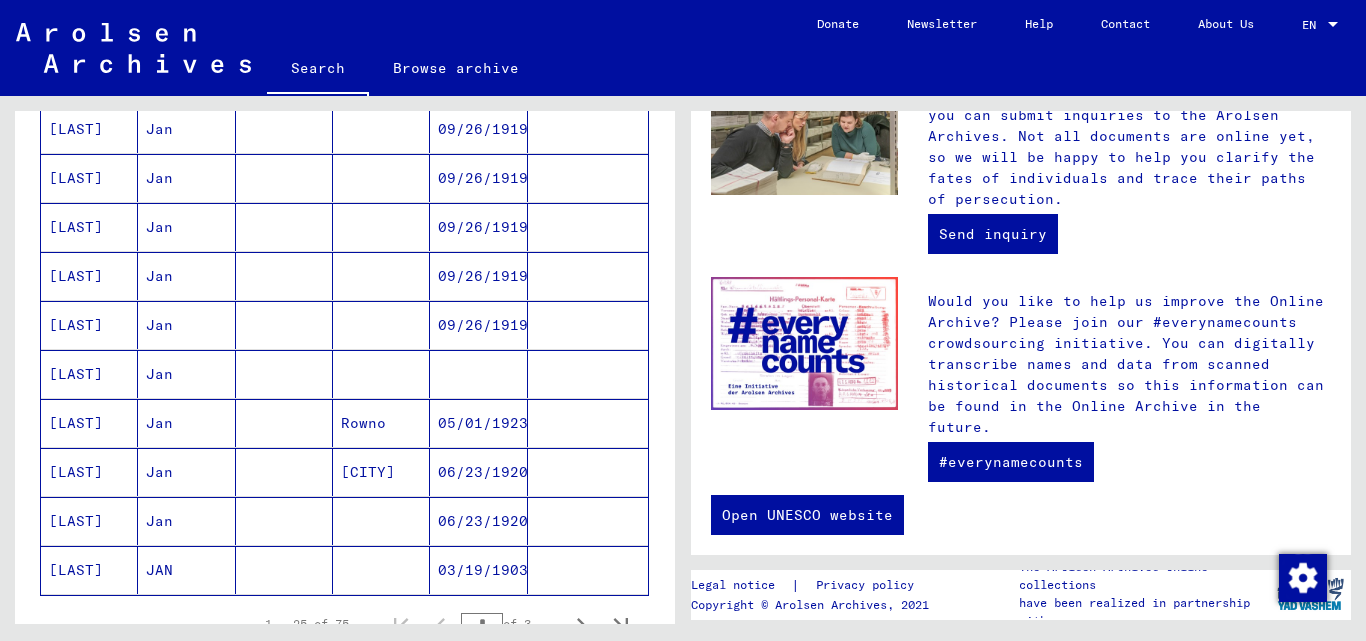 click on "06/23/1920" at bounding box center (478, 570) 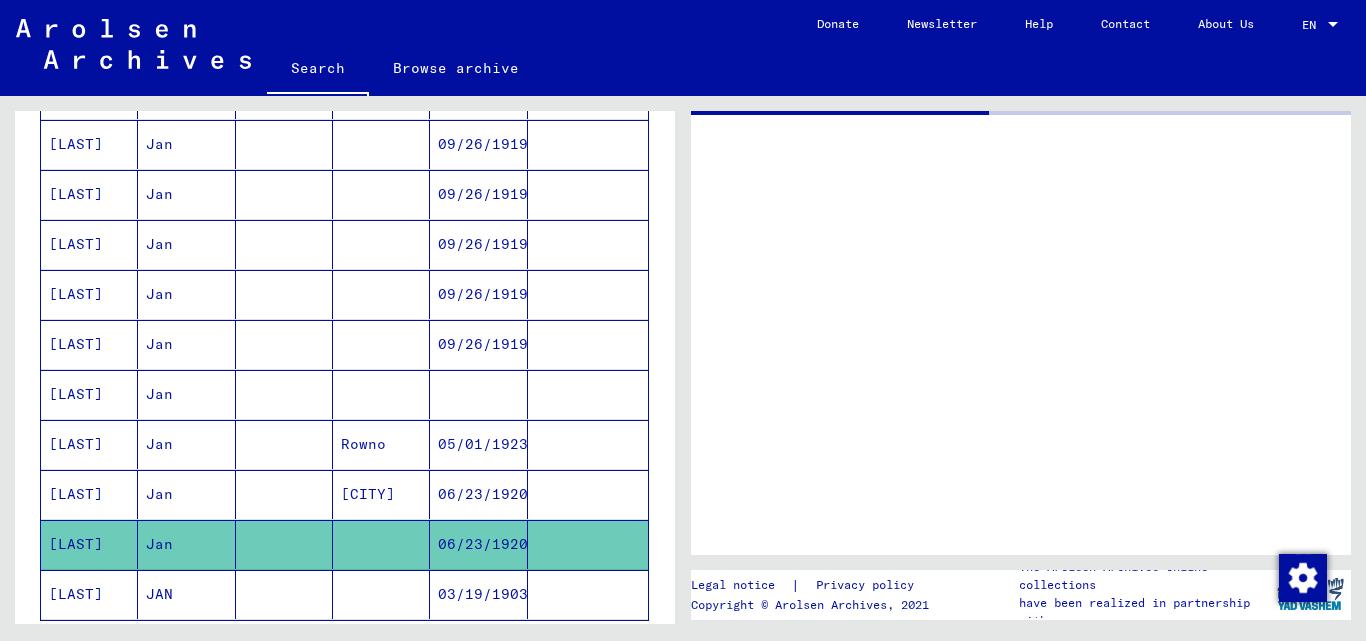 scroll, scrollTop: 0, scrollLeft: 0, axis: both 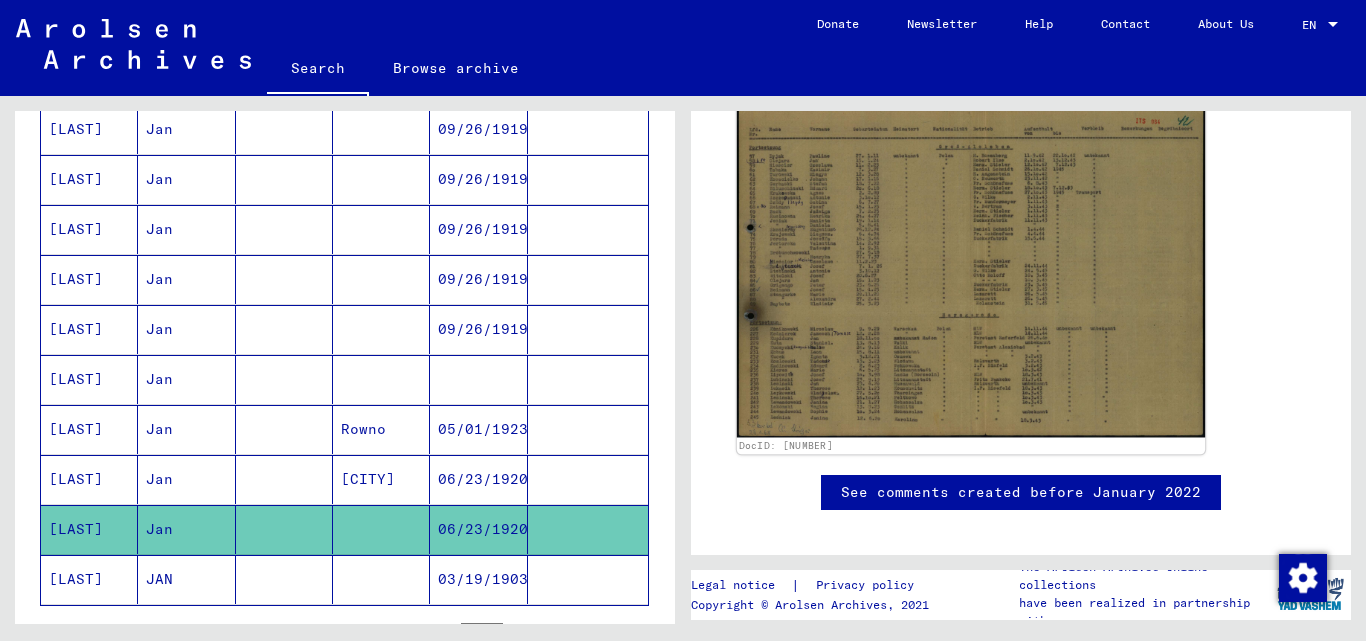 click 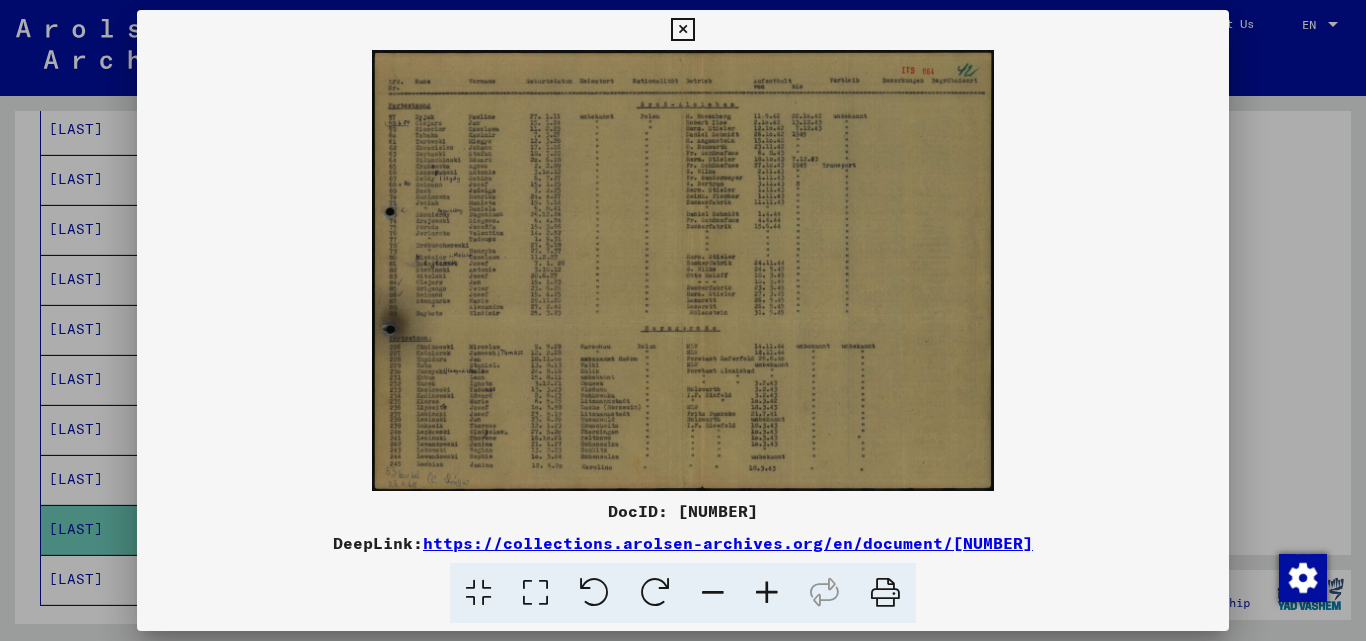 click at bounding box center (683, 270) 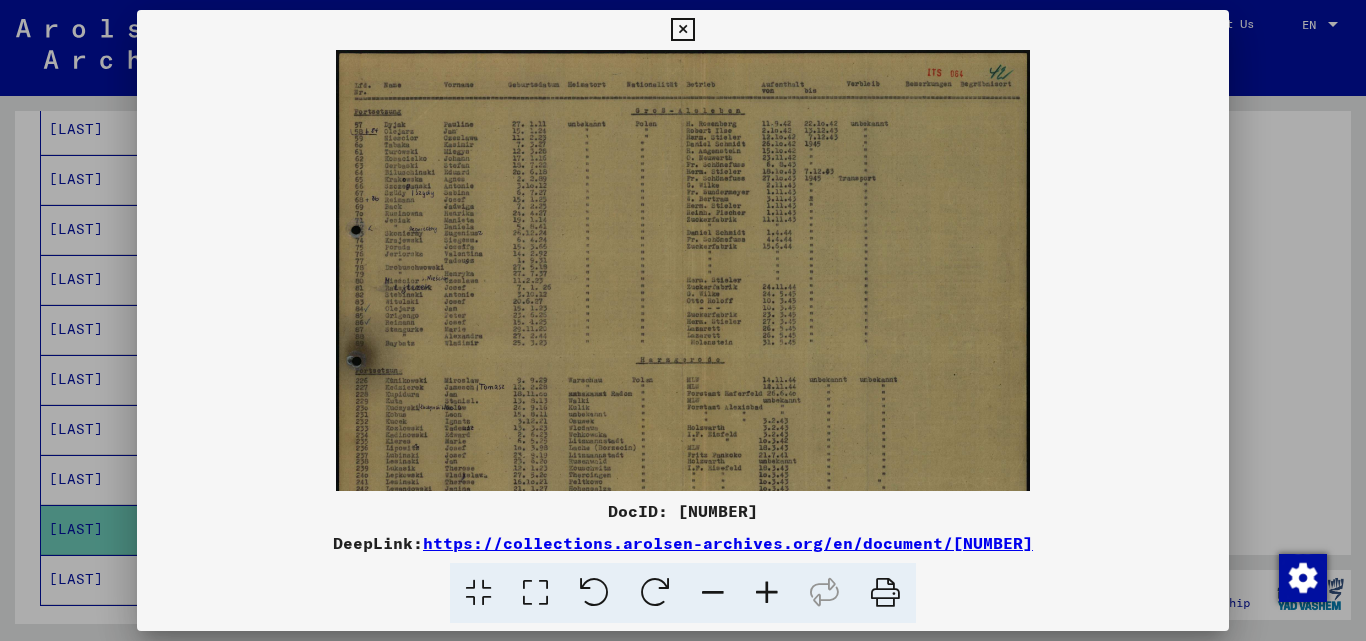 click at bounding box center (767, 593) 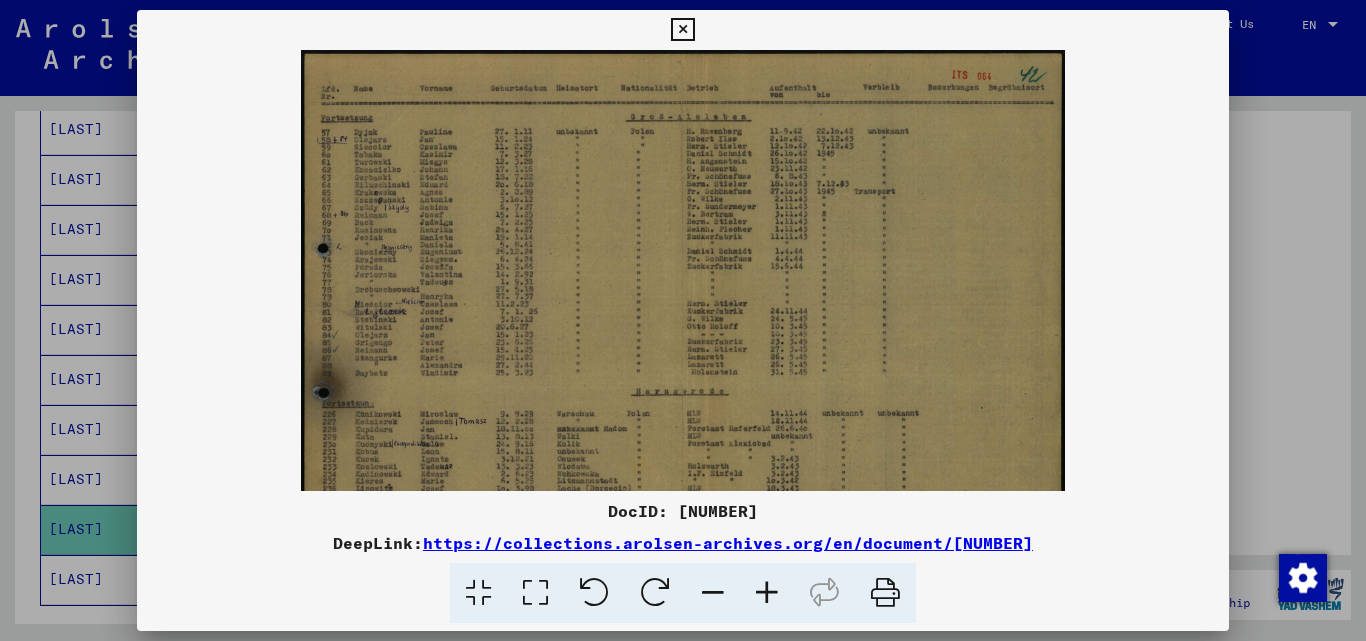 click at bounding box center (767, 593) 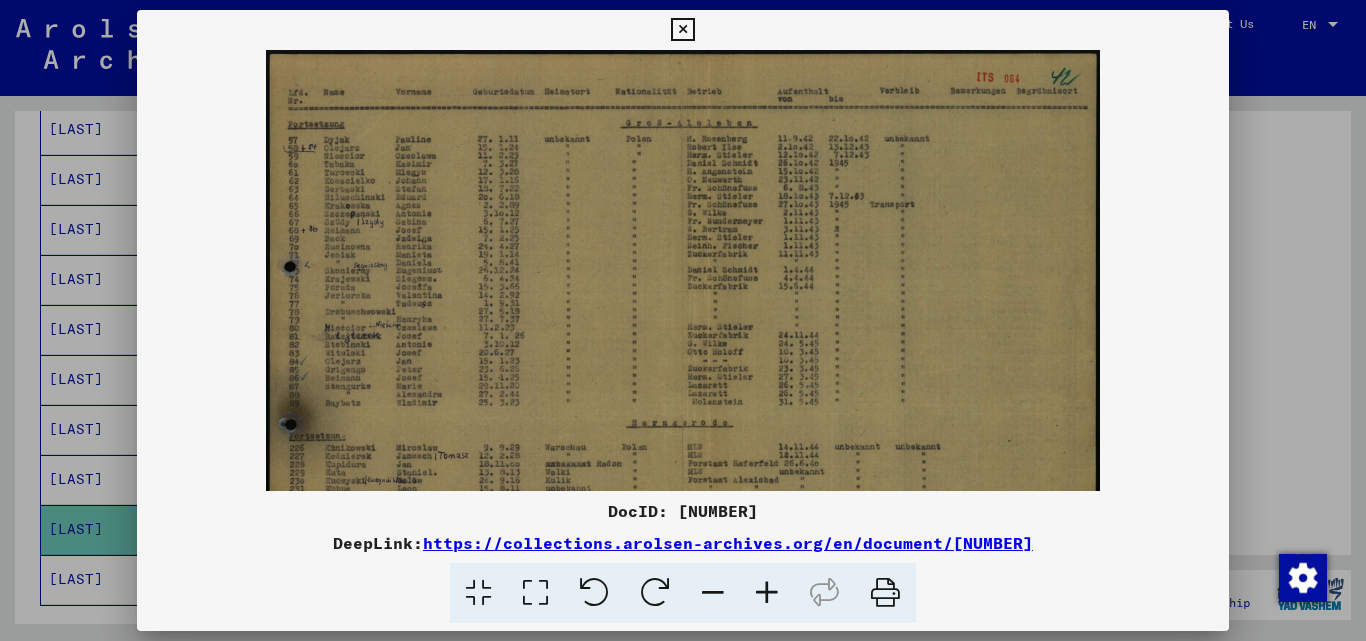 click at bounding box center (767, 593) 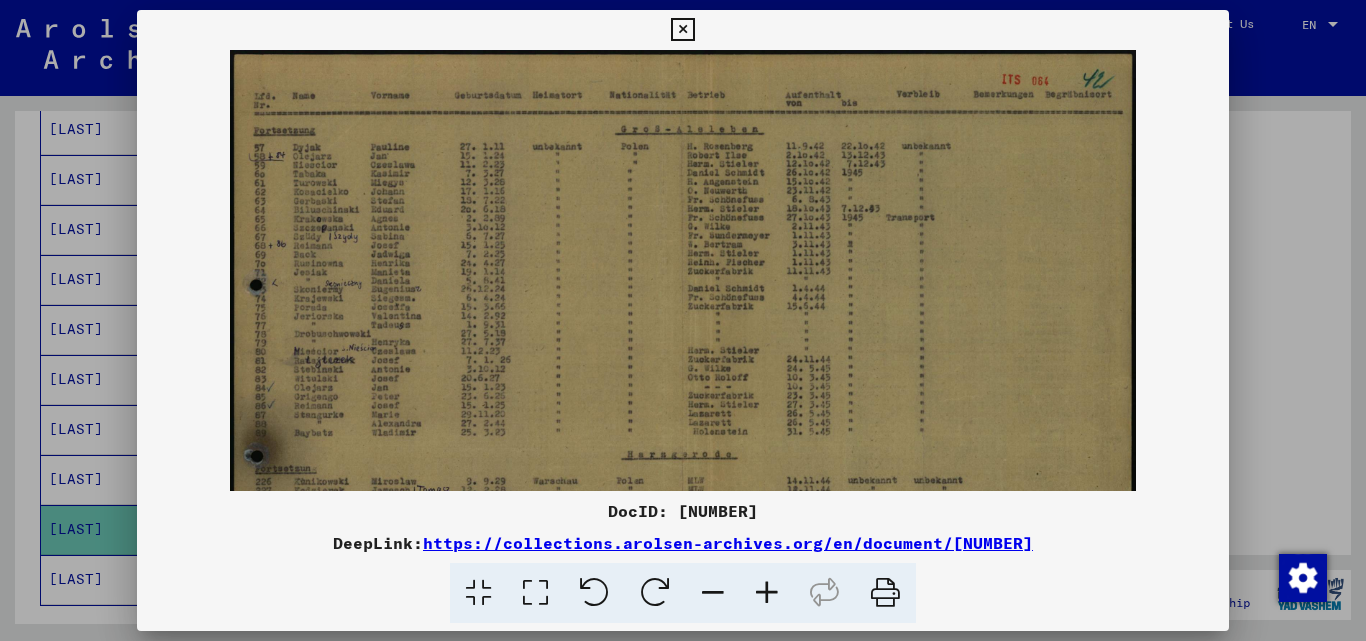 click at bounding box center (767, 593) 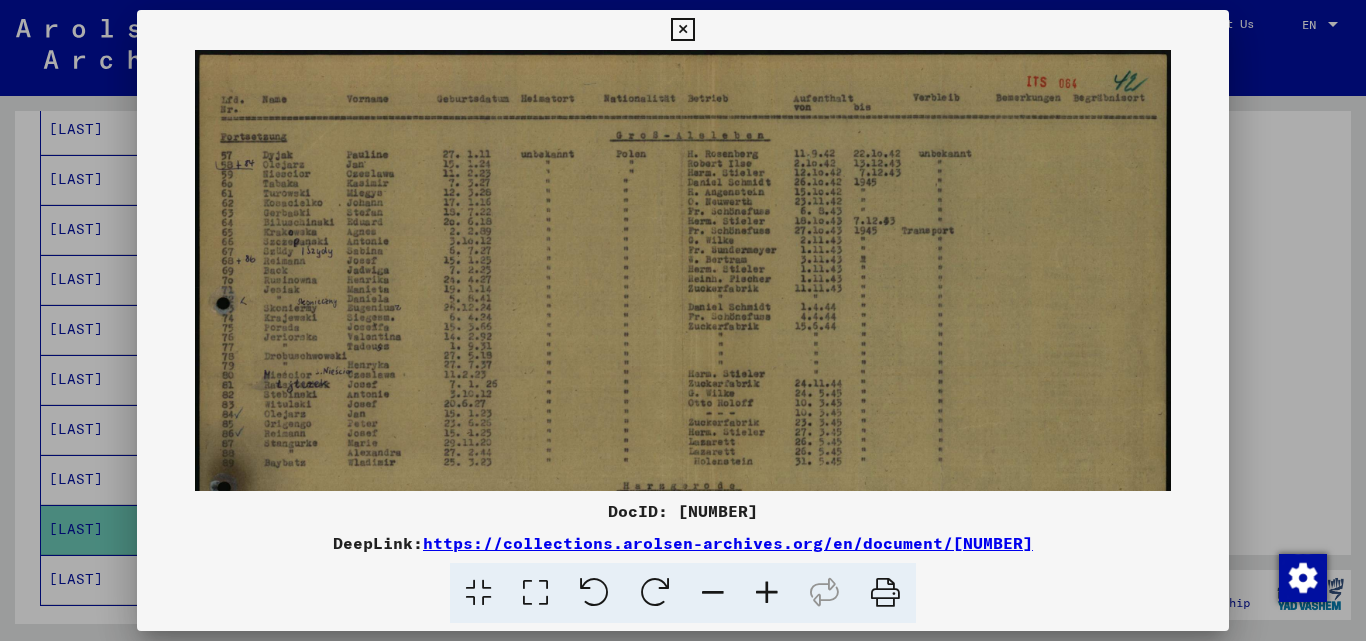 click at bounding box center (767, 593) 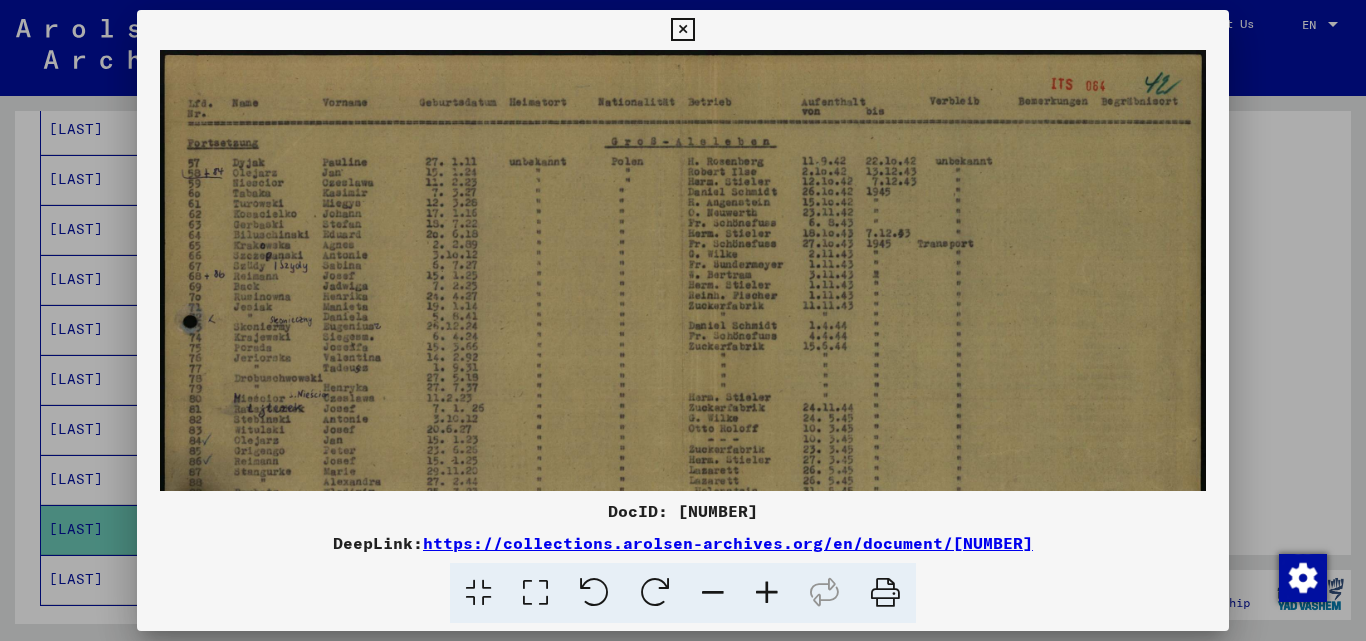 click at bounding box center [767, 593] 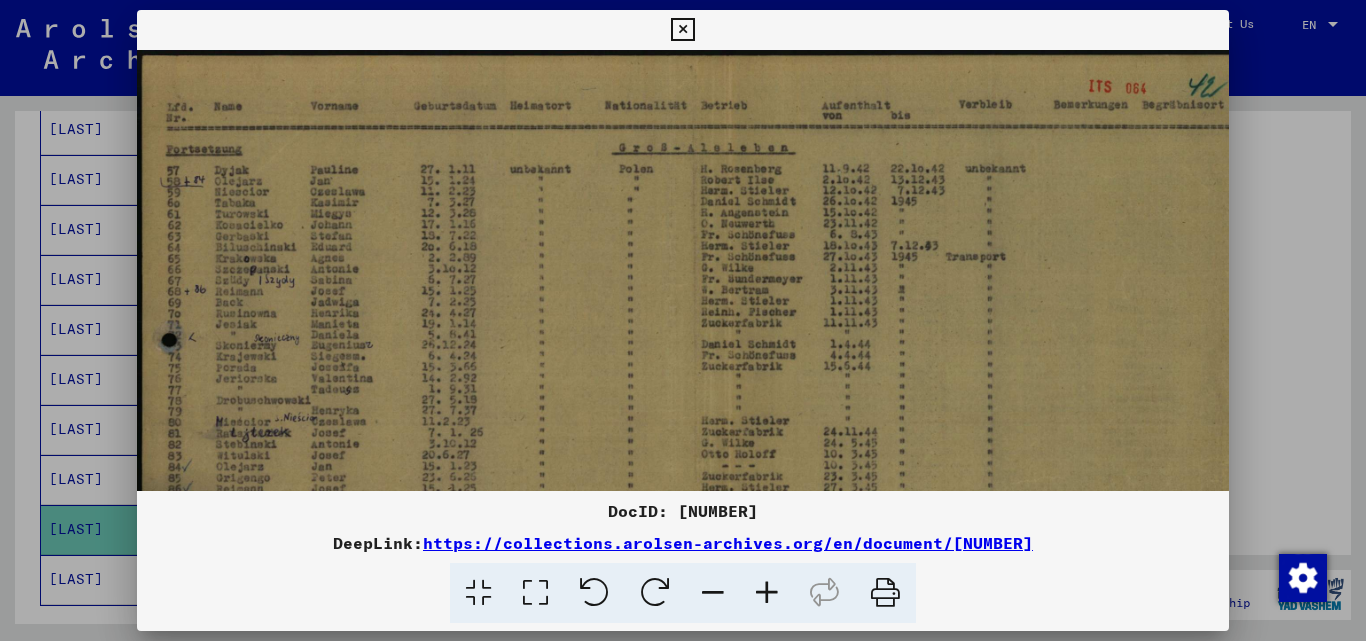 click at bounding box center (767, 593) 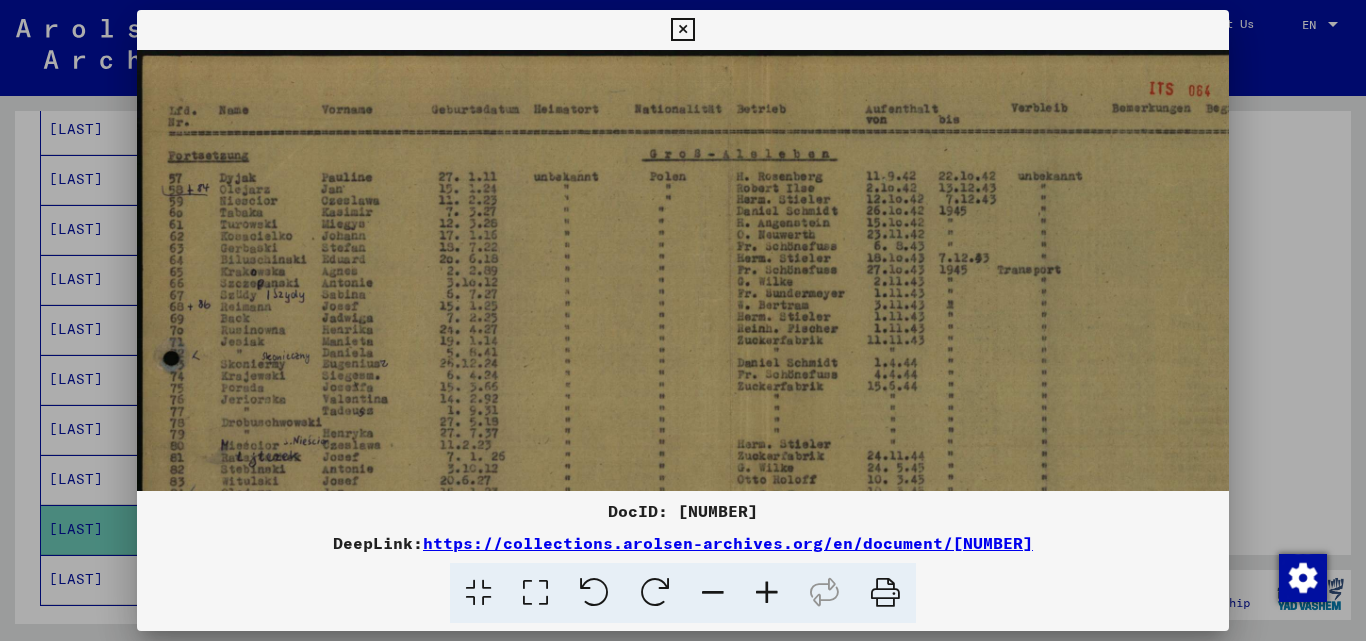 click at bounding box center (767, 593) 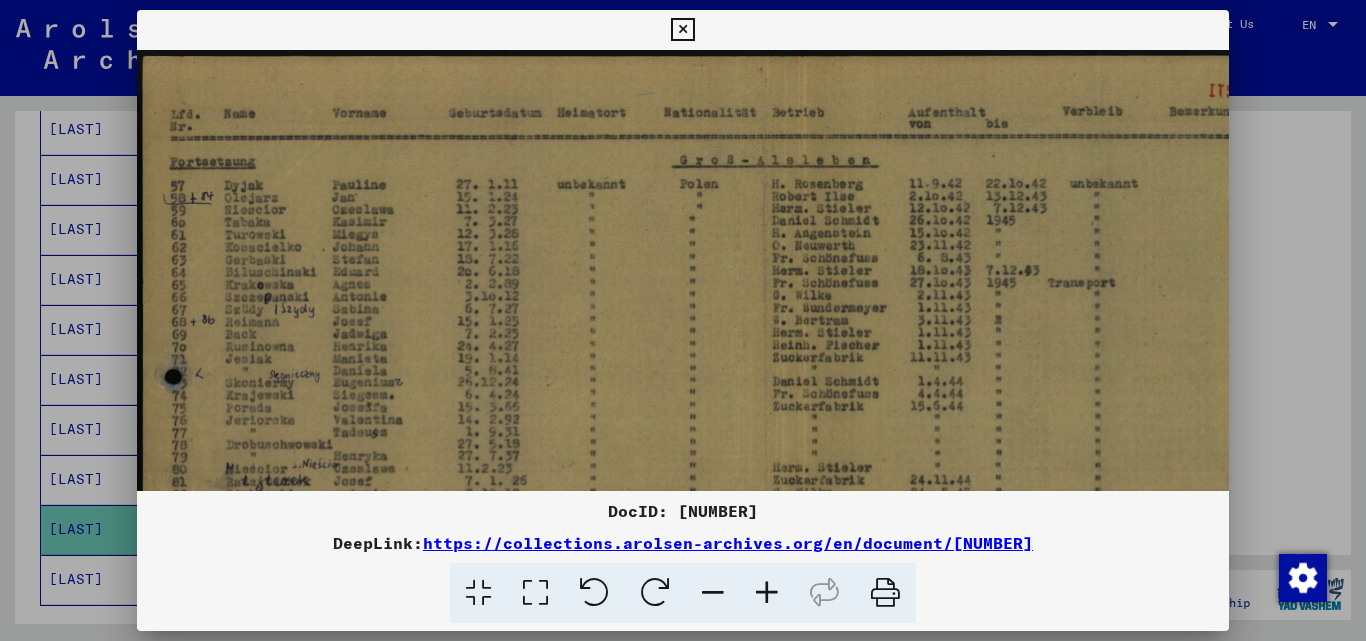 click at bounding box center [767, 593] 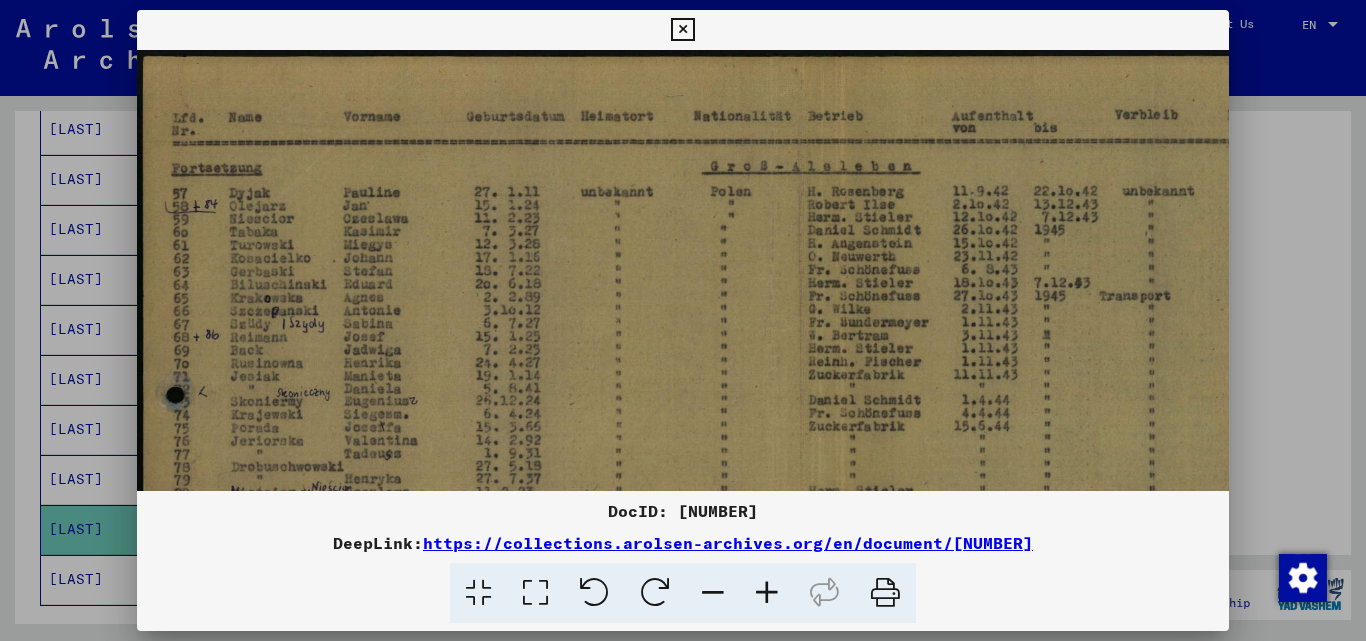 click at bounding box center (767, 593) 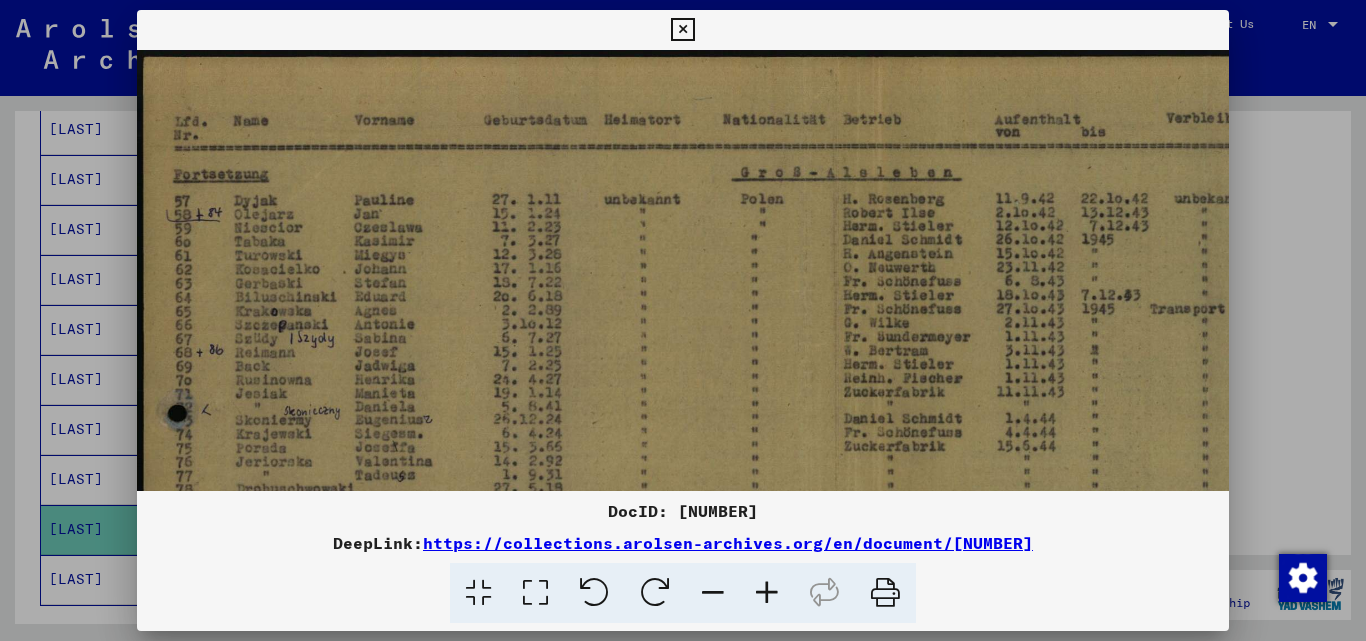 click at bounding box center (767, 593) 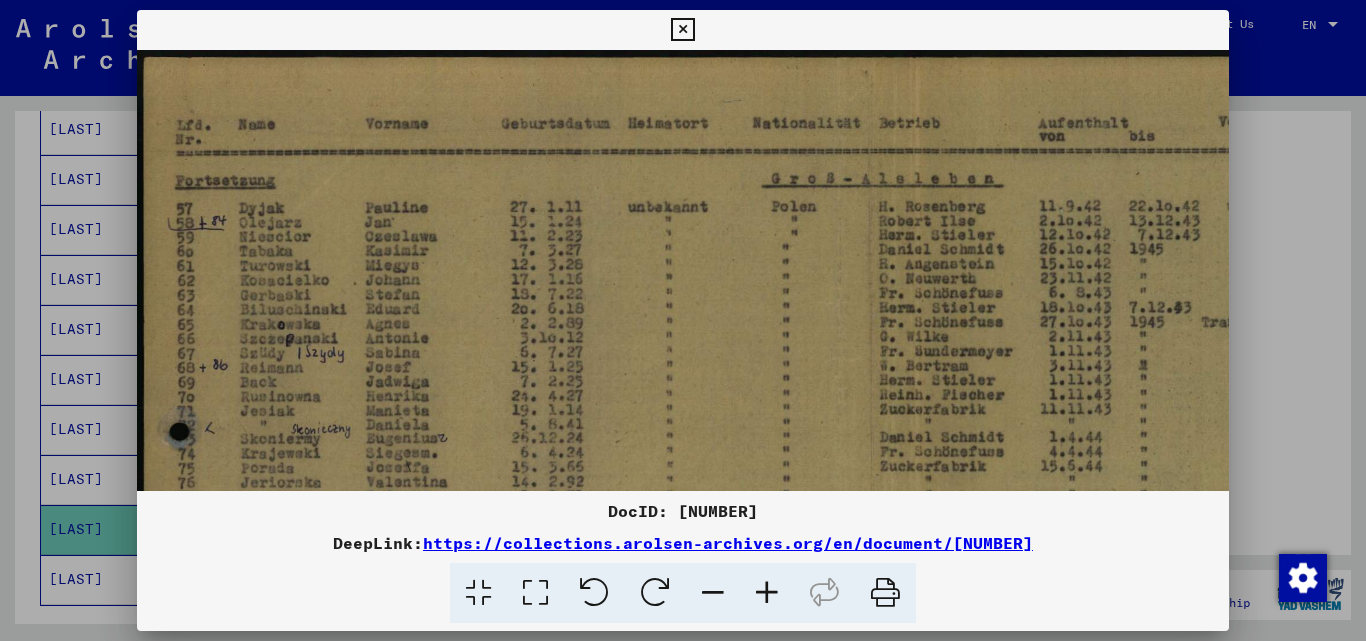 click at bounding box center (767, 593) 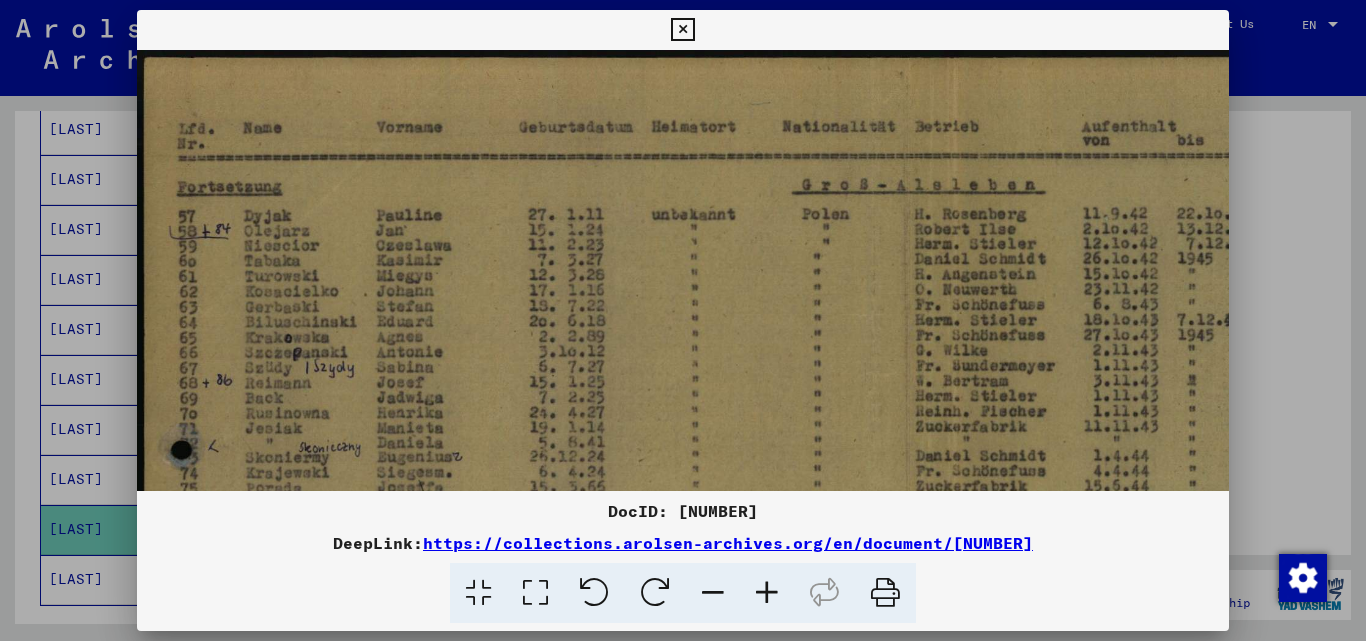 click at bounding box center [767, 593] 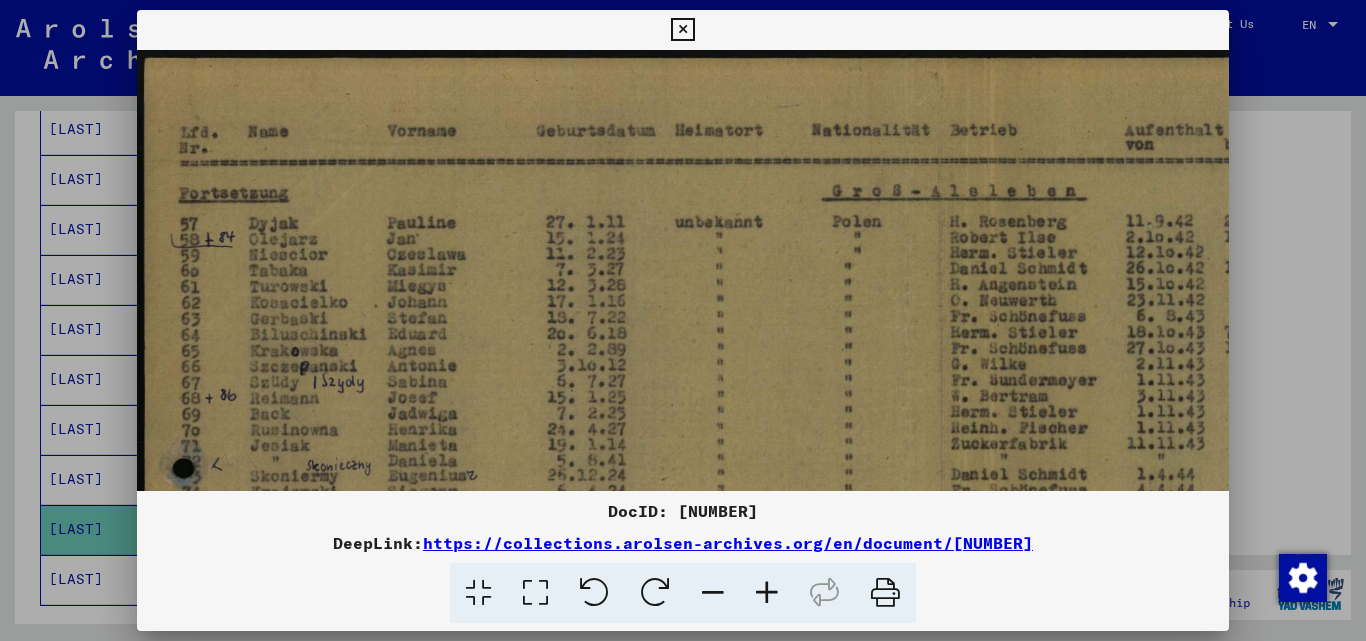 scroll, scrollTop: 0, scrollLeft: 0, axis: both 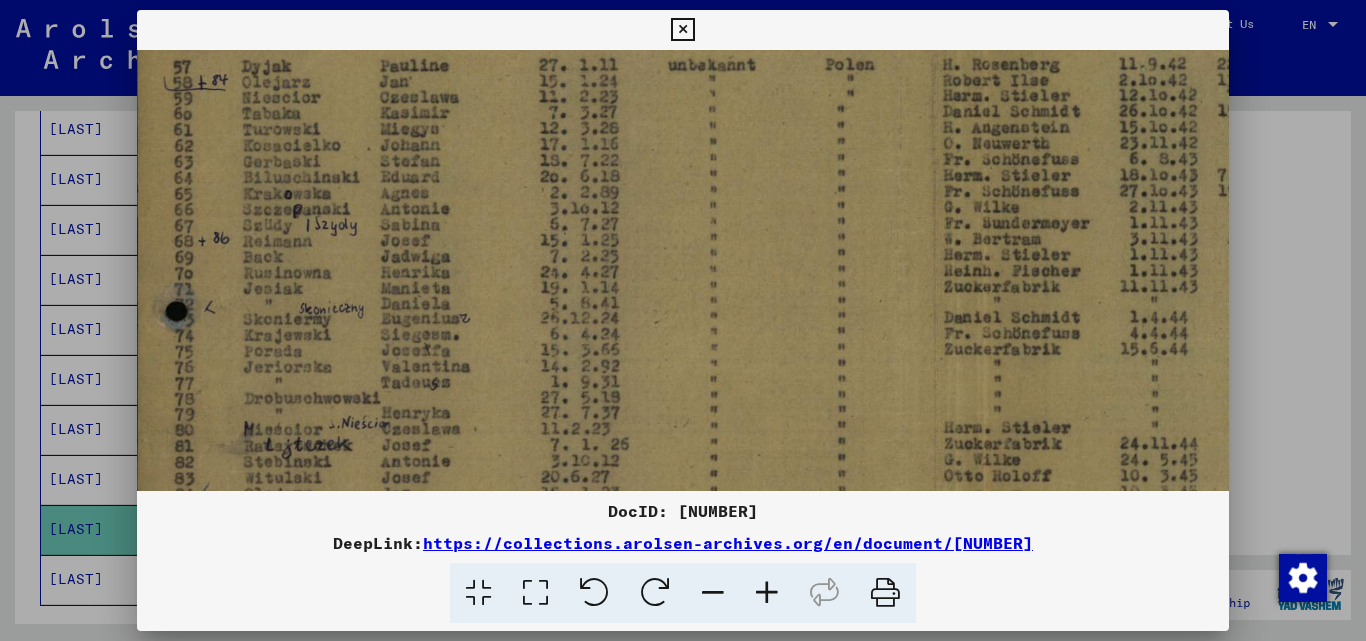 drag, startPoint x: 731, startPoint y: 404, endPoint x: 738, endPoint y: 253, distance: 151.16217 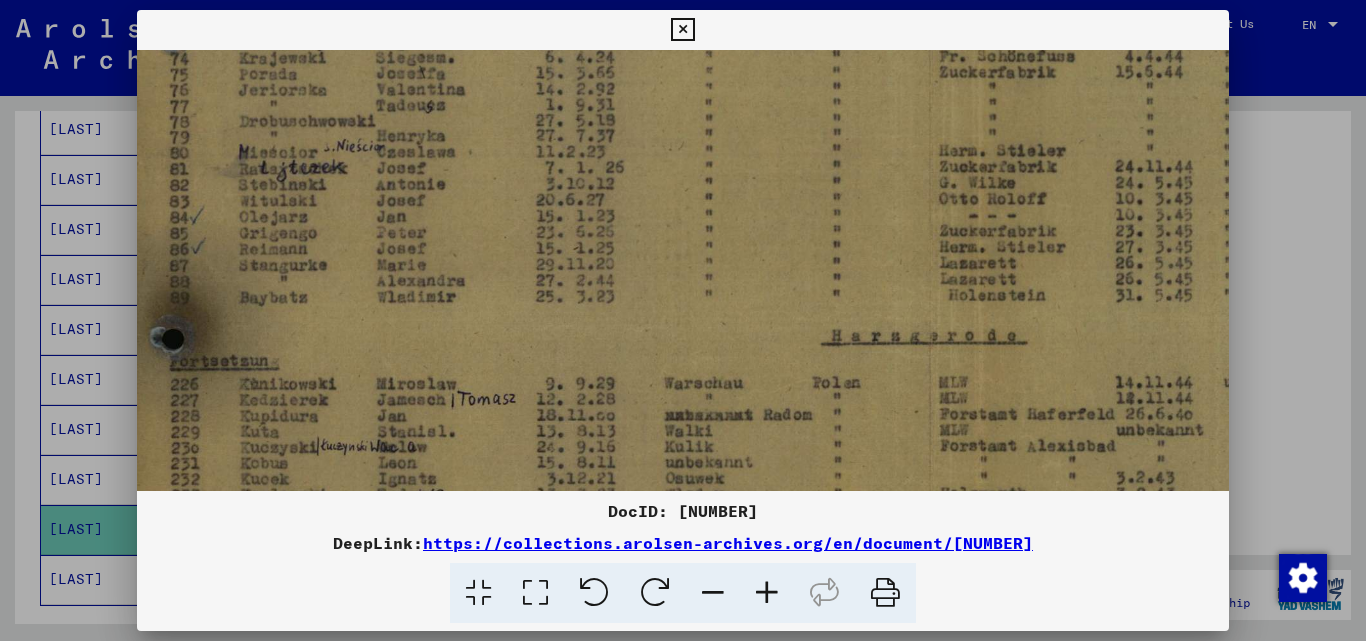 scroll, scrollTop: 438, scrollLeft: 11, axis: both 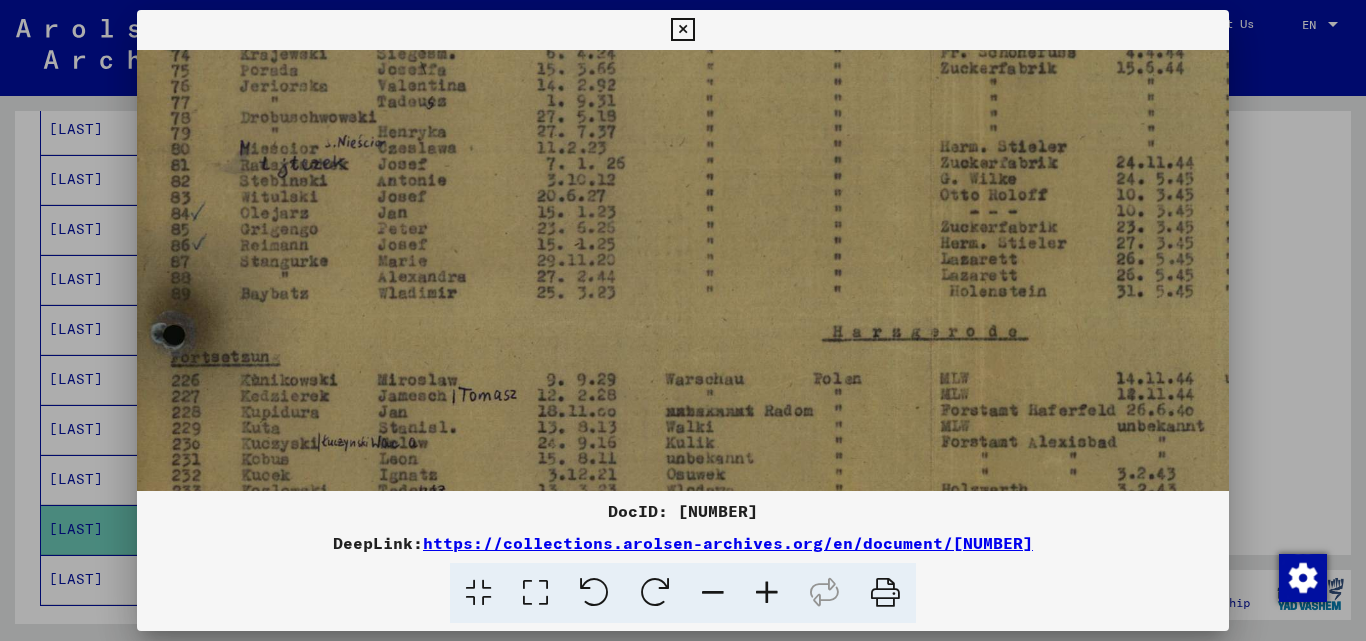 drag, startPoint x: 717, startPoint y: 414, endPoint x: 718, endPoint y: 133, distance: 281.00177 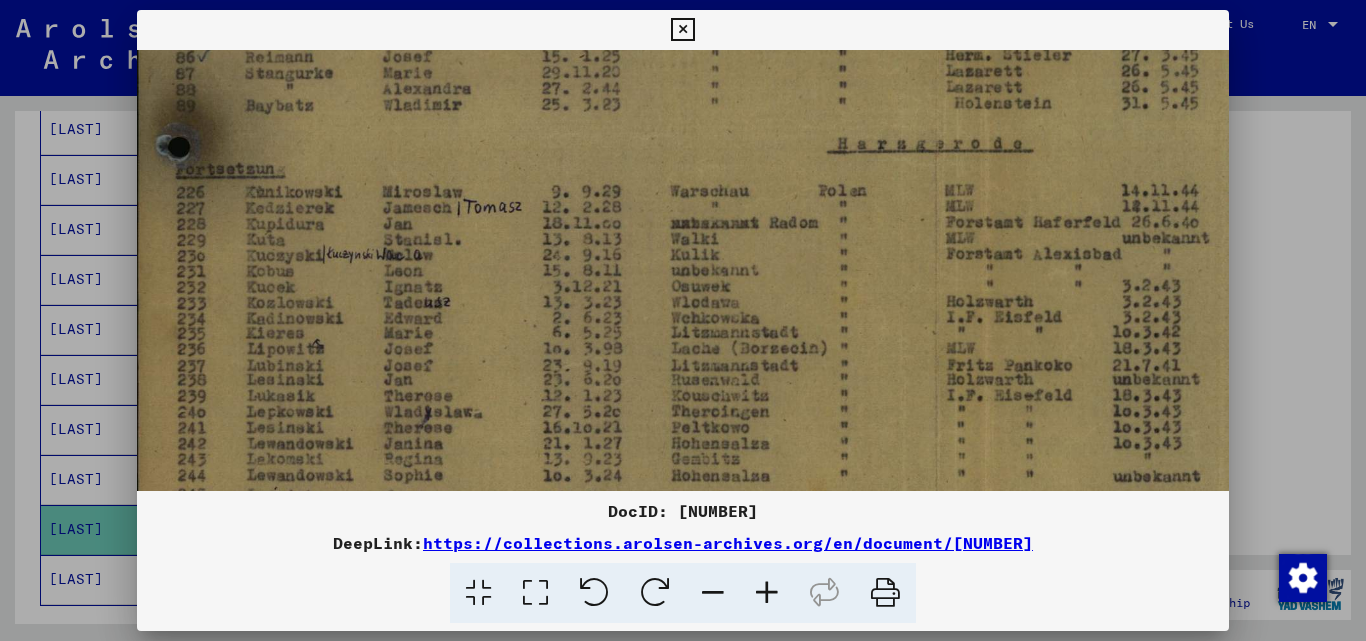 scroll, scrollTop: 634, scrollLeft: 3, axis: both 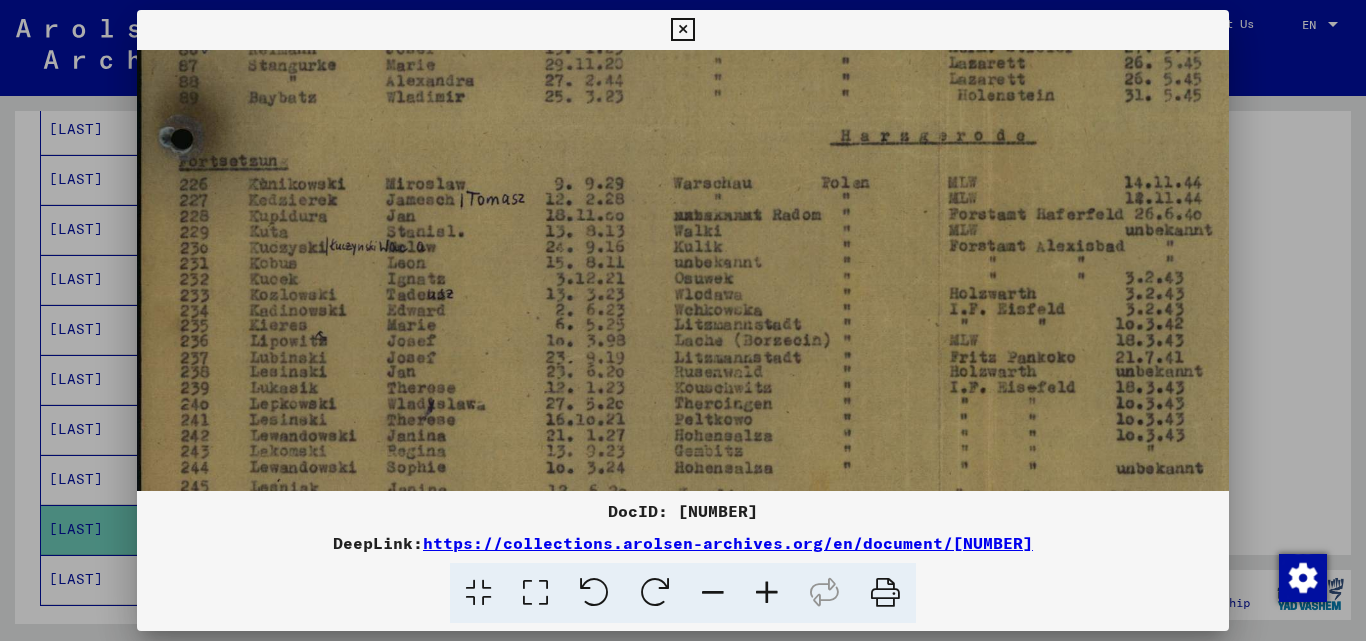 drag, startPoint x: 727, startPoint y: 341, endPoint x: 735, endPoint y: 153, distance: 188.17014 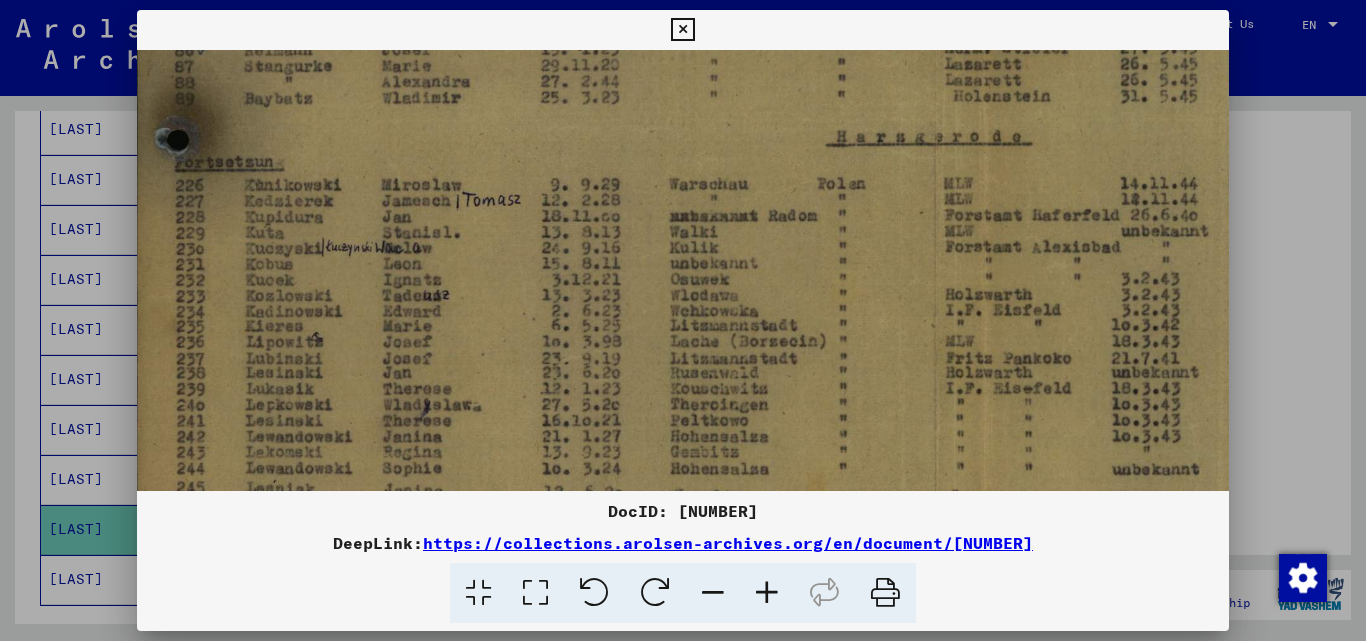 scroll, scrollTop: 630, scrollLeft: 7, axis: both 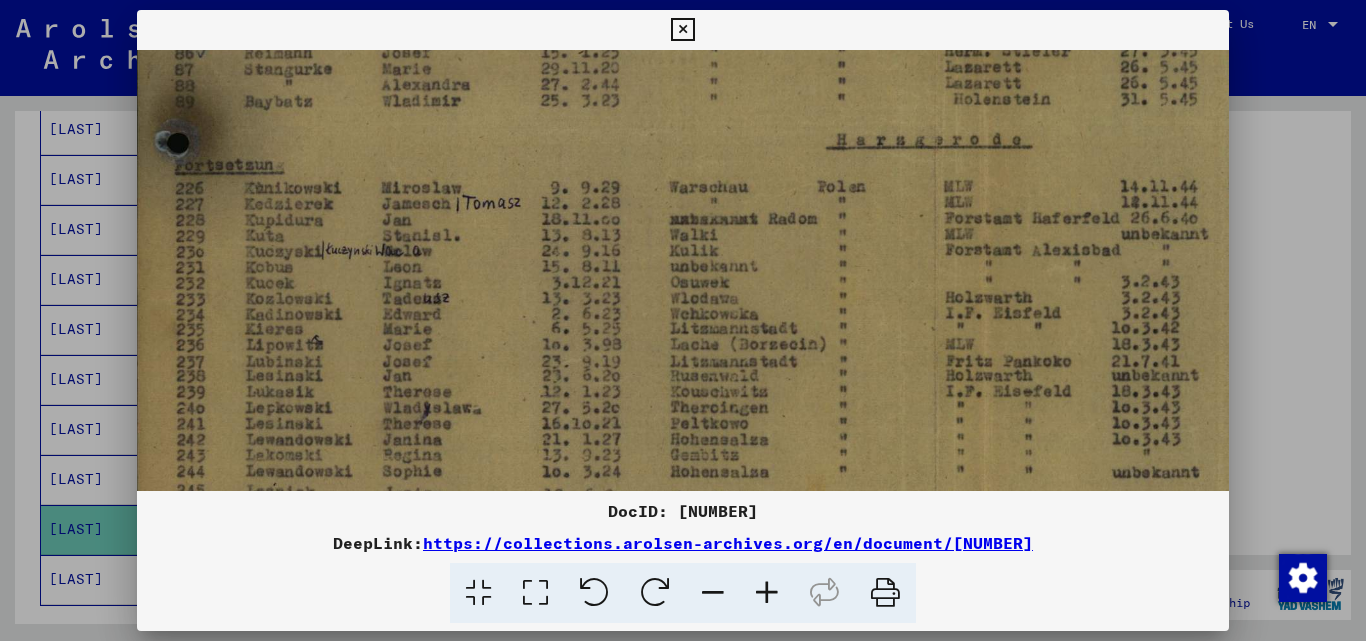 drag, startPoint x: 702, startPoint y: 394, endPoint x: 698, endPoint y: 381, distance: 13.601471 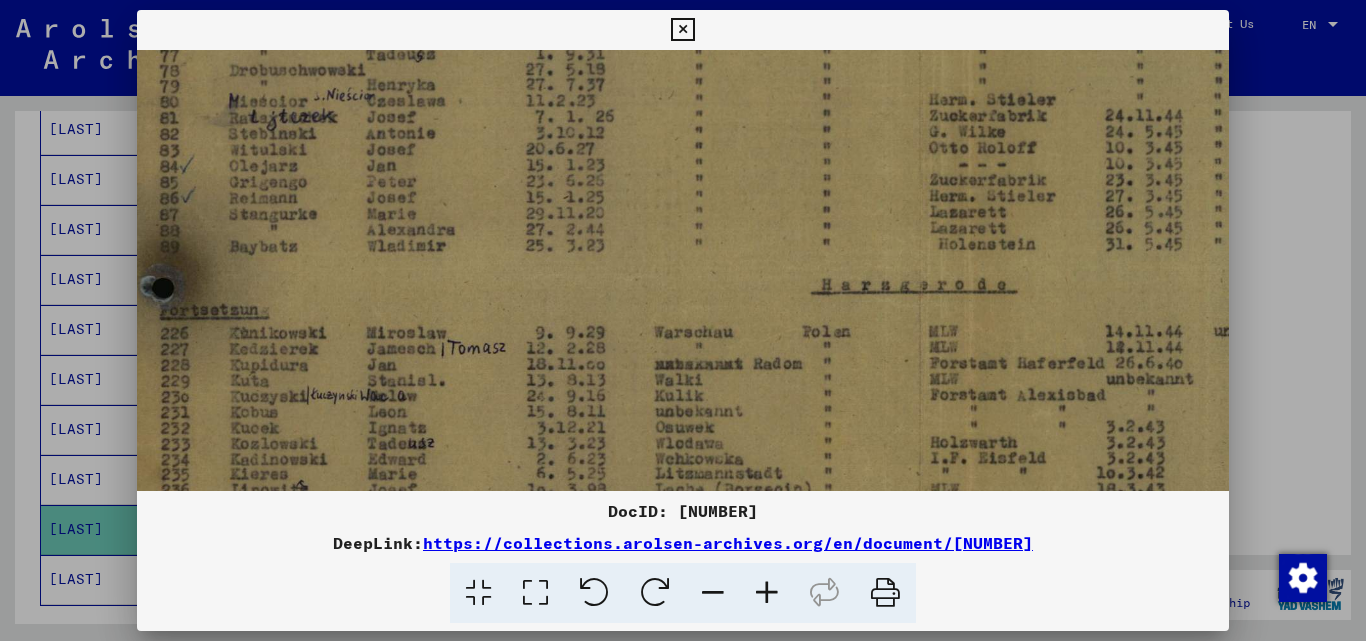 drag, startPoint x: 723, startPoint y: 280, endPoint x: 708, endPoint y: 425, distance: 145.7738 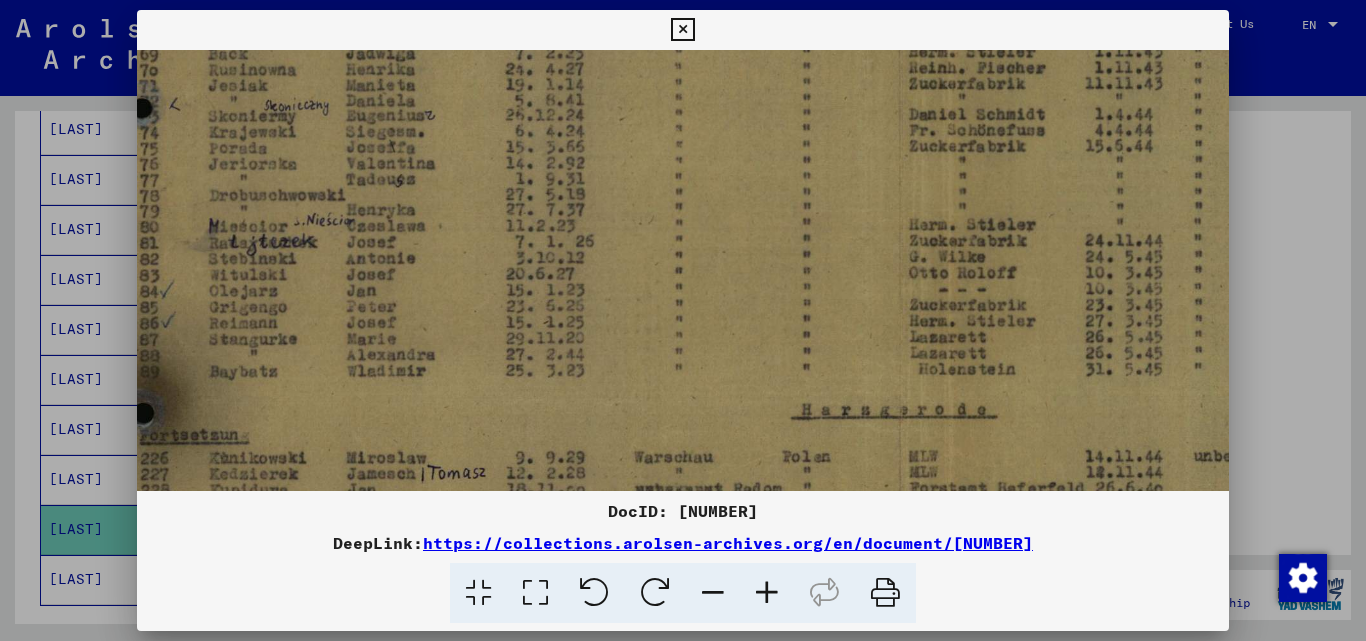 drag, startPoint x: 725, startPoint y: 309, endPoint x: 705, endPoint y: 434, distance: 126.58989 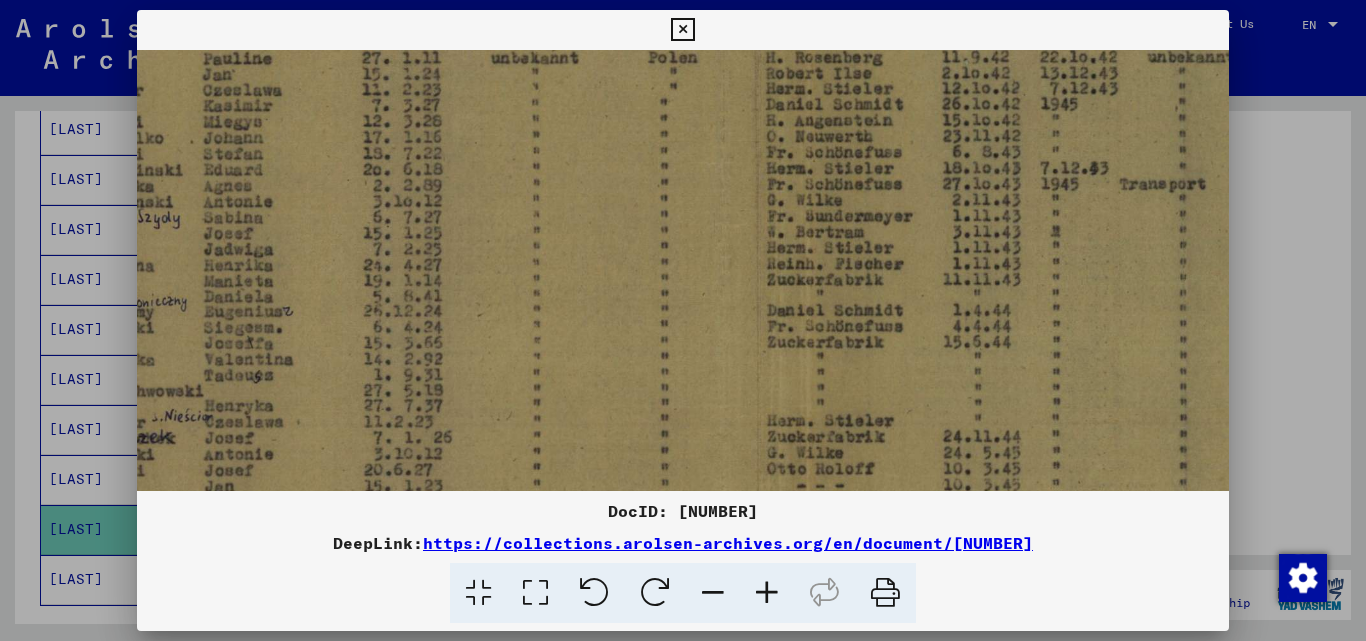 scroll, scrollTop: 8, scrollLeft: 288, axis: both 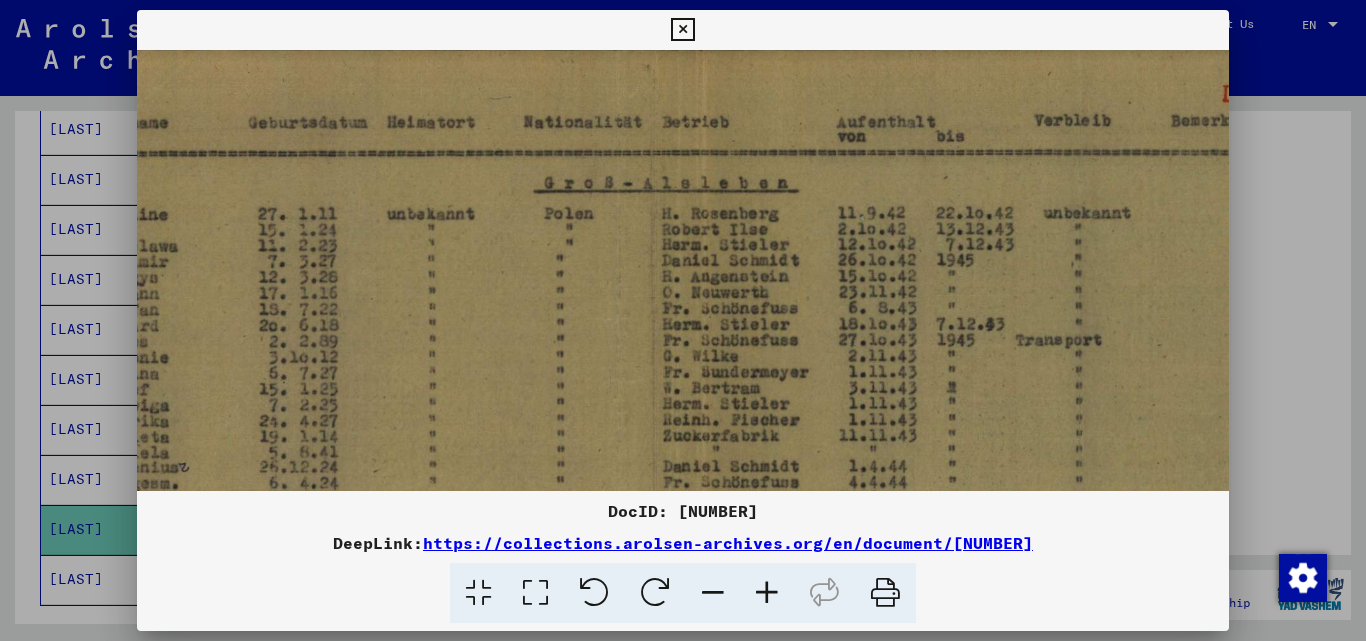 drag, startPoint x: 801, startPoint y: 331, endPoint x: 612, endPoint y: 590, distance: 320.6275 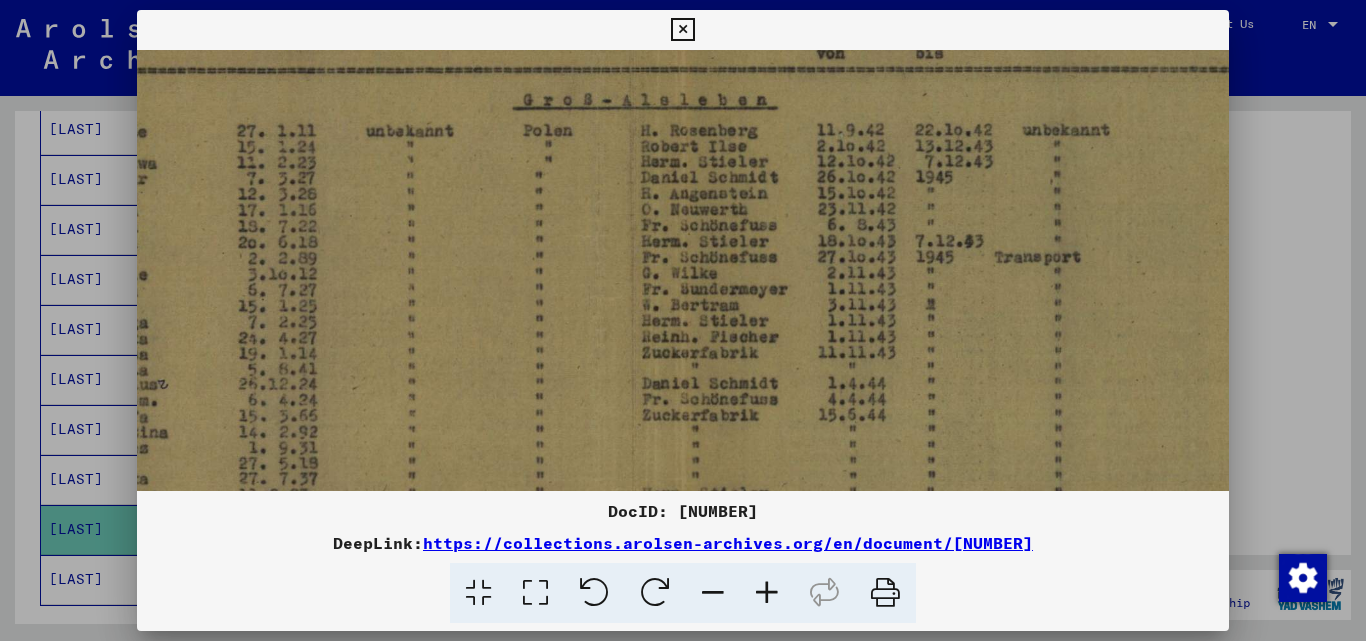 scroll, scrollTop: 92, scrollLeft: 309, axis: both 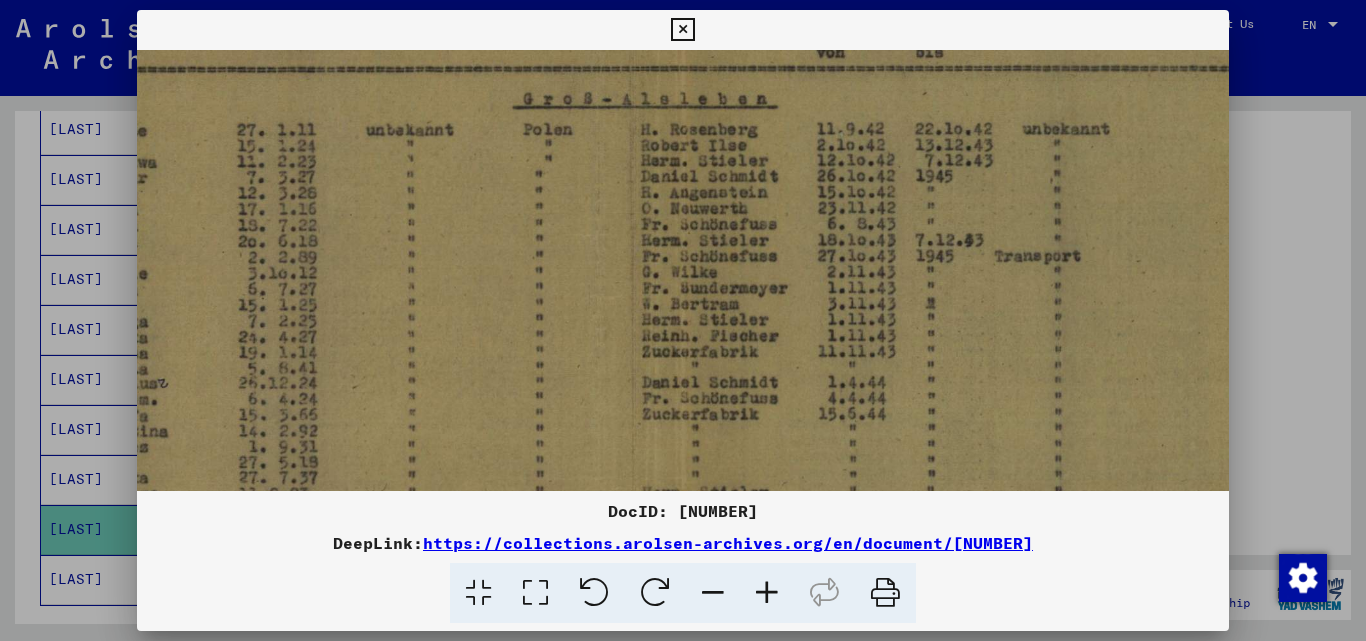 drag, startPoint x: 717, startPoint y: 342, endPoint x: 696, endPoint y: 263, distance: 81.7435 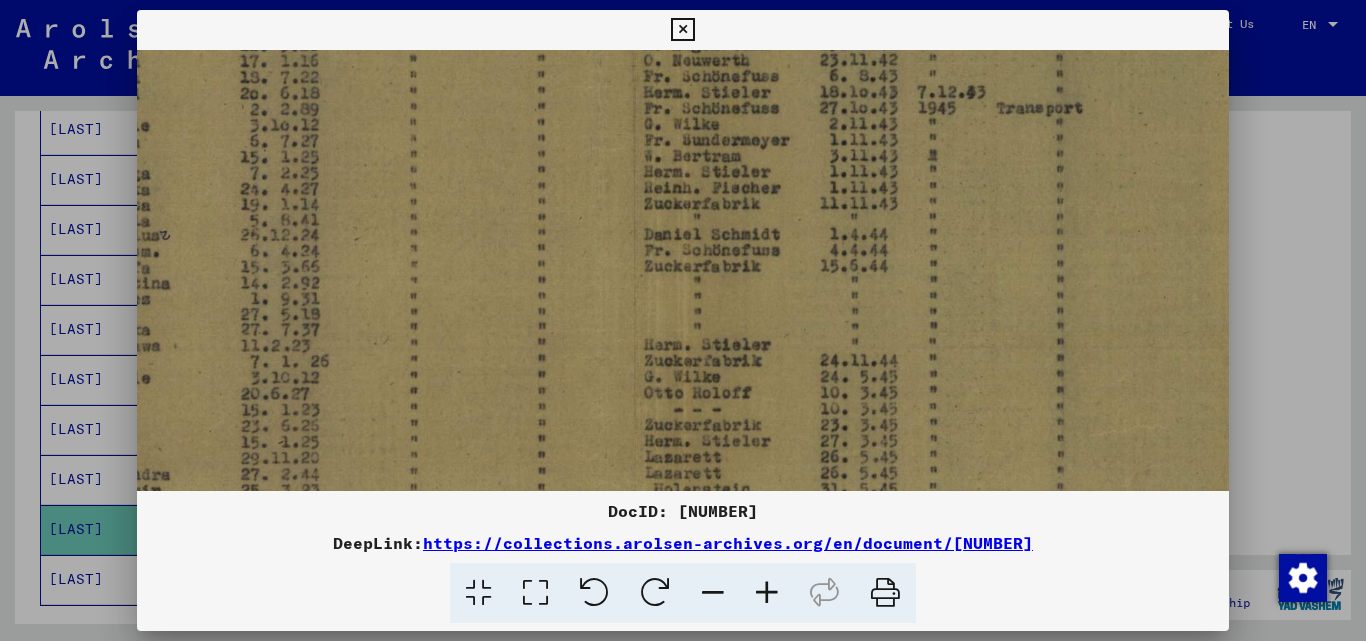 scroll, scrollTop: 242, scrollLeft: 307, axis: both 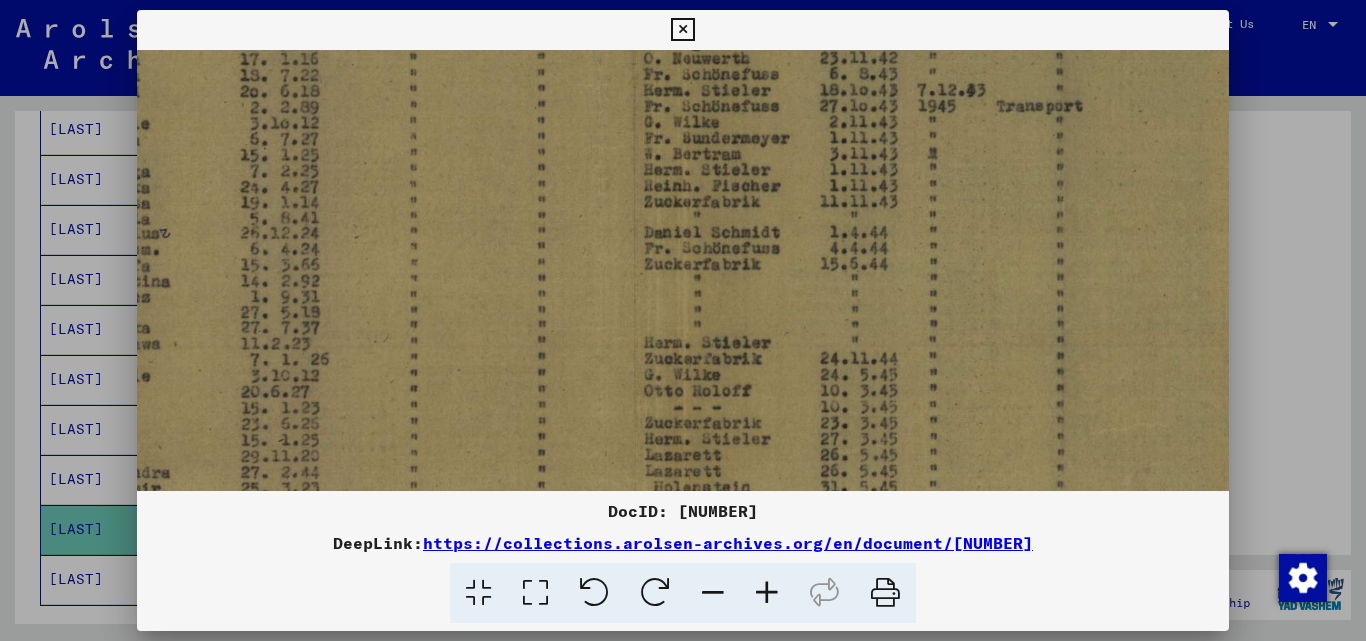 drag, startPoint x: 684, startPoint y: 400, endPoint x: 686, endPoint y: 250, distance: 150.01334 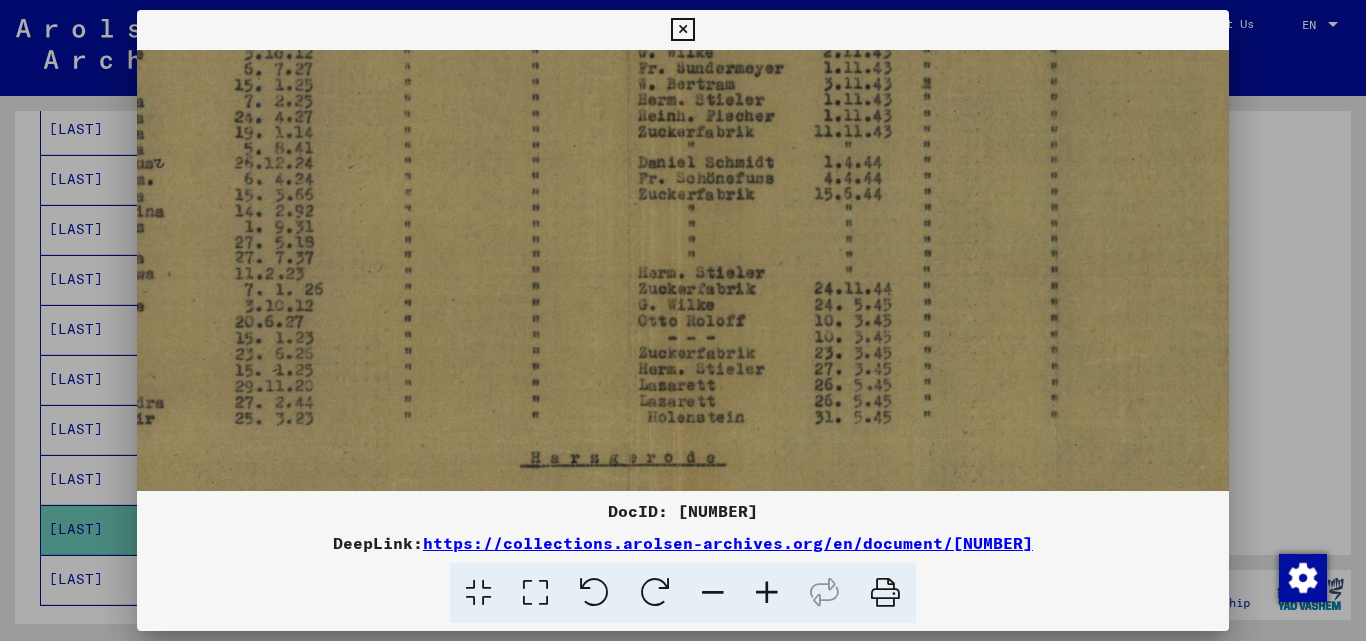 scroll, scrollTop: 376, scrollLeft: 313, axis: both 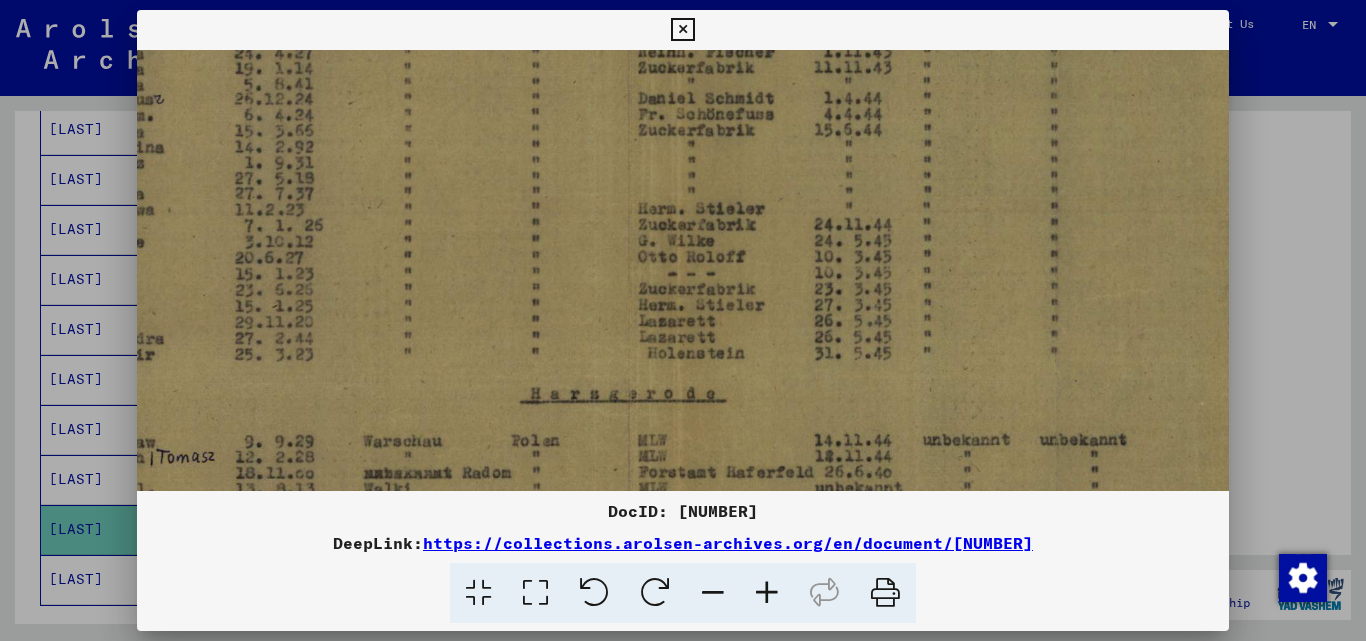drag, startPoint x: 680, startPoint y: 374, endPoint x: 674, endPoint y: 262, distance: 112.1606 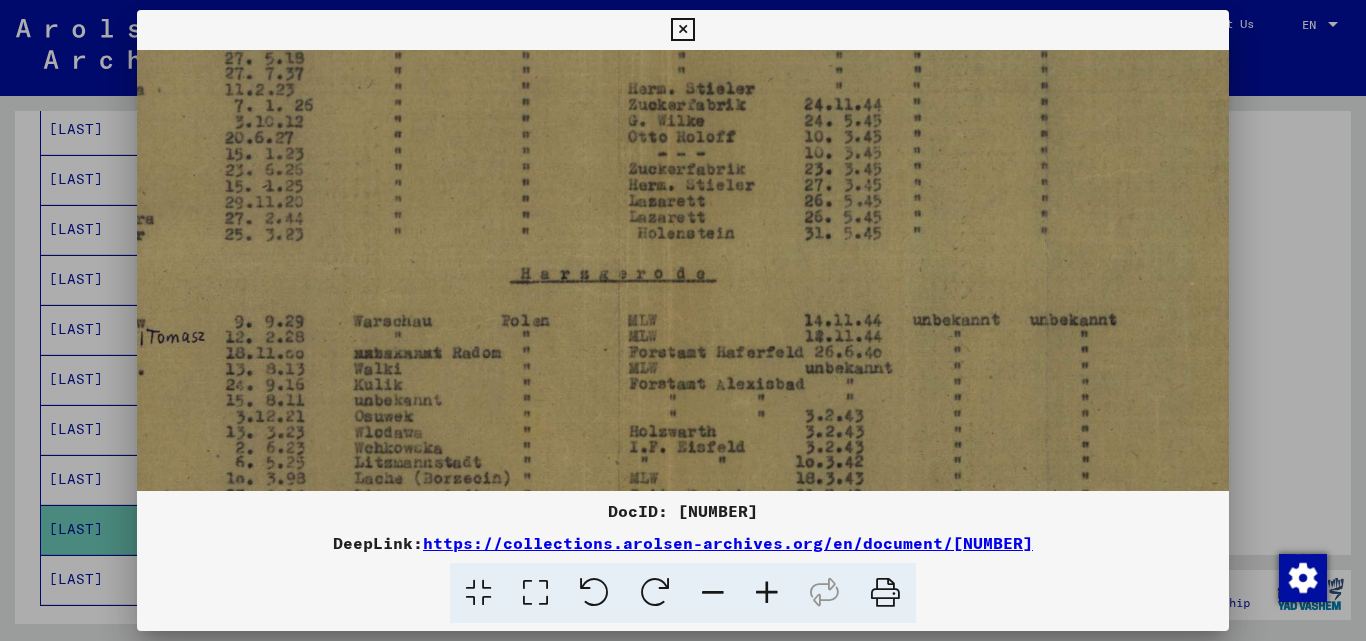 scroll, scrollTop: 528, scrollLeft: 323, axis: both 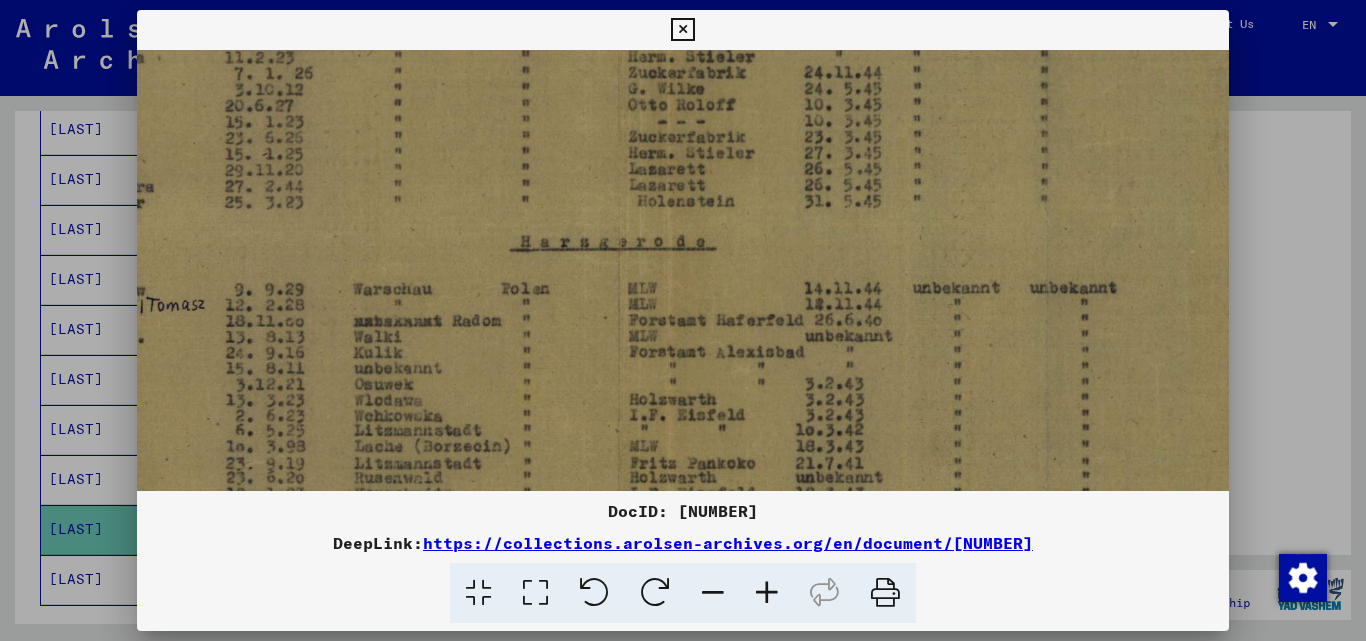 drag, startPoint x: 676, startPoint y: 383, endPoint x: 666, endPoint y: 231, distance: 152.3286 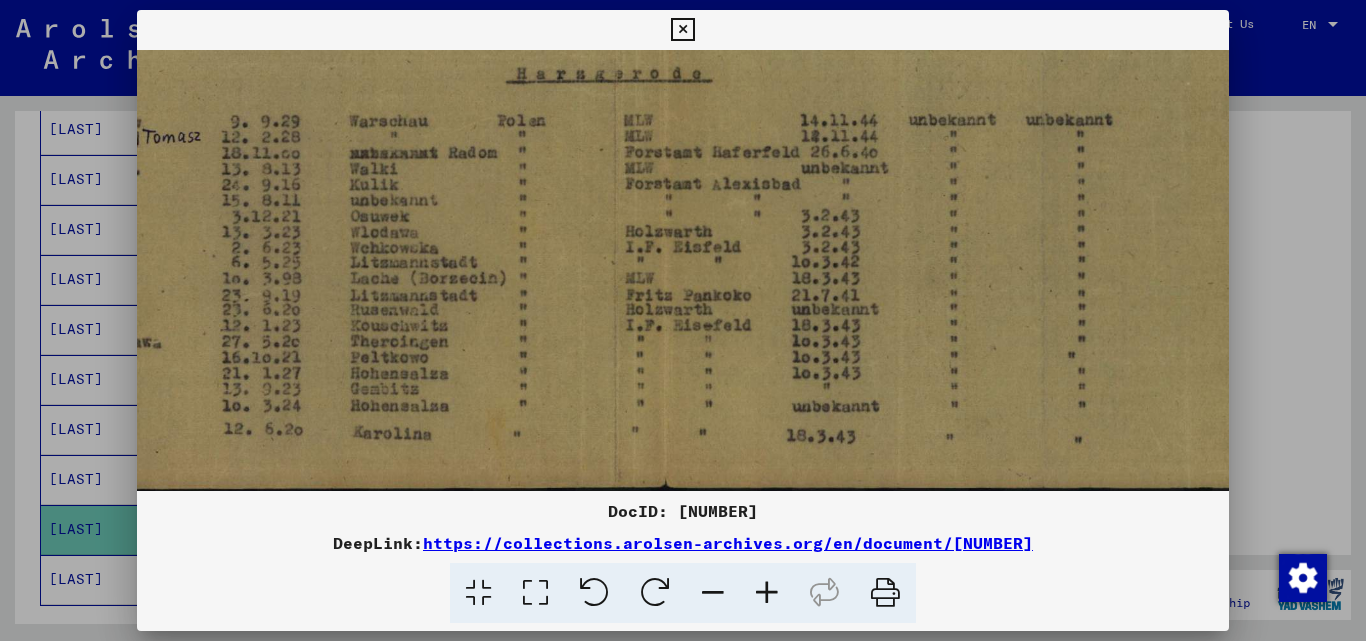 scroll, scrollTop: 700, scrollLeft: 327, axis: both 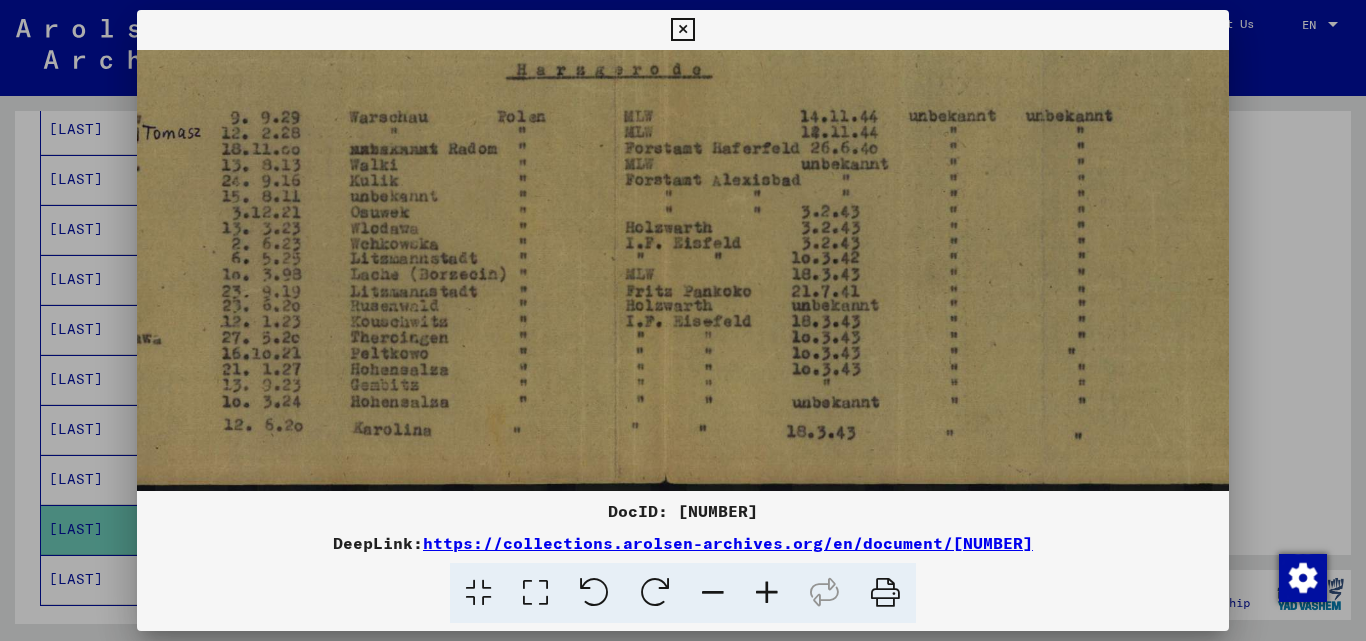 drag, startPoint x: 668, startPoint y: 380, endPoint x: 664, endPoint y: 186, distance: 194.04123 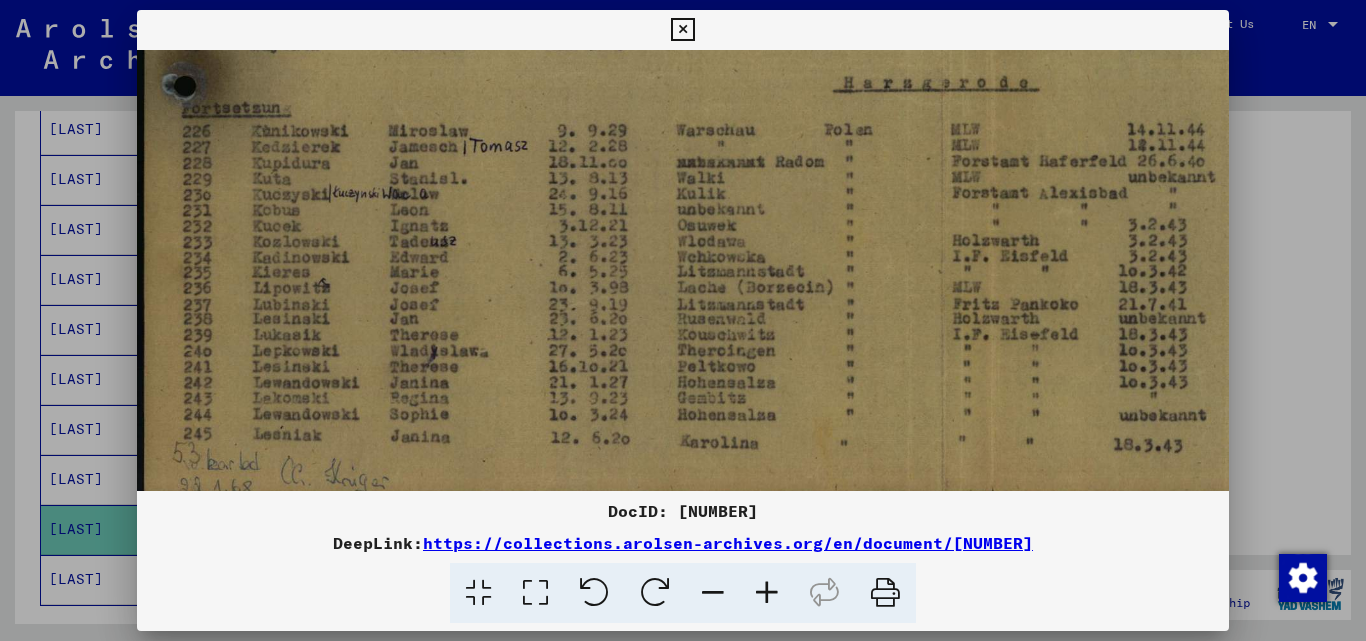 scroll, scrollTop: 686, scrollLeft: 0, axis: vertical 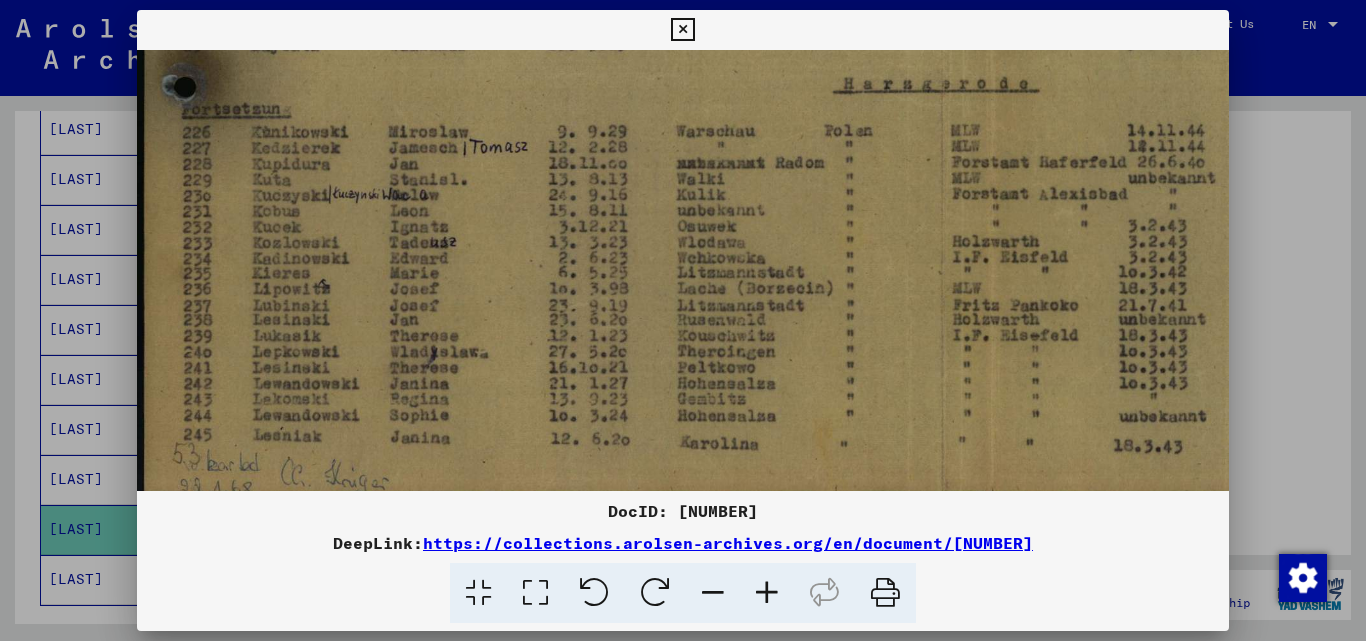 drag, startPoint x: 680, startPoint y: 319, endPoint x: 1120, endPoint y: 273, distance: 442.398 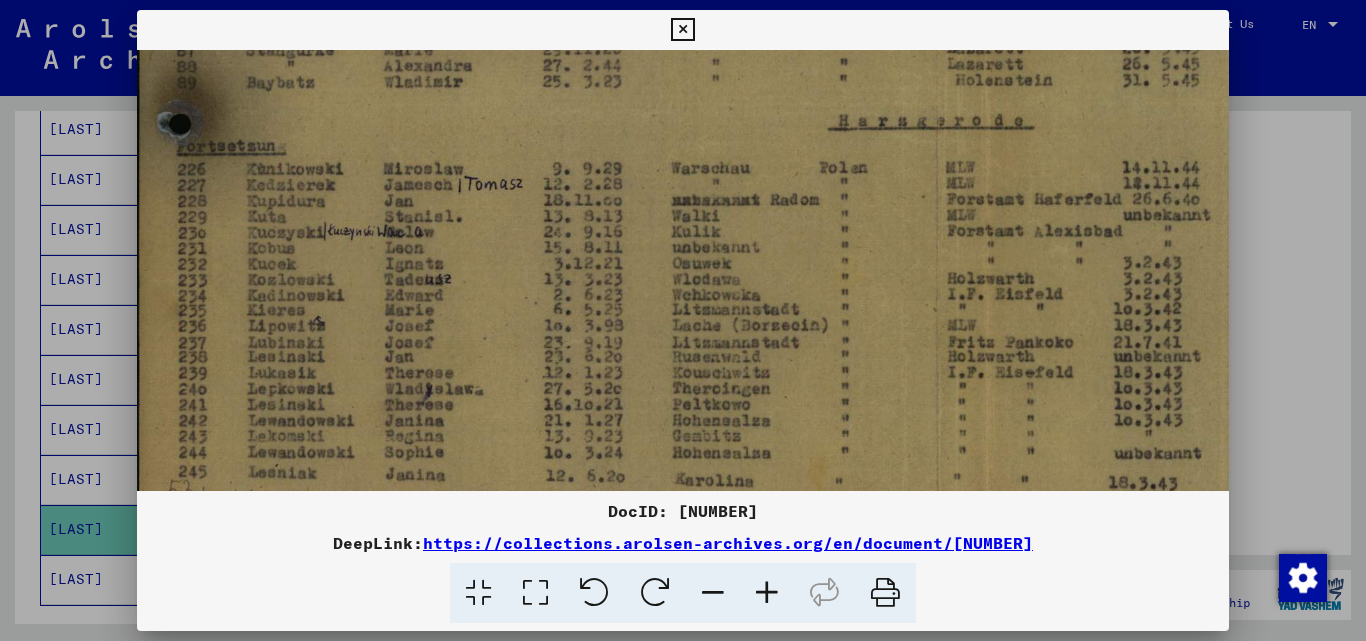 scroll, scrollTop: 646, scrollLeft: 6, axis: both 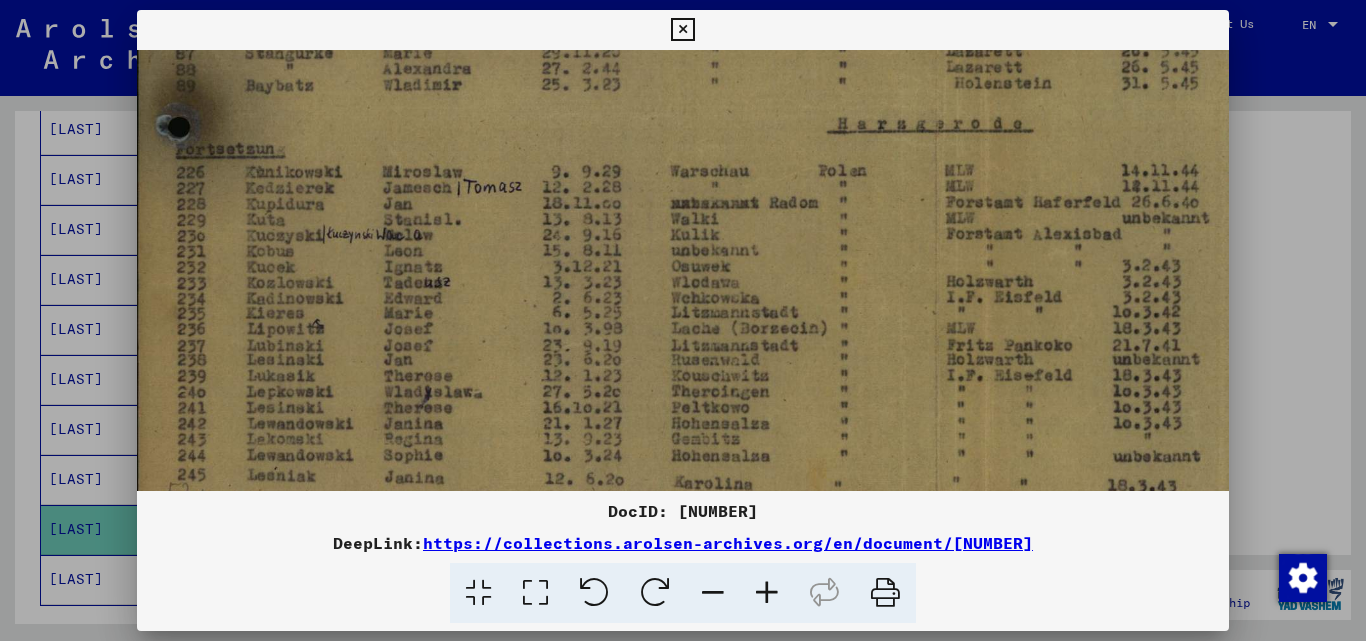 drag, startPoint x: 852, startPoint y: 263, endPoint x: 849, endPoint y: 285, distance: 22.203604 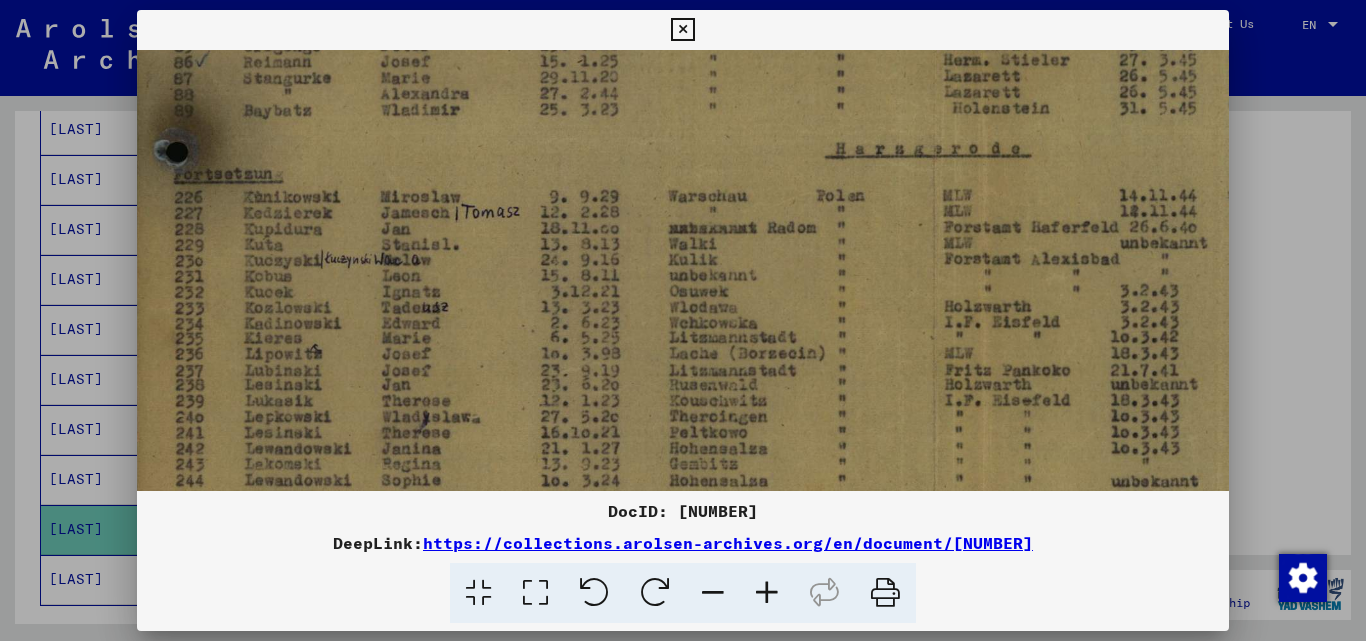 scroll, scrollTop: 604, scrollLeft: 10, axis: both 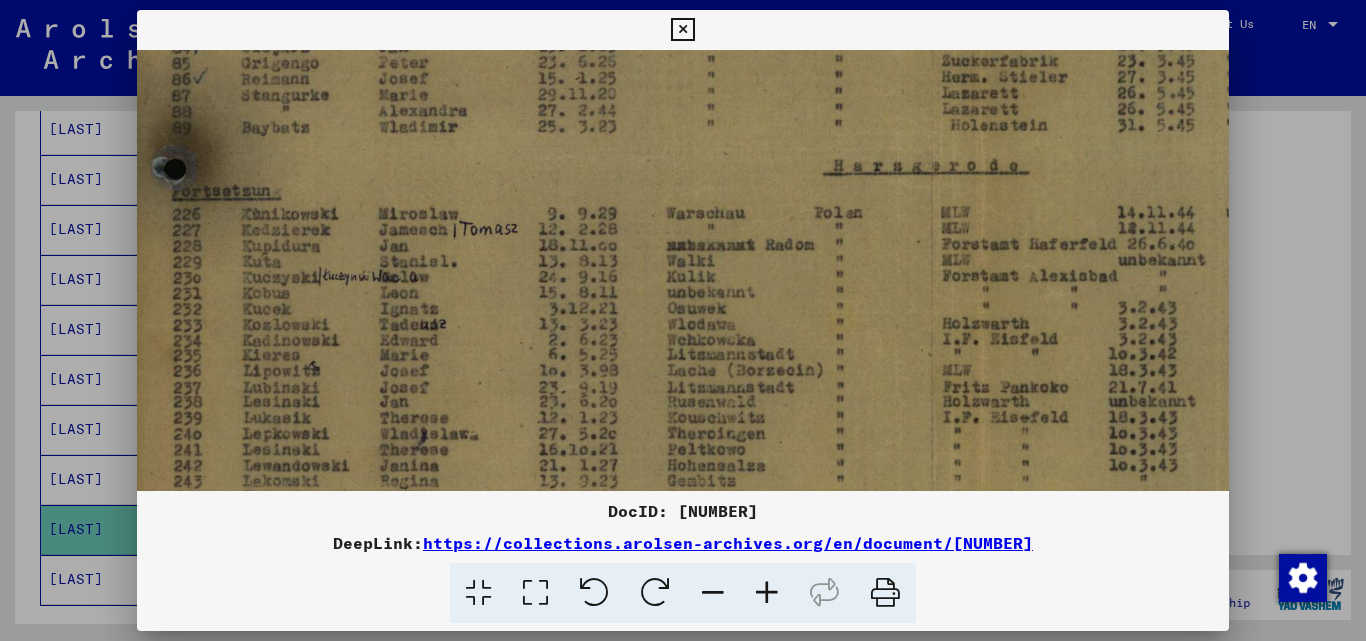 drag, startPoint x: 694, startPoint y: 338, endPoint x: 690, endPoint y: 380, distance: 42.190044 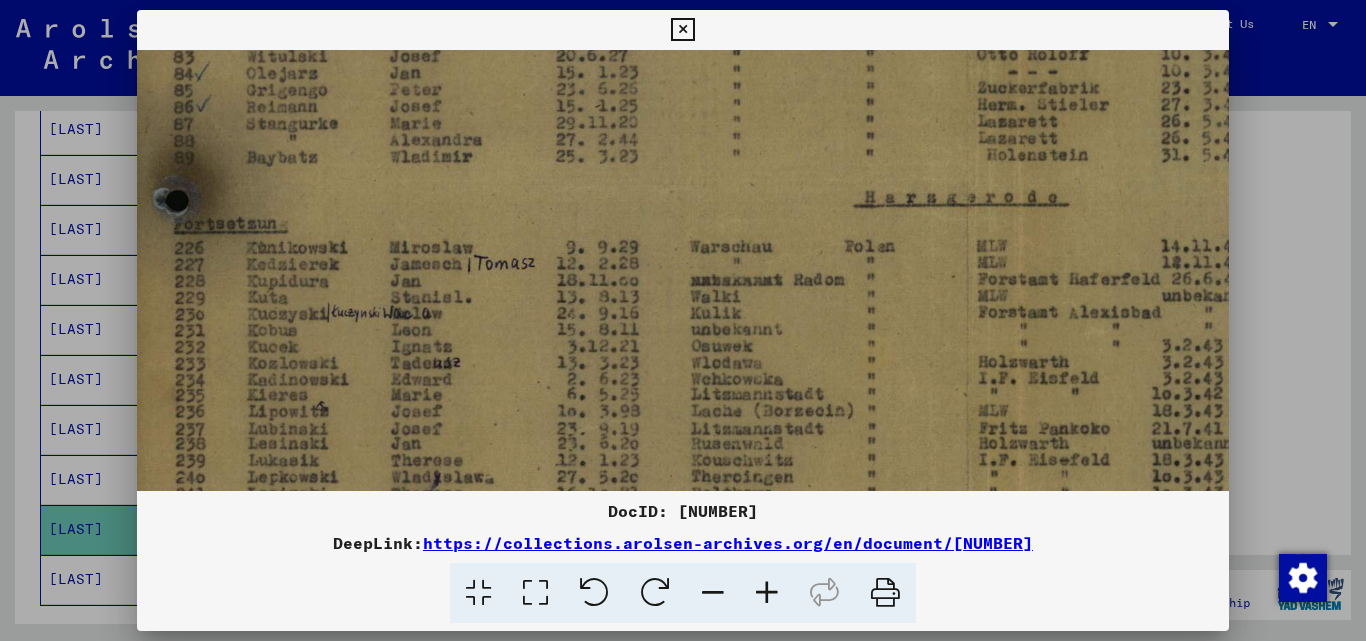 click at bounding box center [767, 593] 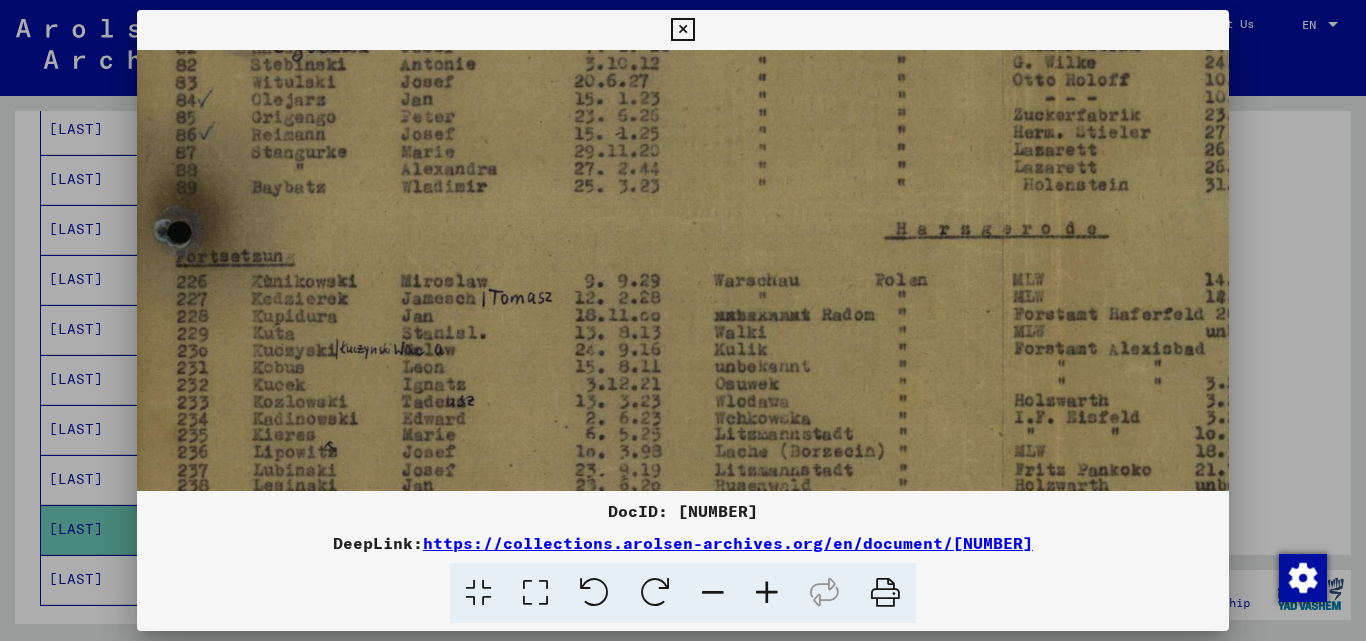 click at bounding box center [767, 593] 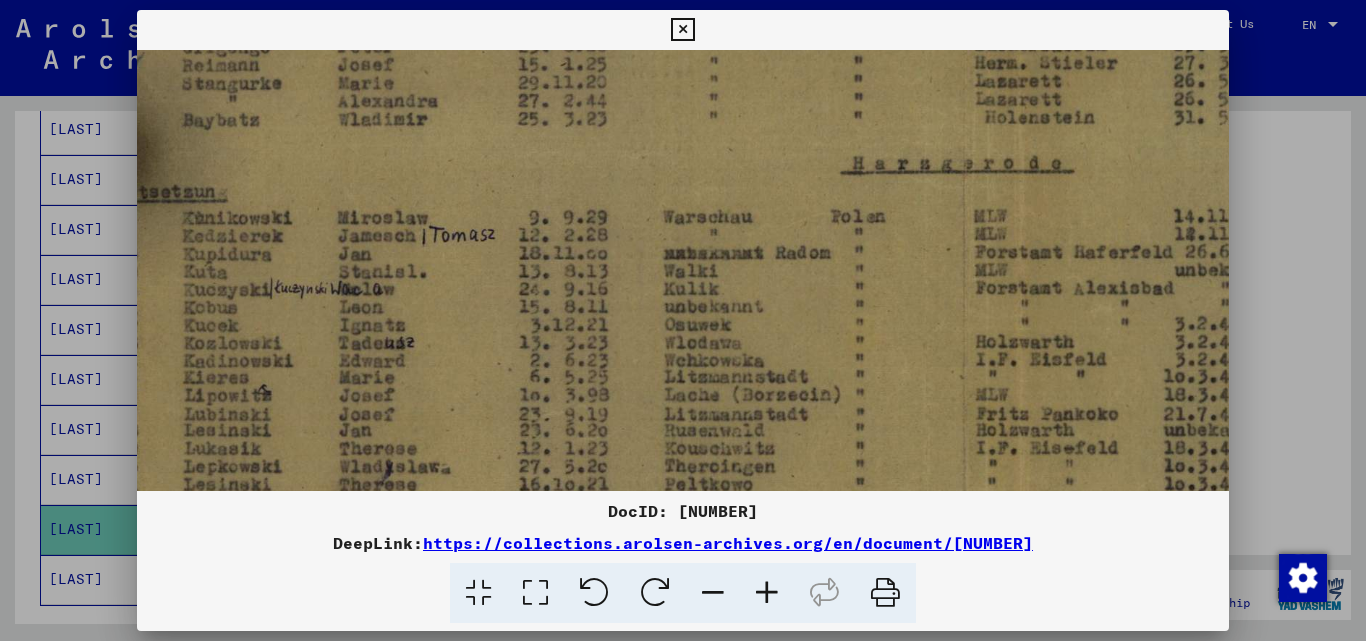 scroll, scrollTop: 712, scrollLeft: 87, axis: both 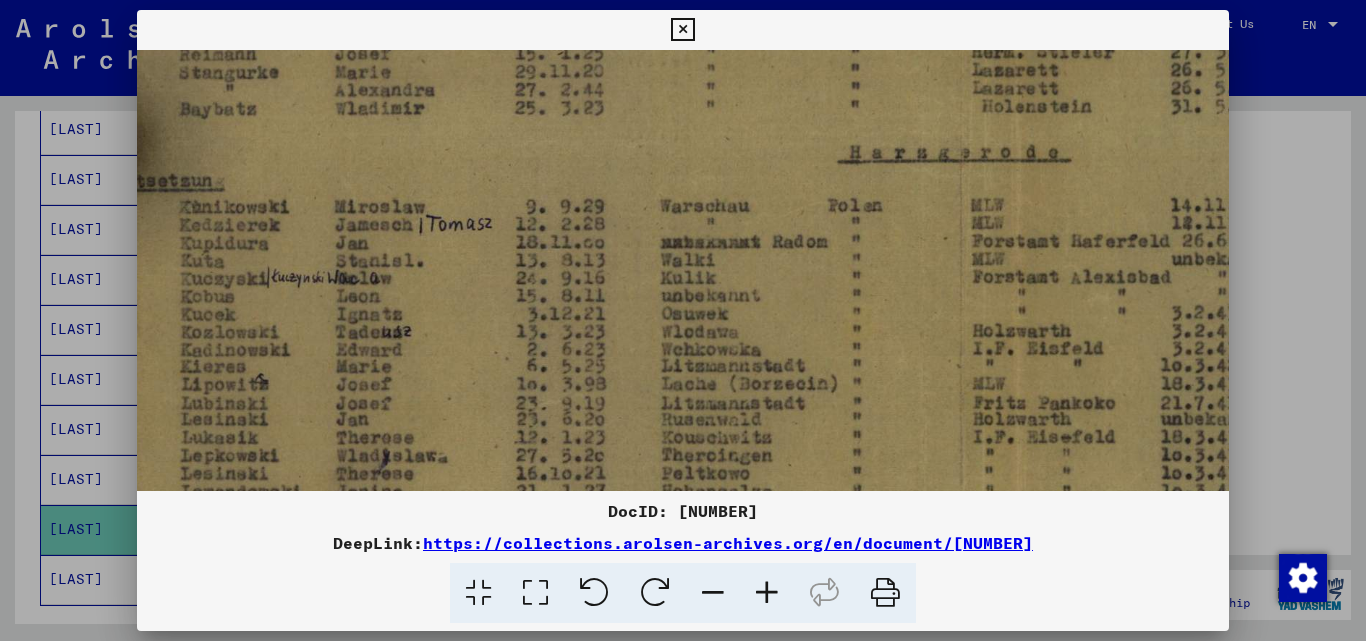 drag, startPoint x: 830, startPoint y: 376, endPoint x: 755, endPoint y: 289, distance: 114.865135 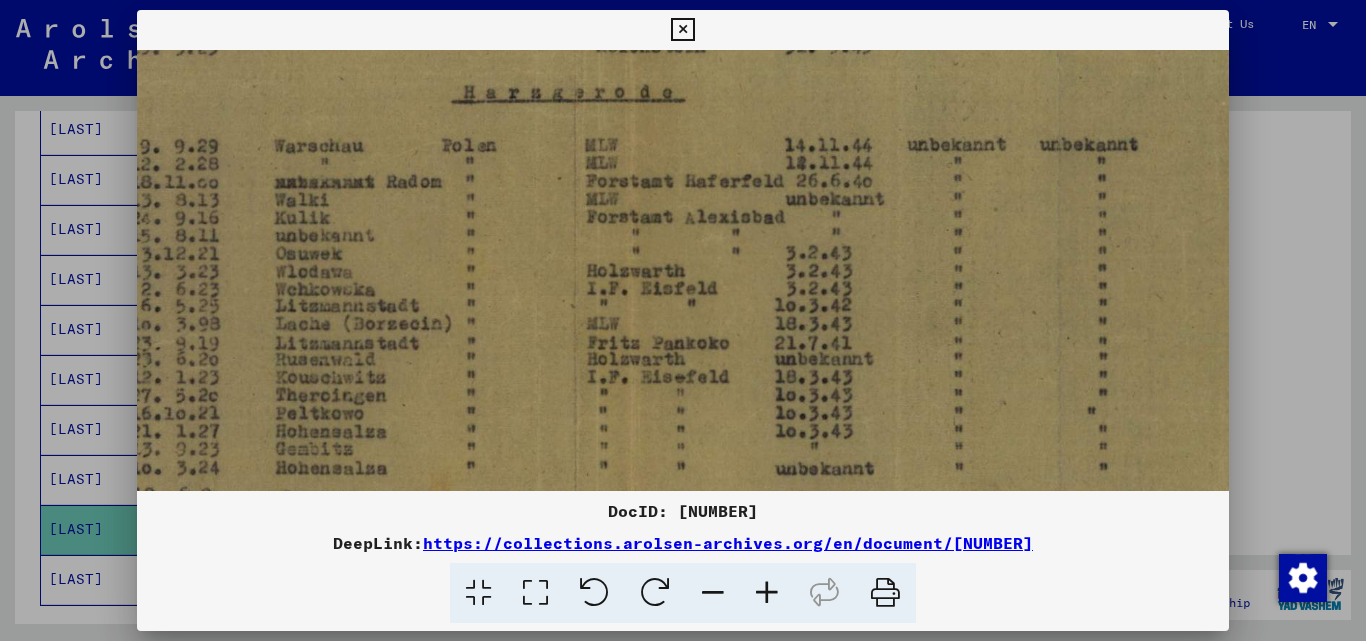 scroll, scrollTop: 775, scrollLeft: 481, axis: both 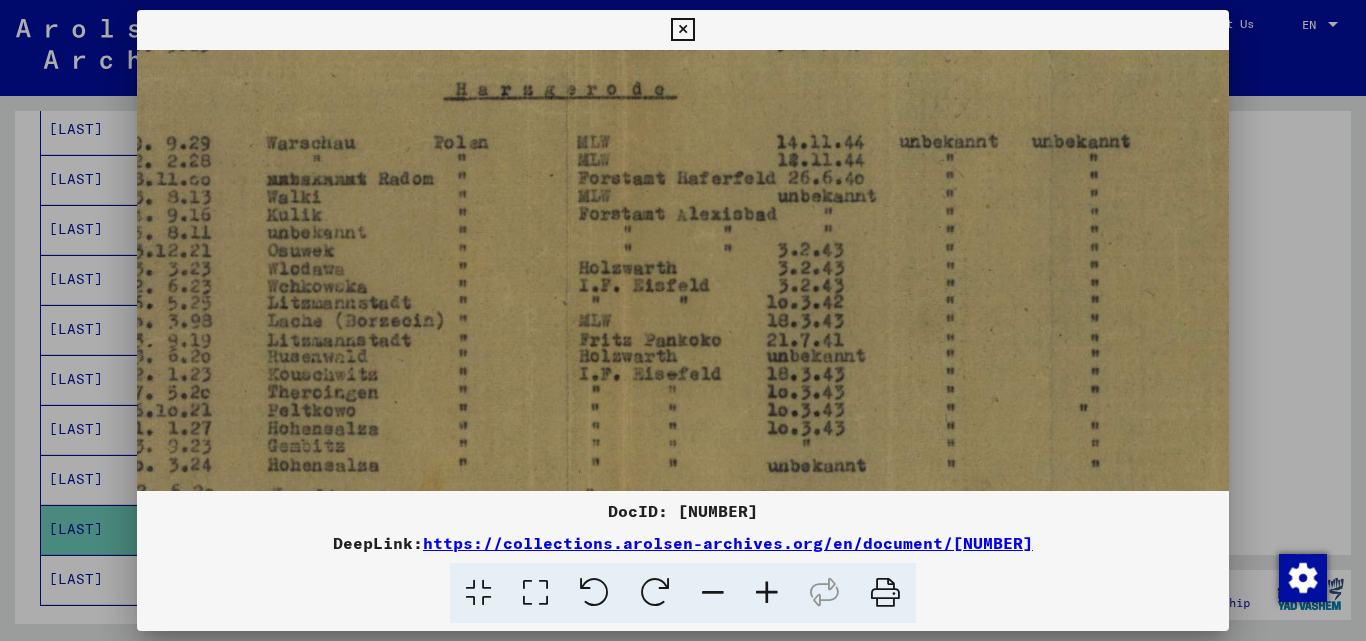 drag, startPoint x: 915, startPoint y: 228, endPoint x: 521, endPoint y: 165, distance: 399.005 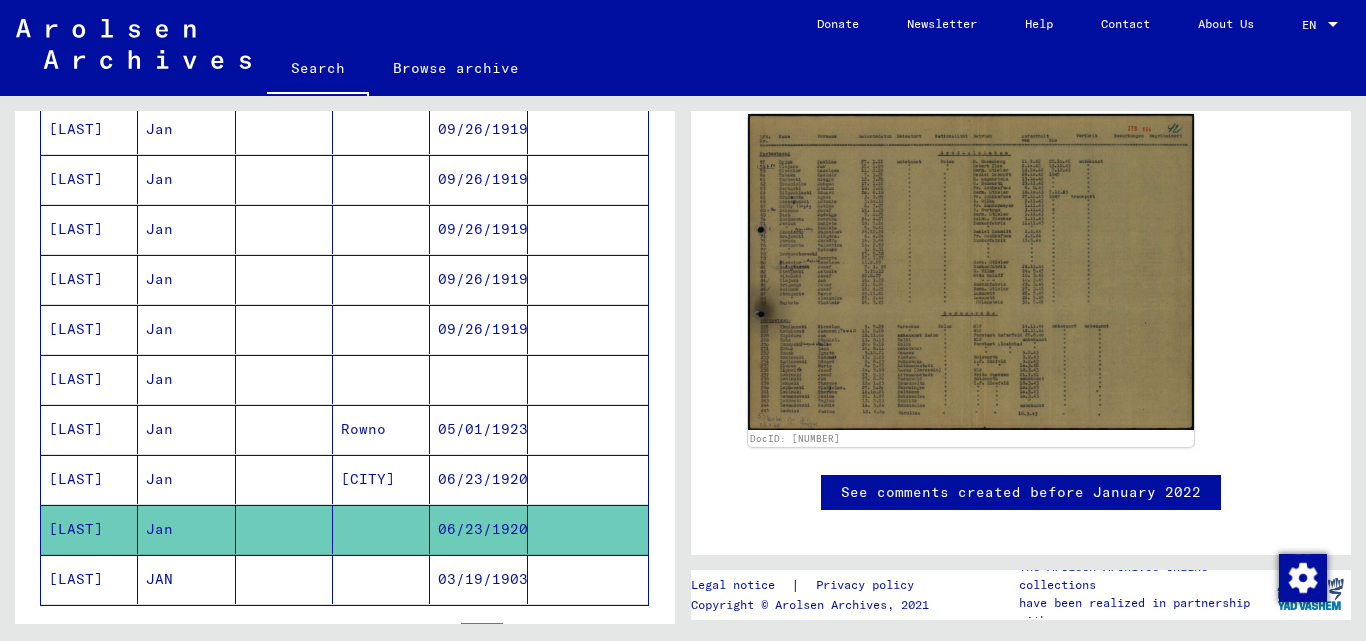 click on "03/19/1903" 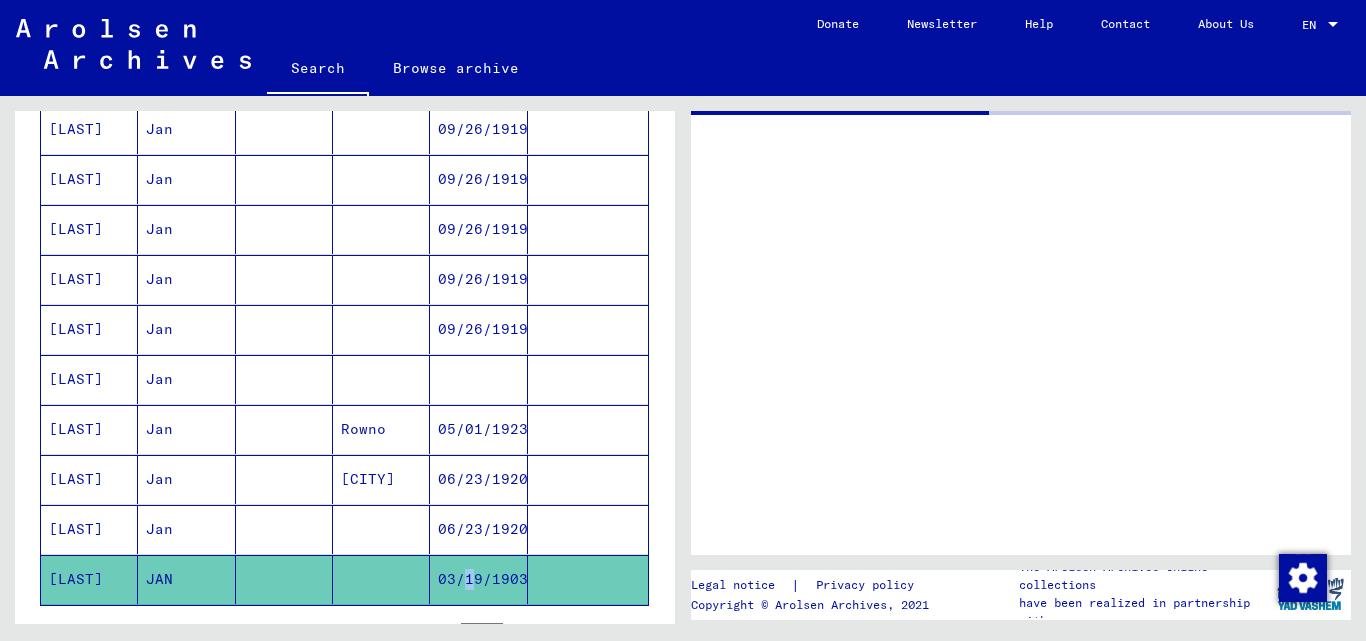 click on "03/19/1903" 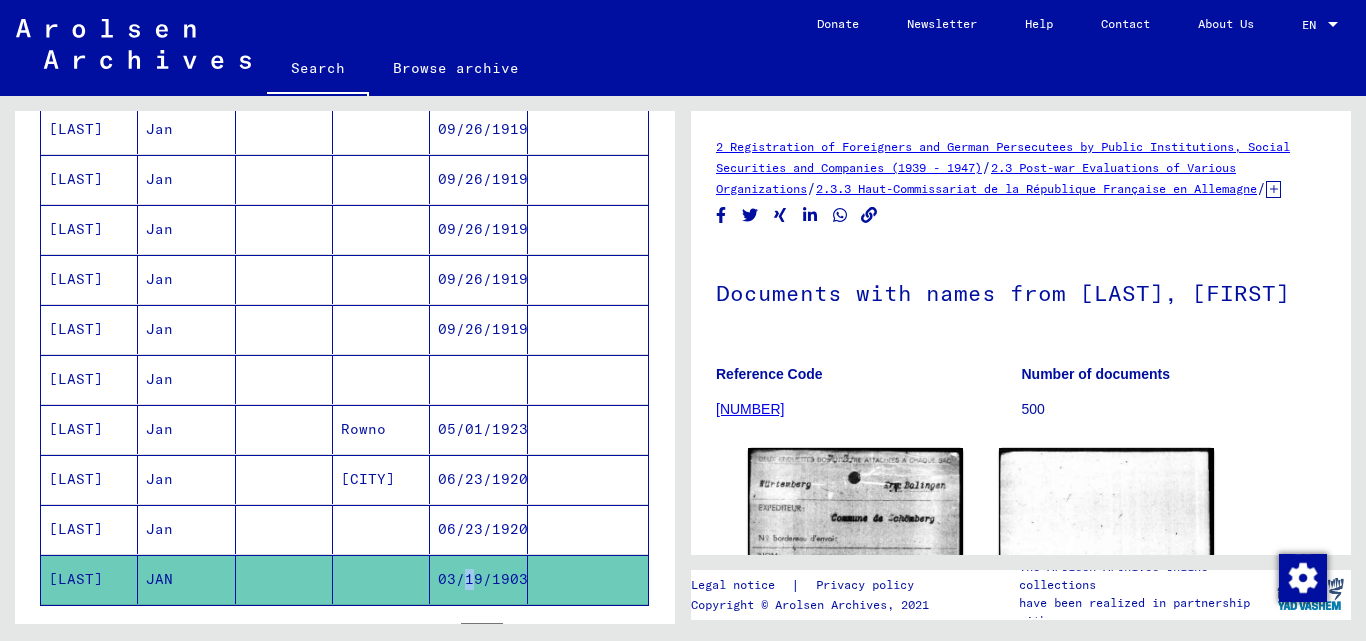 scroll, scrollTop: 0, scrollLeft: 0, axis: both 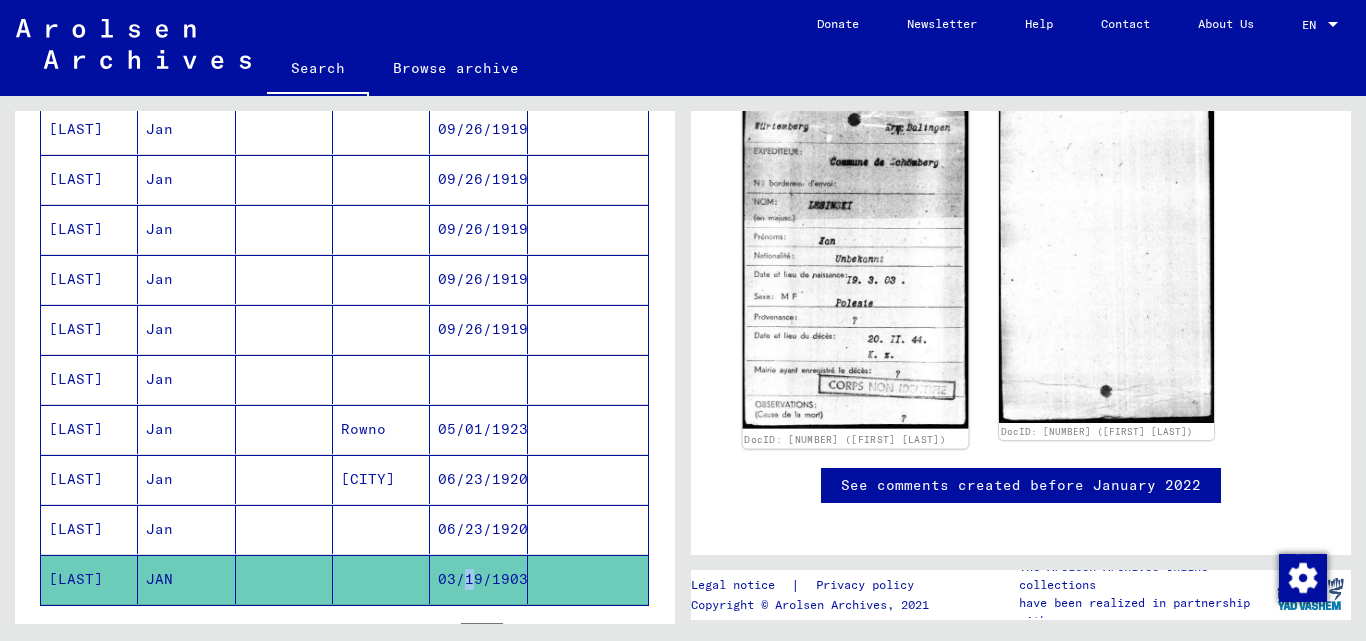 click 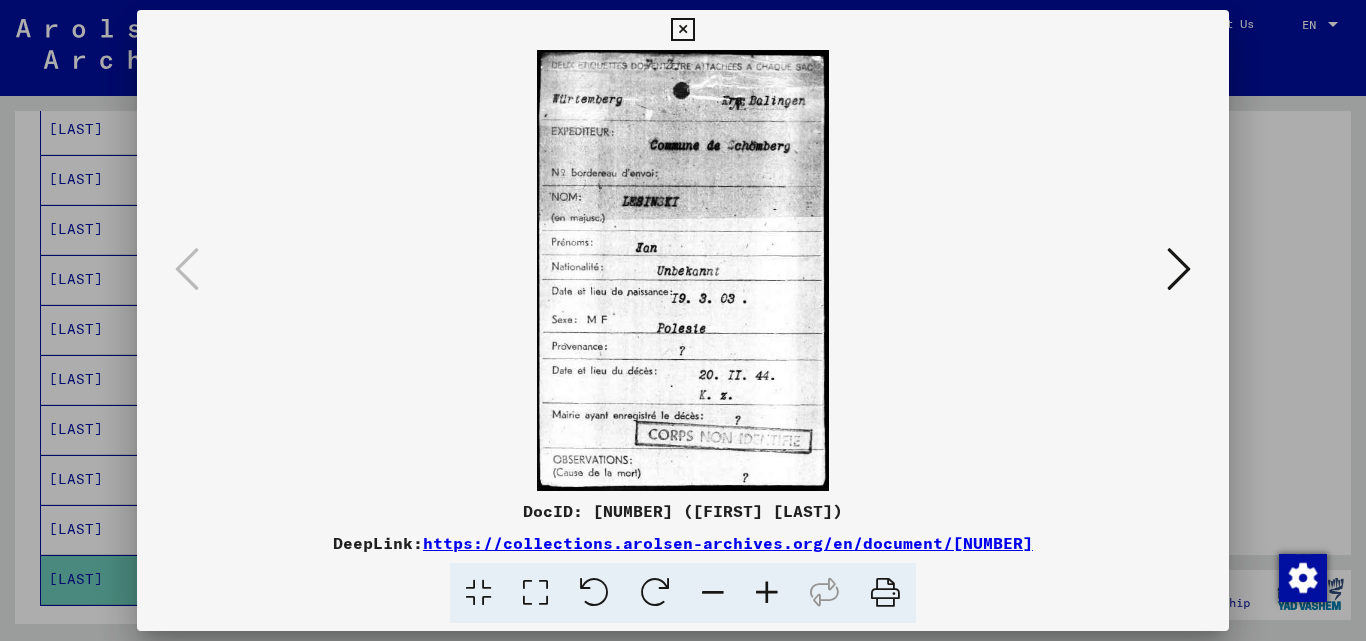 click at bounding box center (683, 270) 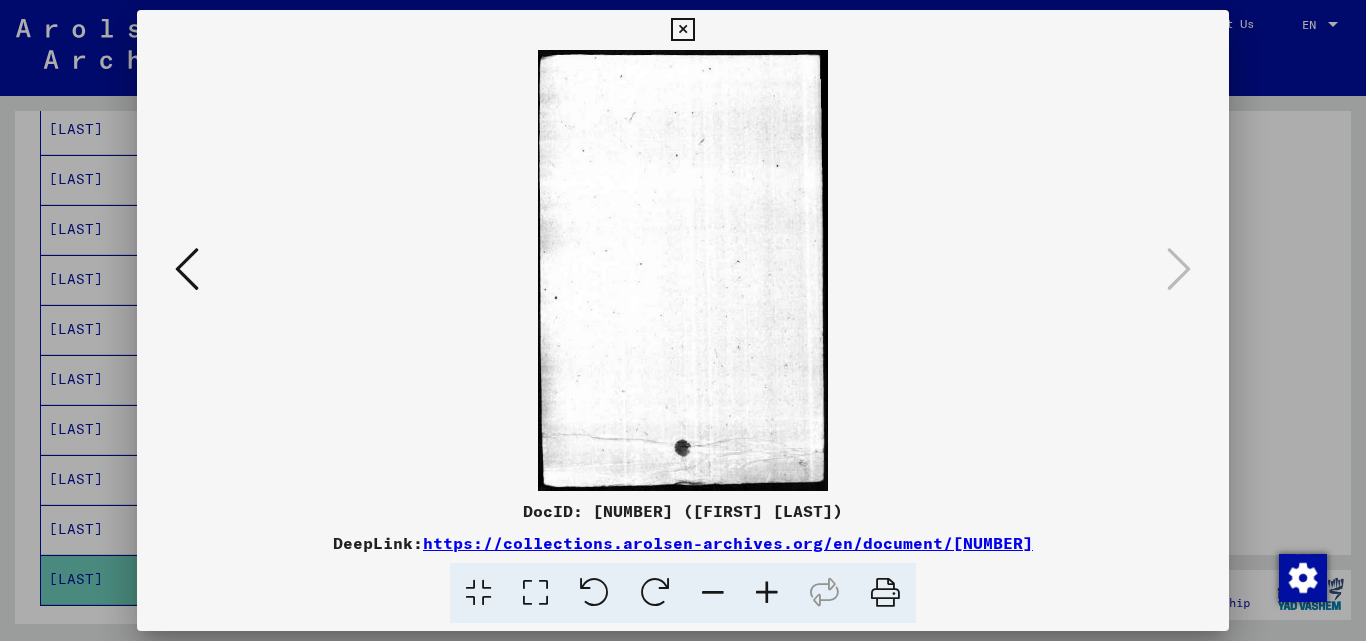 click at bounding box center [682, 30] 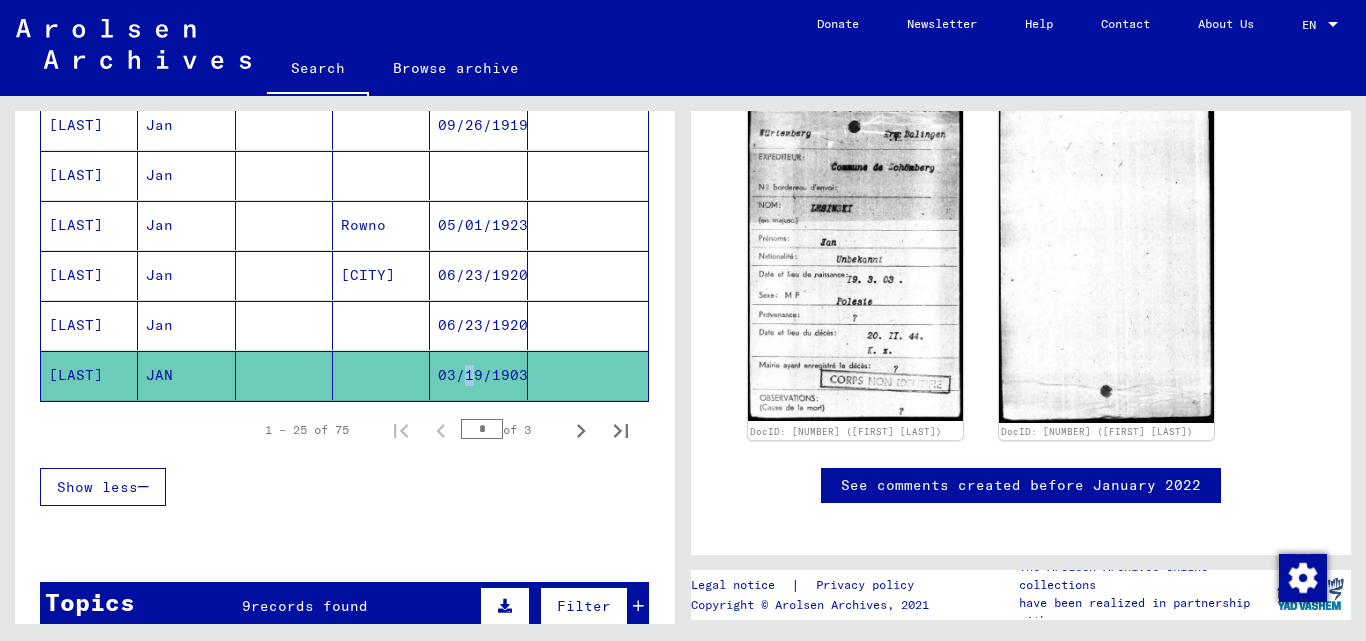 scroll, scrollTop: 1060, scrollLeft: 0, axis: vertical 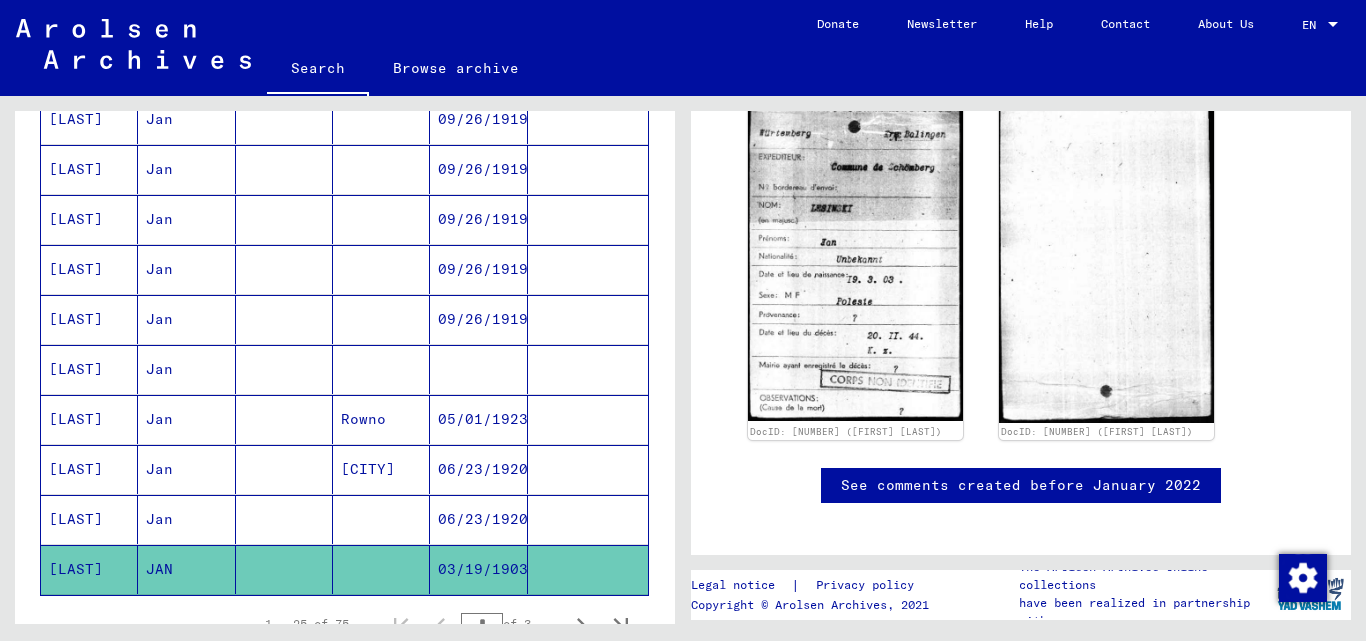 click on "Jan" at bounding box center [186, 419] 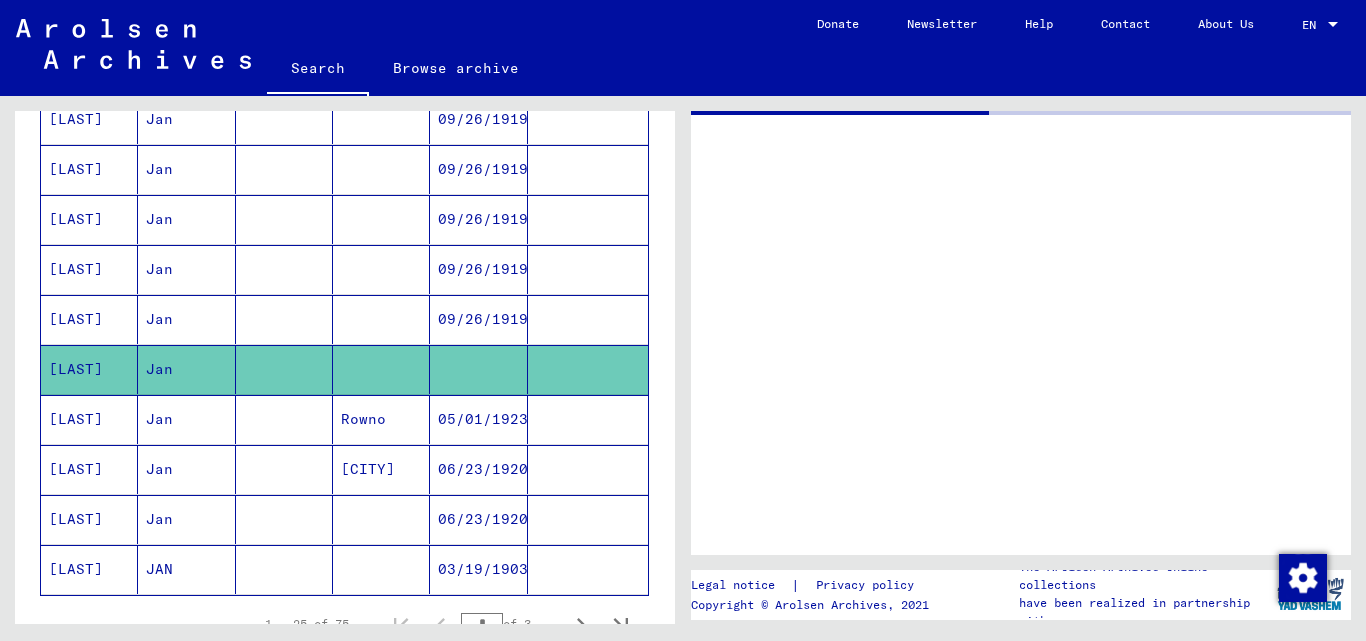 scroll, scrollTop: 0, scrollLeft: 0, axis: both 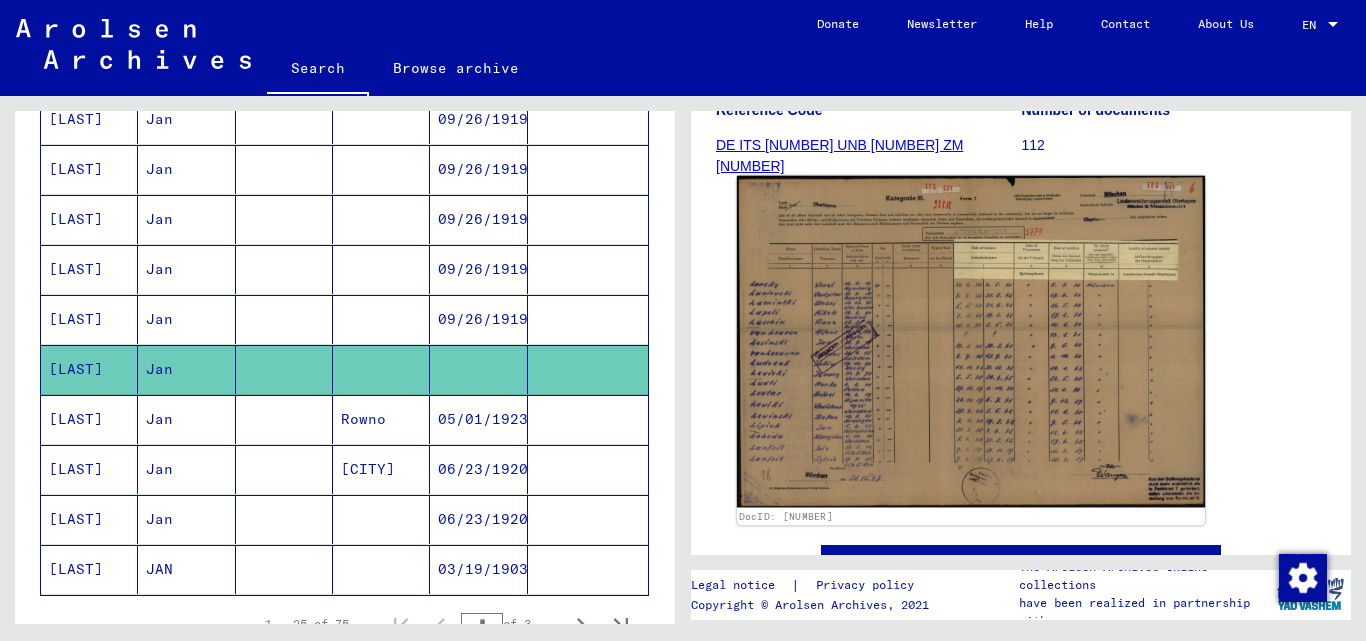 click 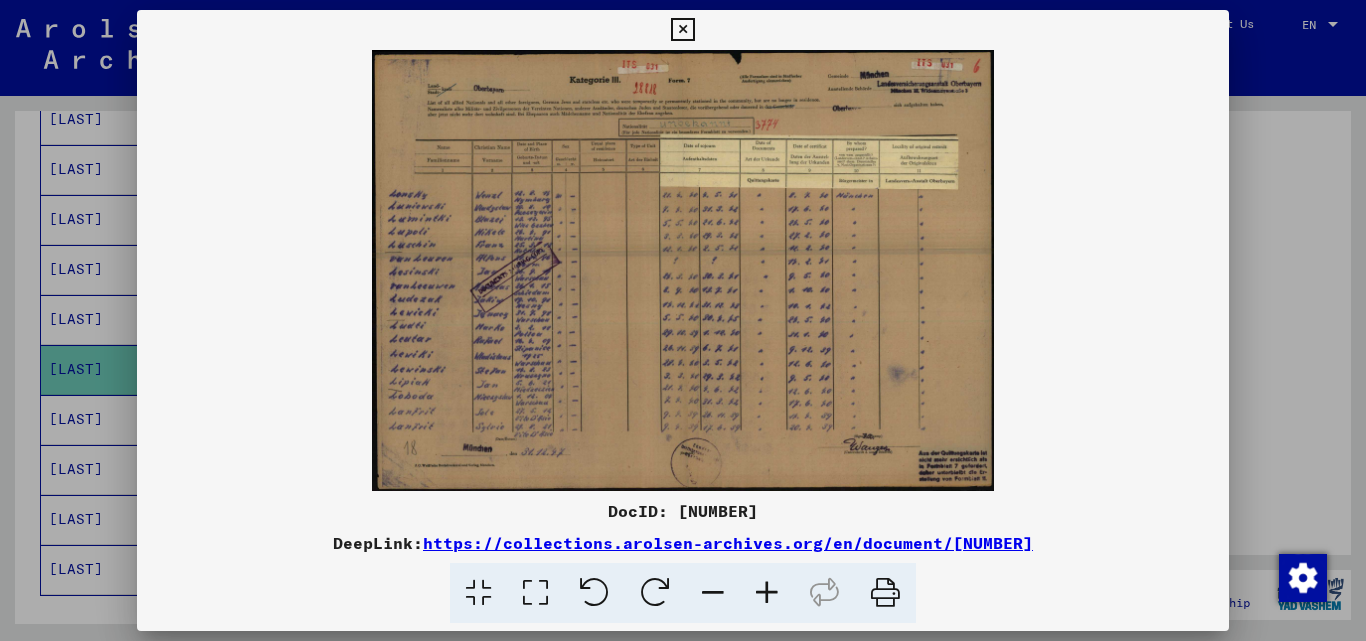 click at bounding box center [683, 270] 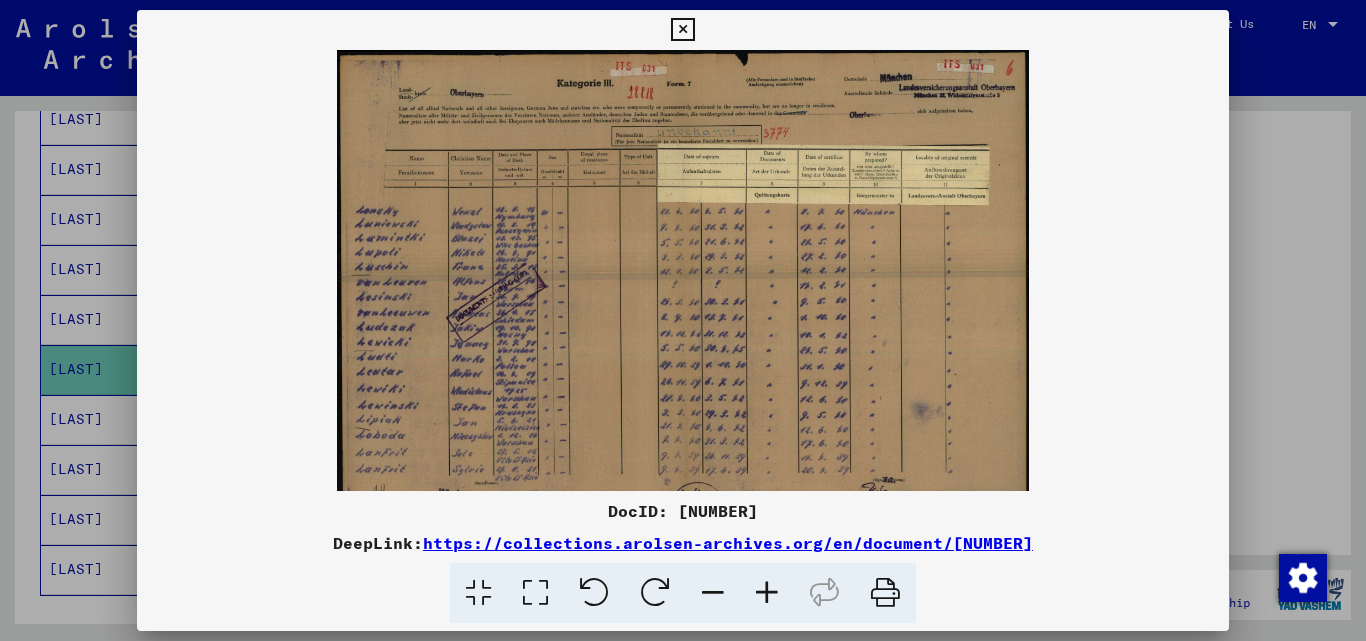 click at bounding box center (767, 593) 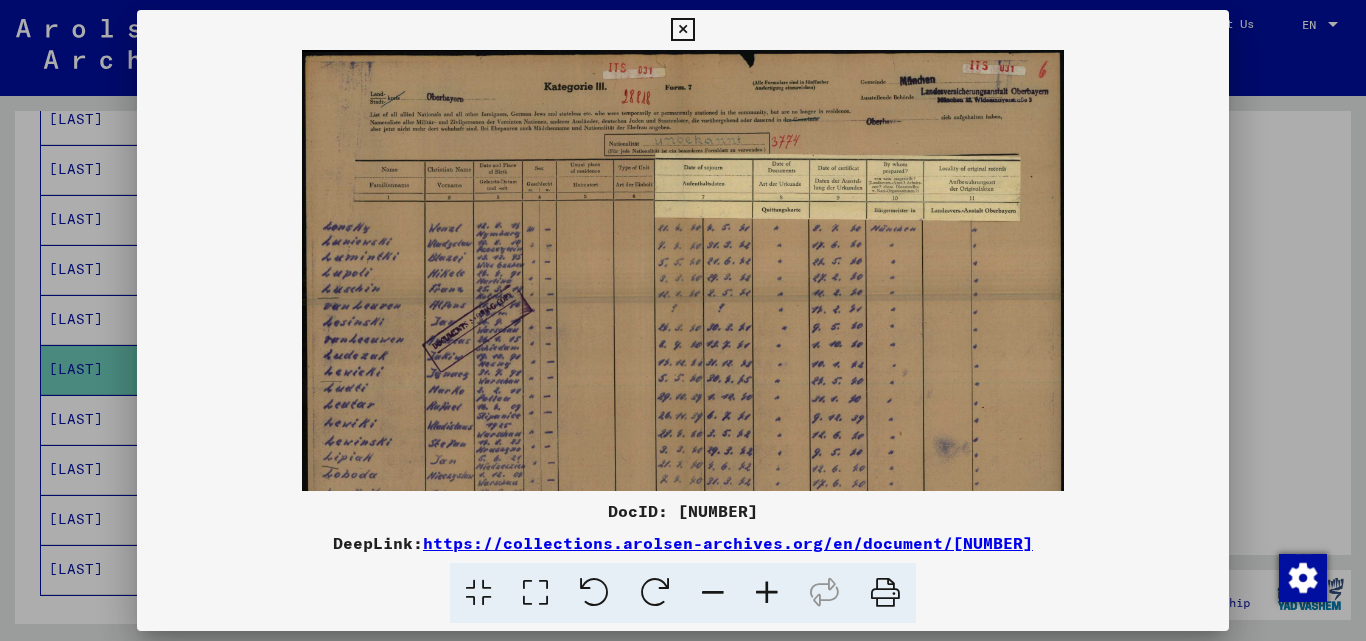 click at bounding box center [767, 593] 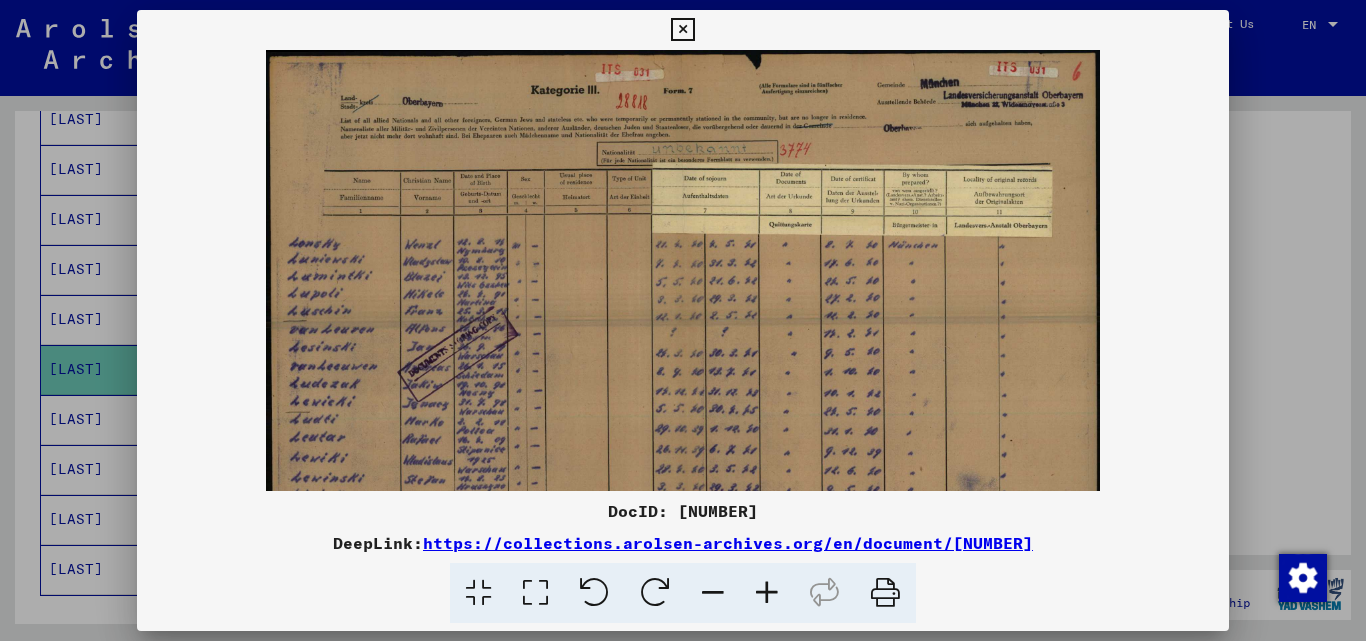 click at bounding box center (767, 593) 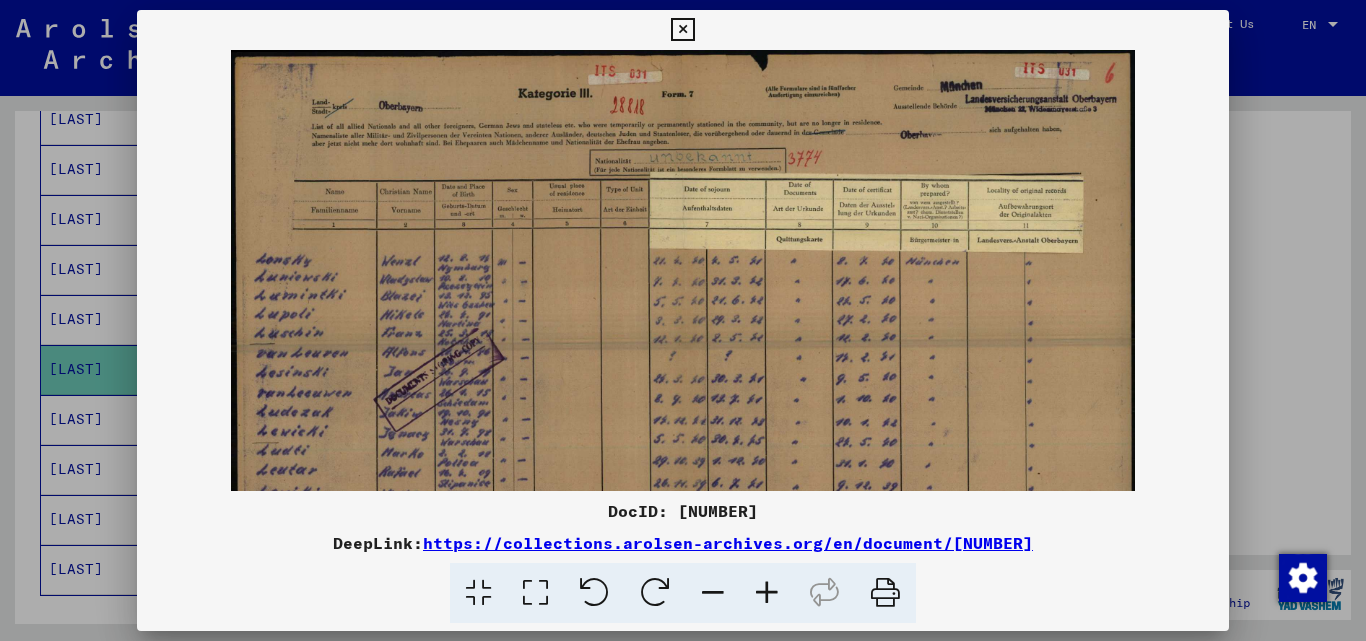 click at bounding box center (767, 593) 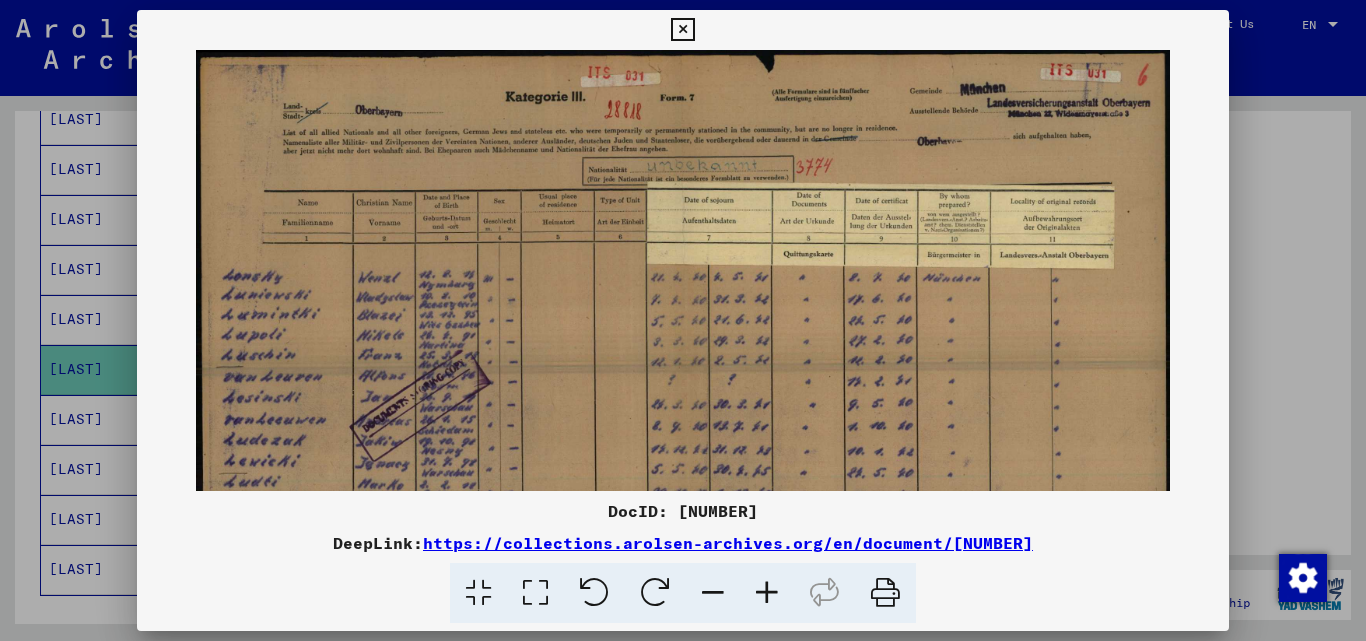 click at bounding box center [767, 593] 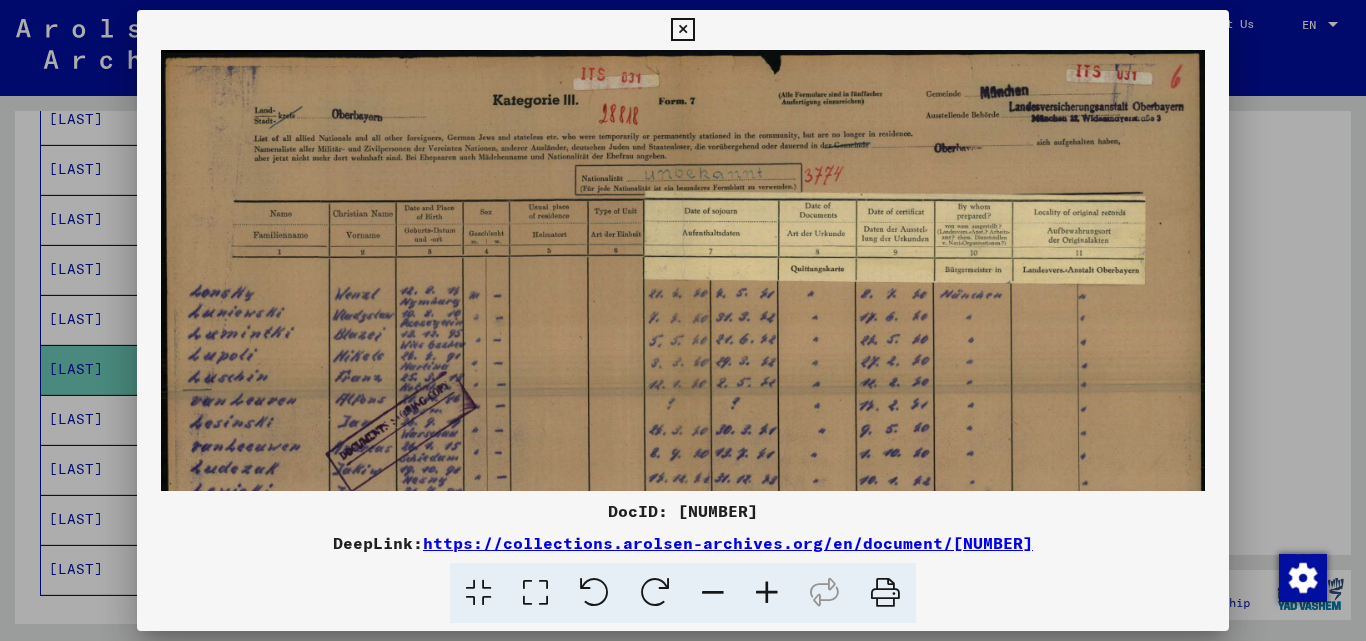 click at bounding box center (767, 593) 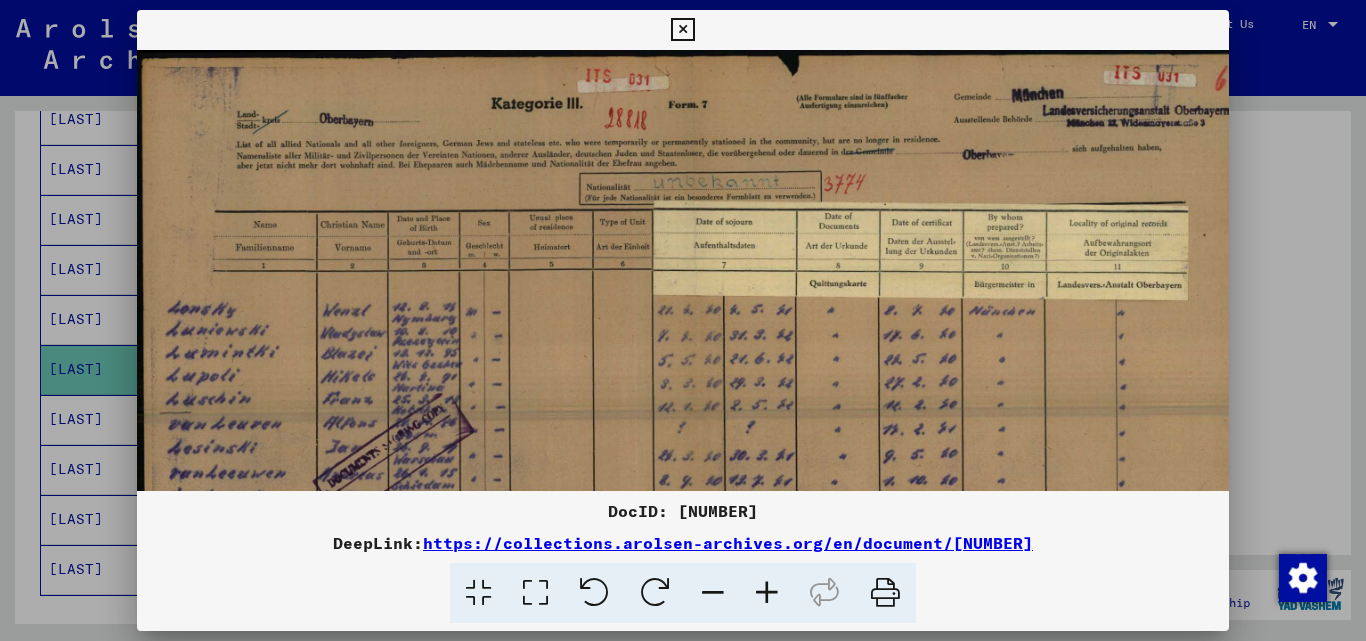 click at bounding box center [767, 593] 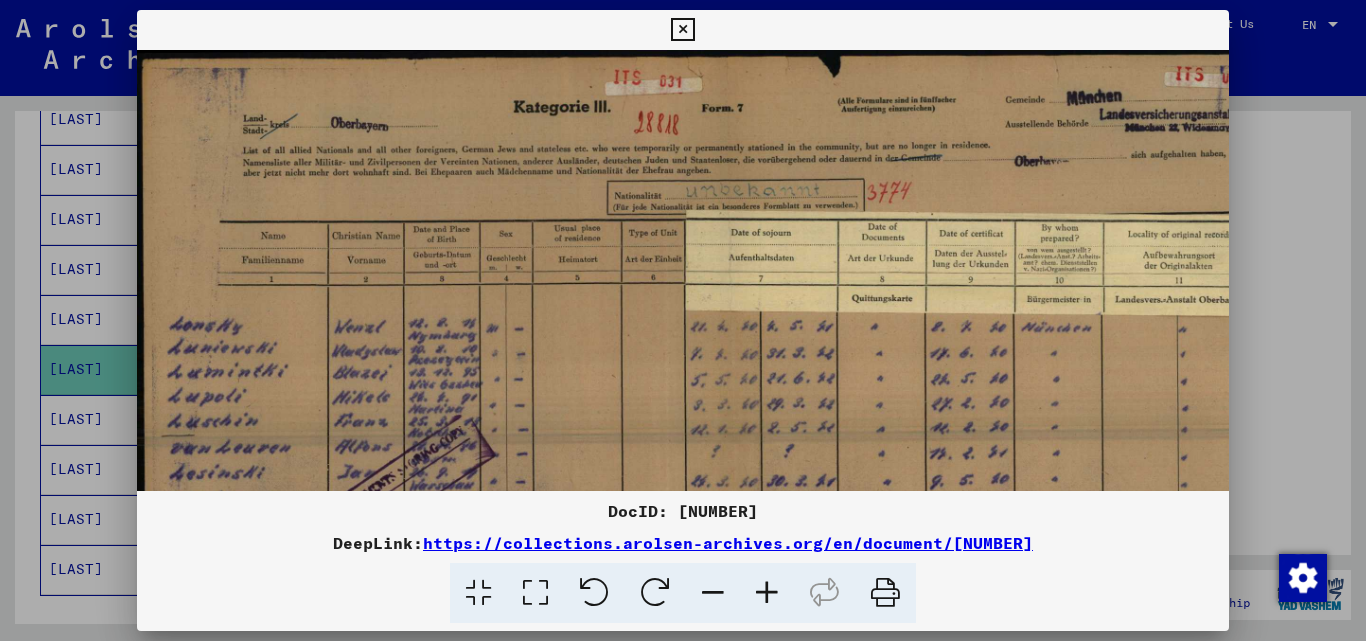 click at bounding box center (767, 593) 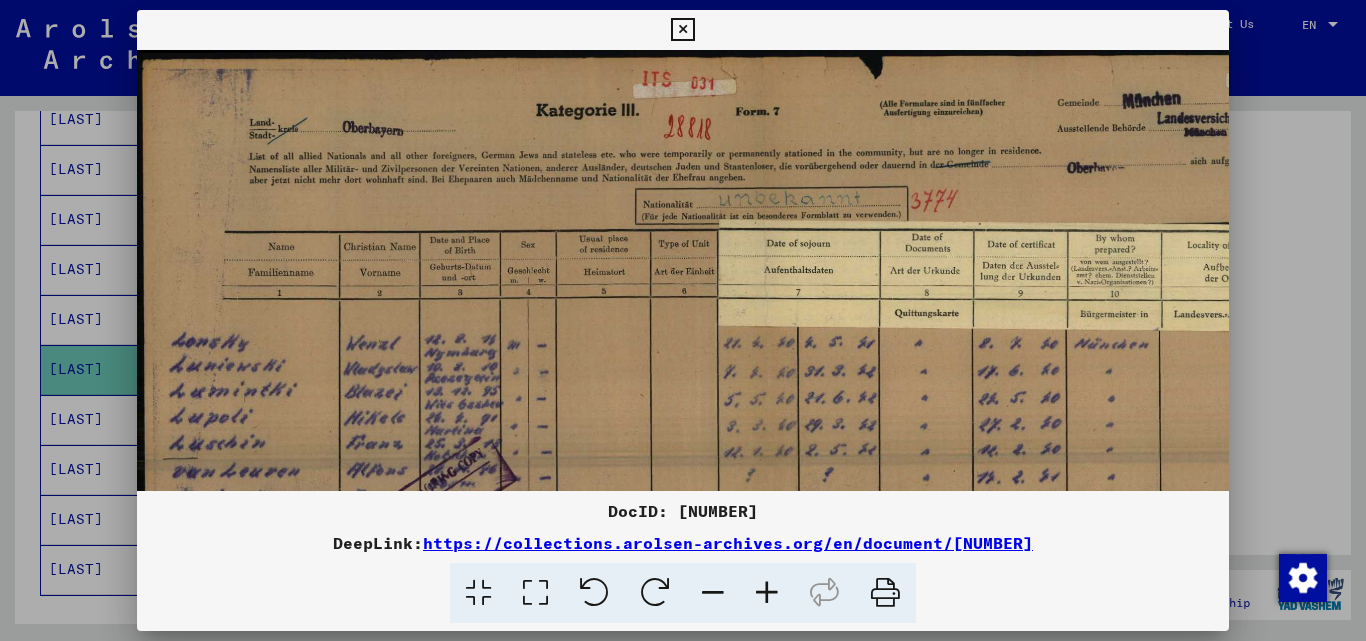 click at bounding box center (767, 593) 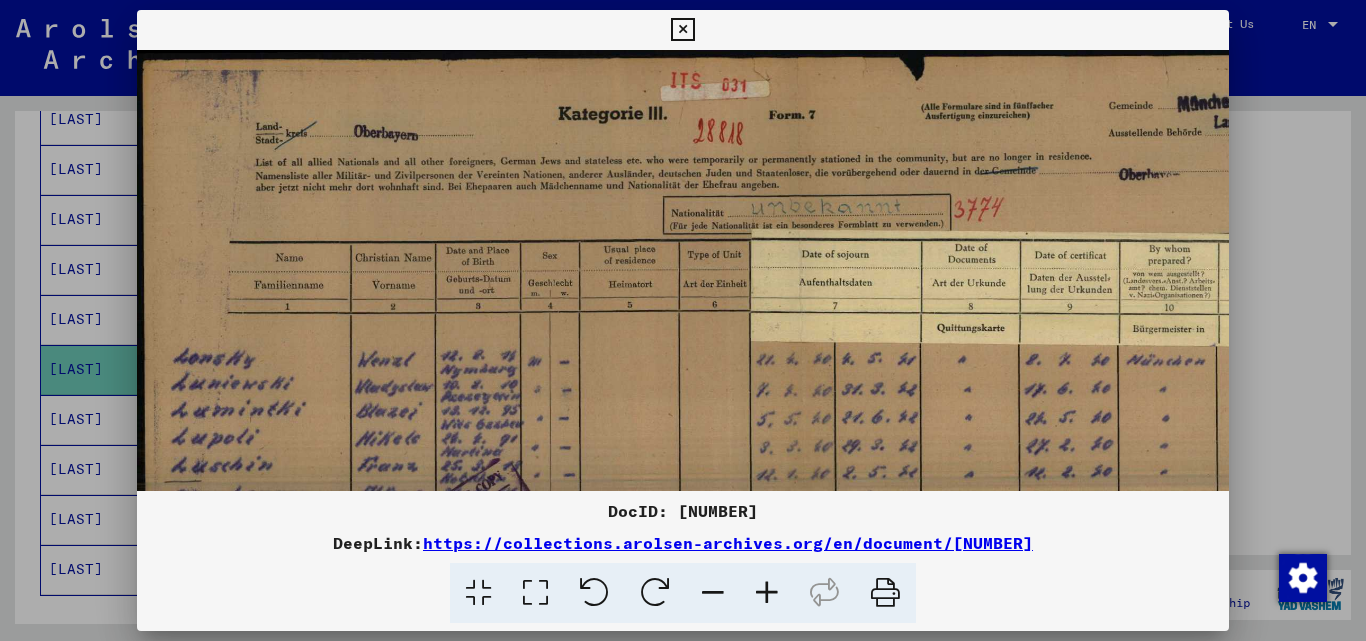 click at bounding box center (767, 593) 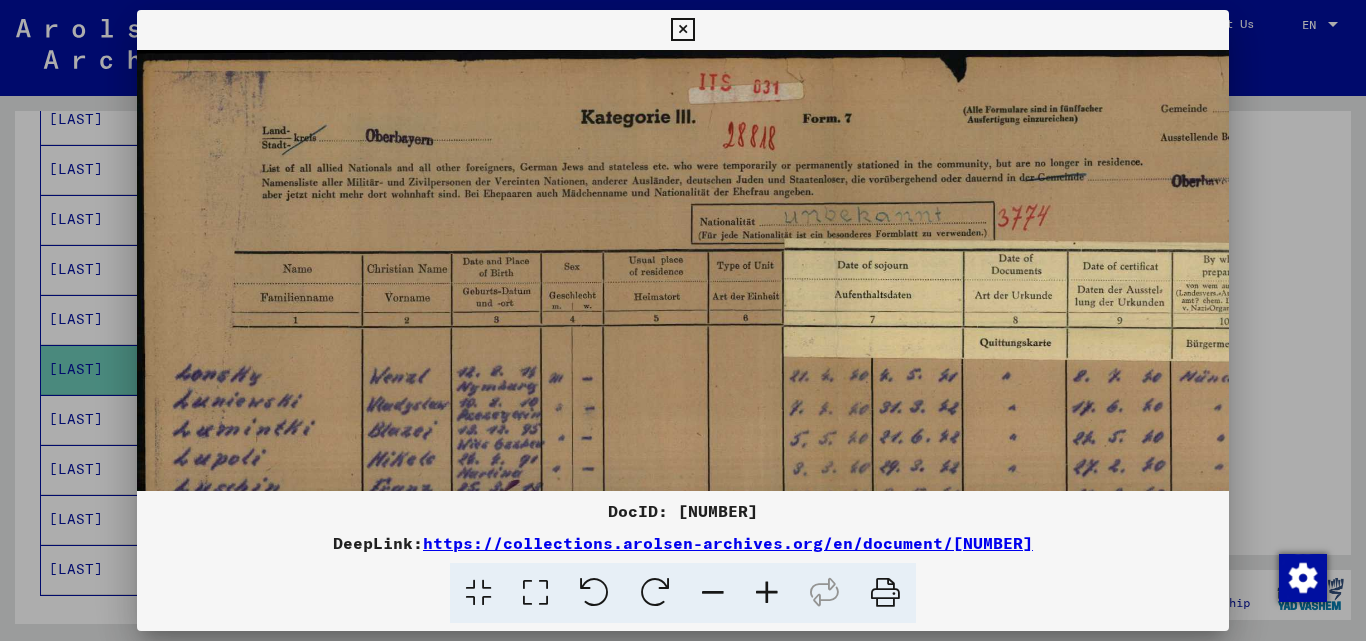 click at bounding box center [767, 593] 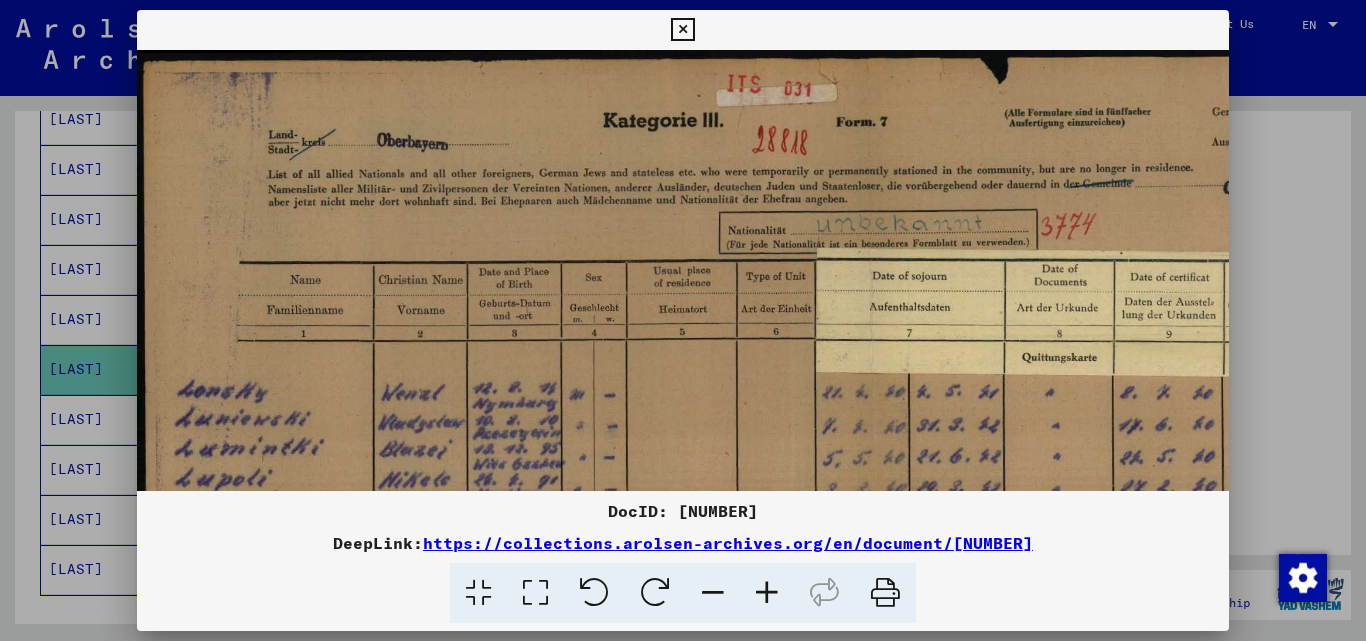 click at bounding box center [767, 593] 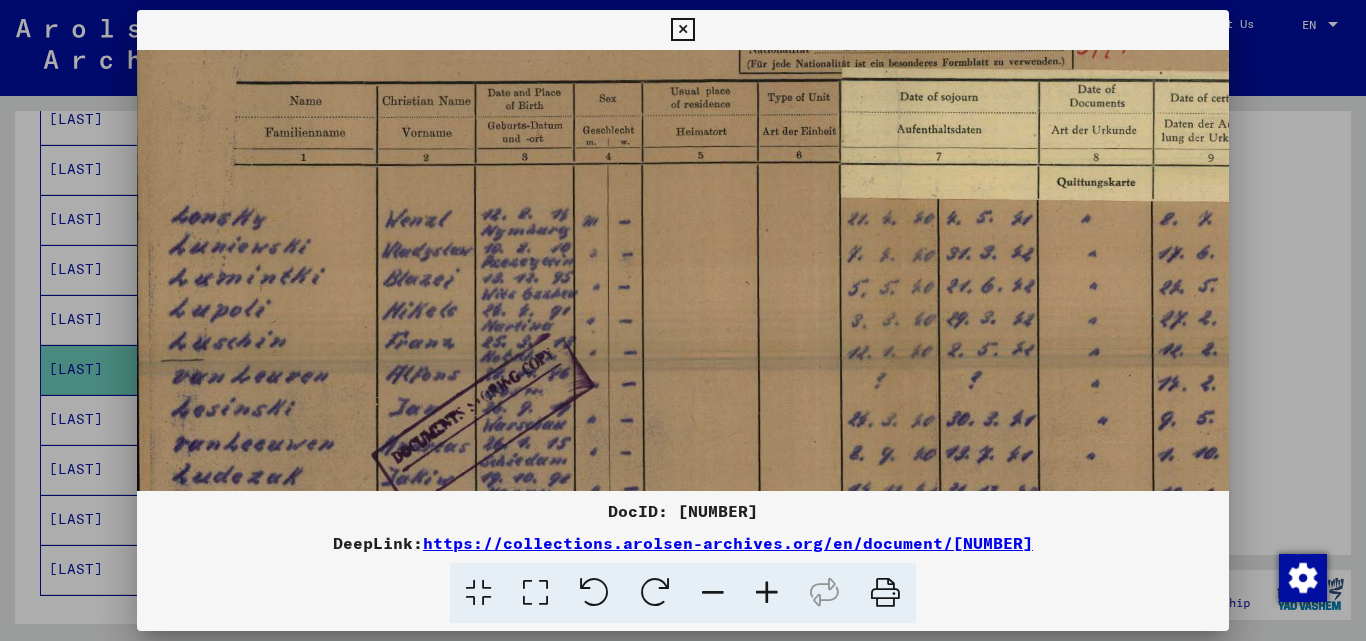 scroll, scrollTop: 200, scrollLeft: 4, axis: both 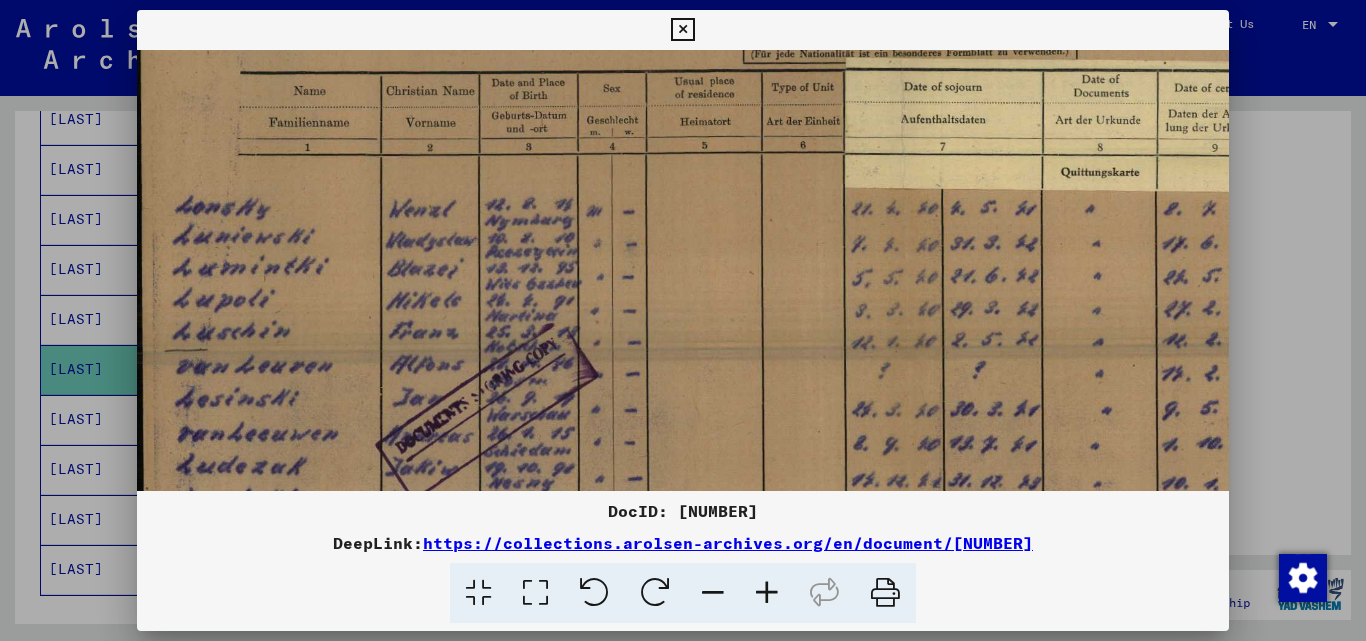 drag, startPoint x: 849, startPoint y: 442, endPoint x: 845, endPoint y: 242, distance: 200.04 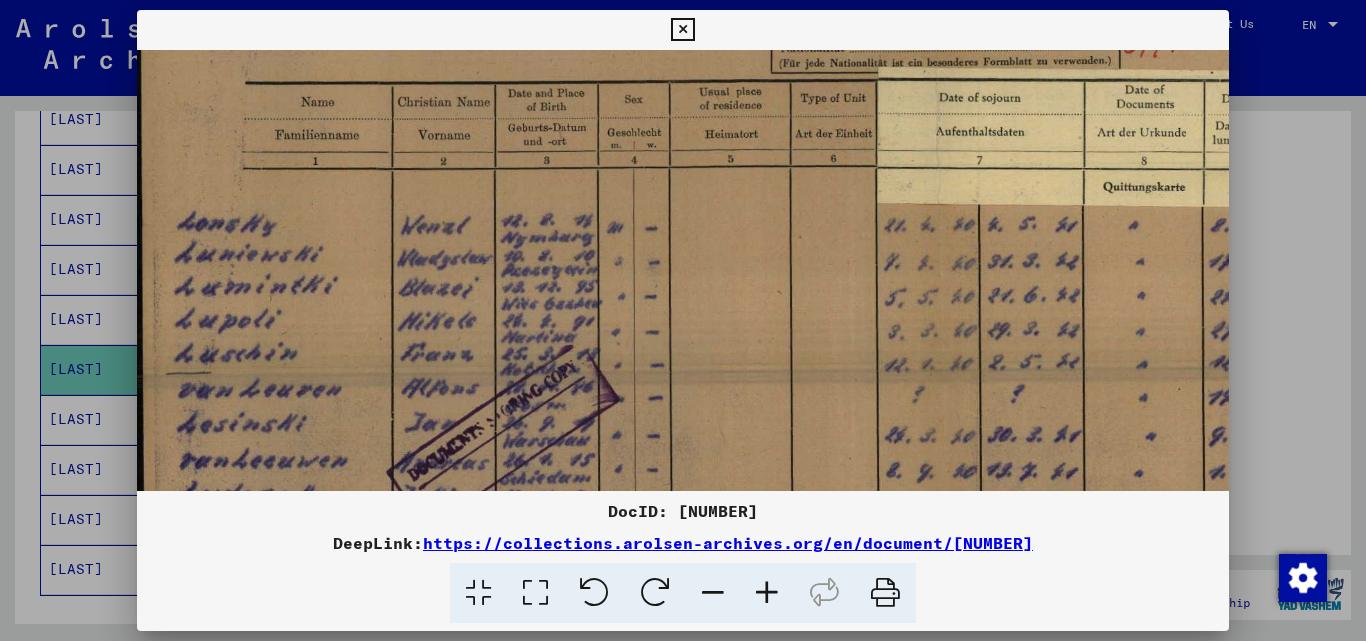 click at bounding box center [767, 593] 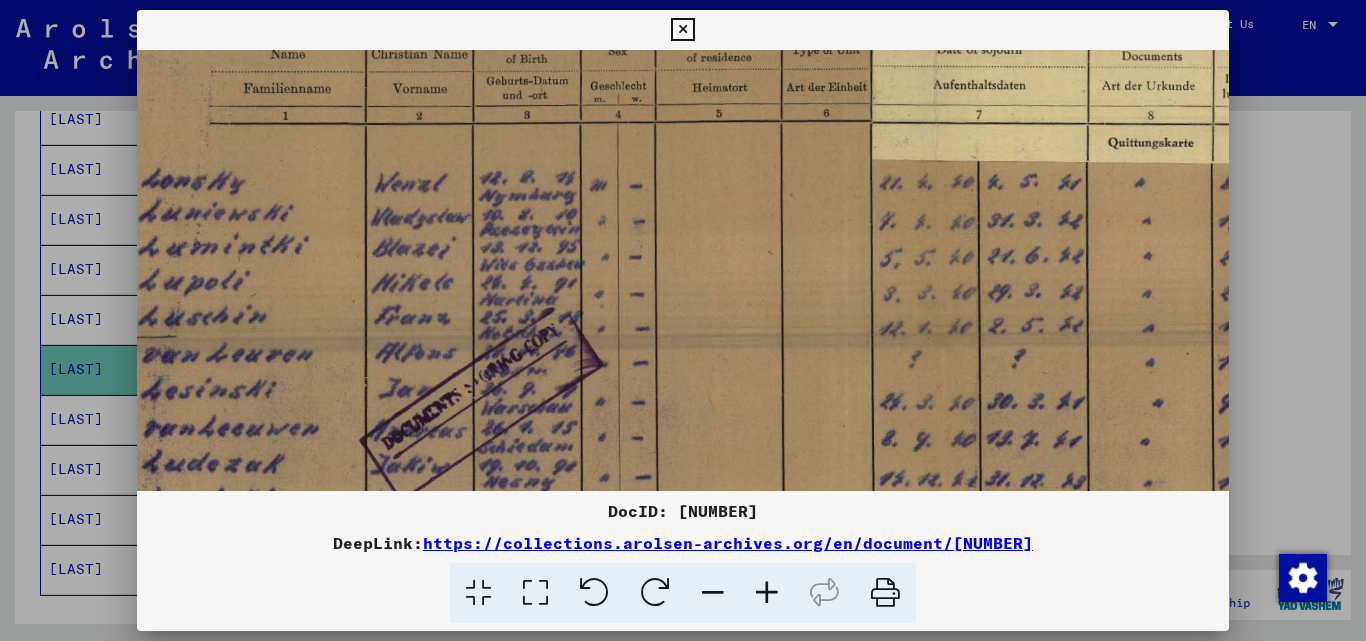 scroll, scrollTop: 262, scrollLeft: 42, axis: both 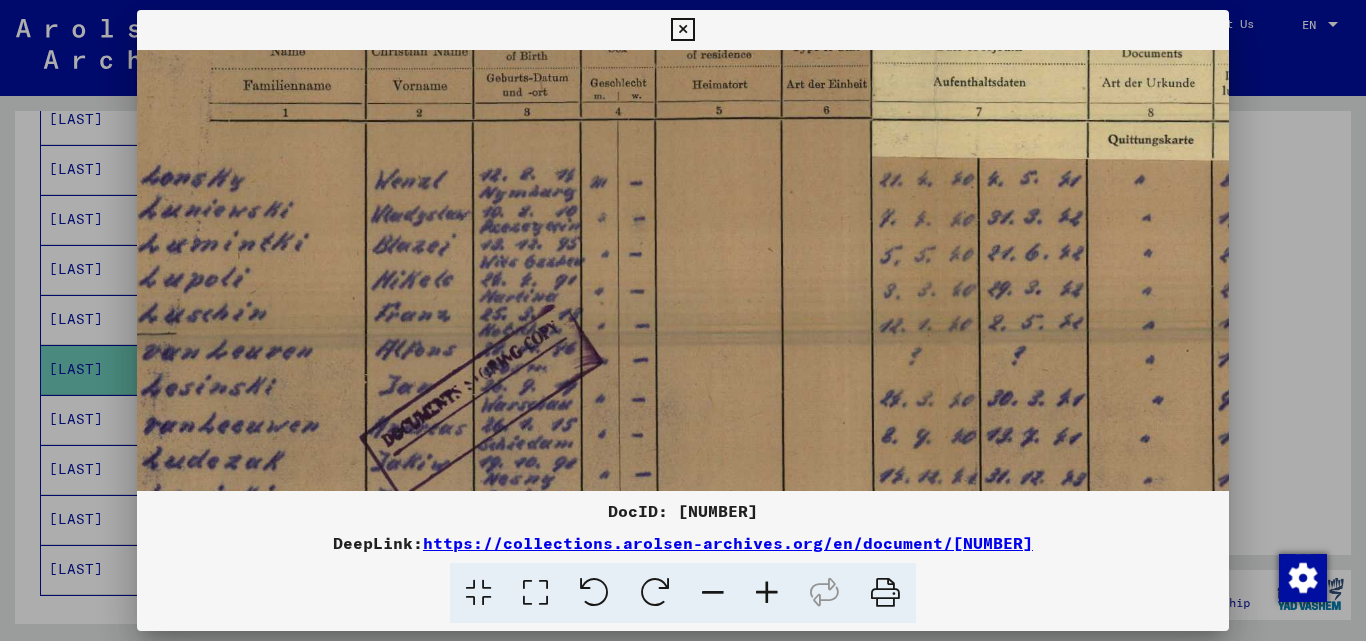 drag, startPoint x: 750, startPoint y: 458, endPoint x: 712, endPoint y: 396, distance: 72.718636 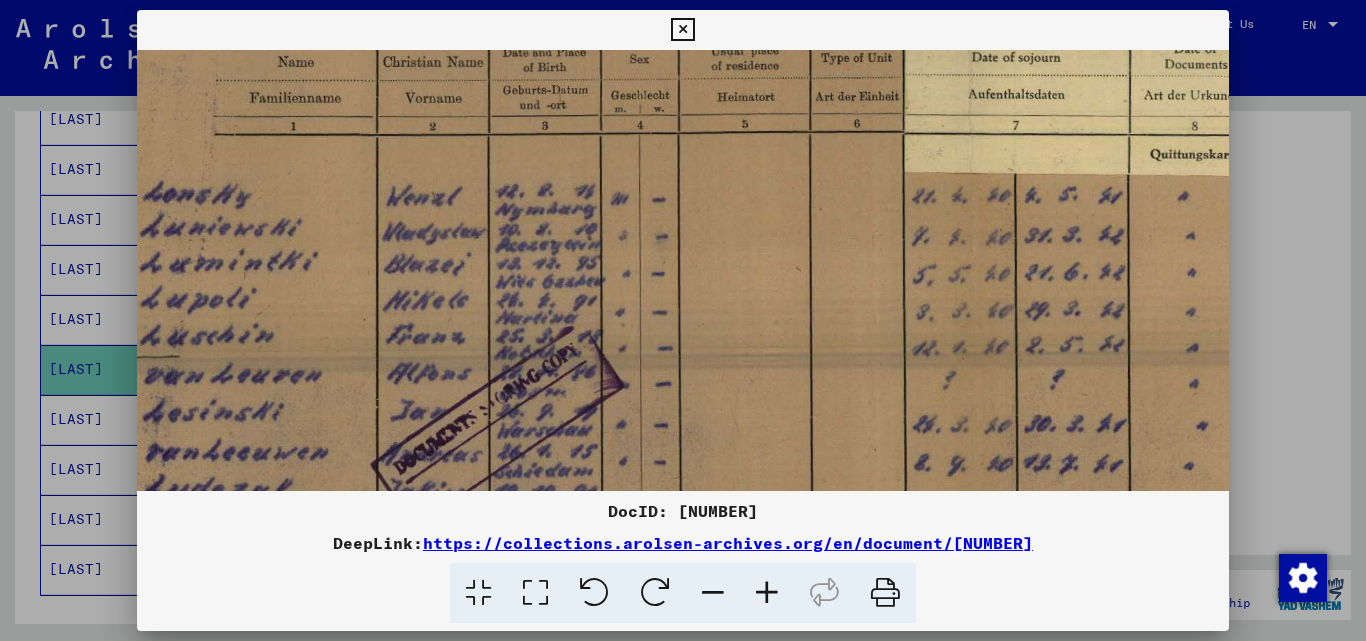 click at bounding box center [767, 593] 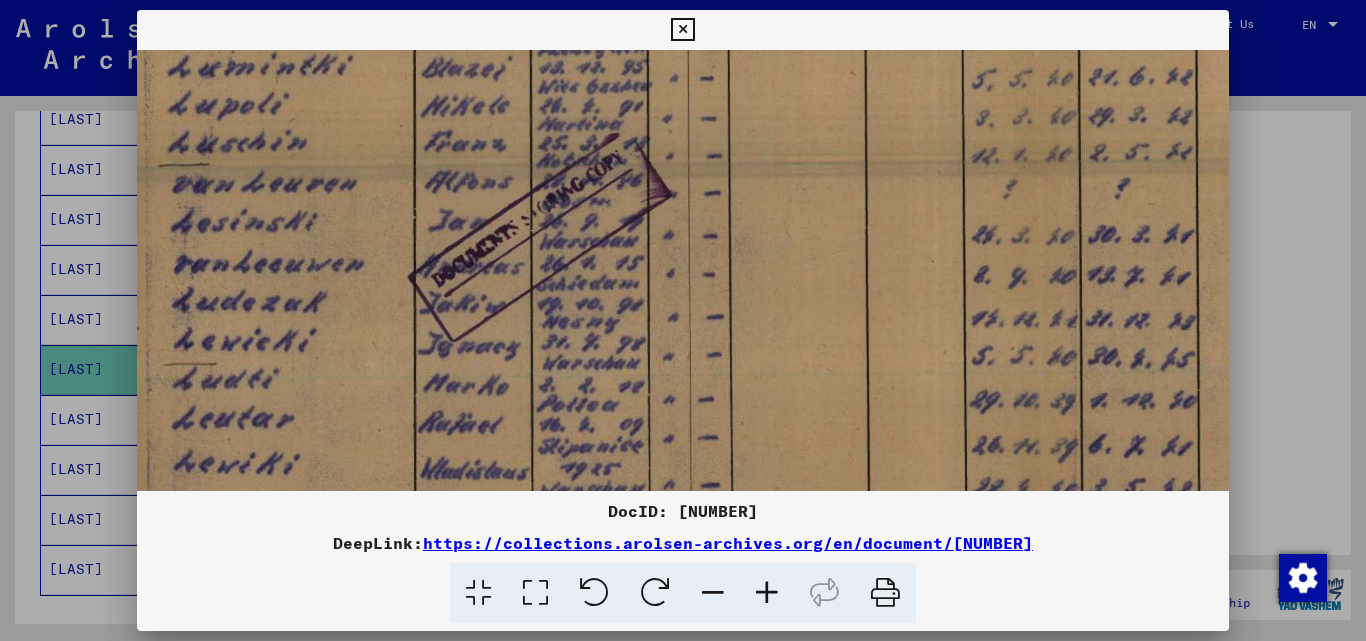 scroll, scrollTop: 485, scrollLeft: 16, axis: both 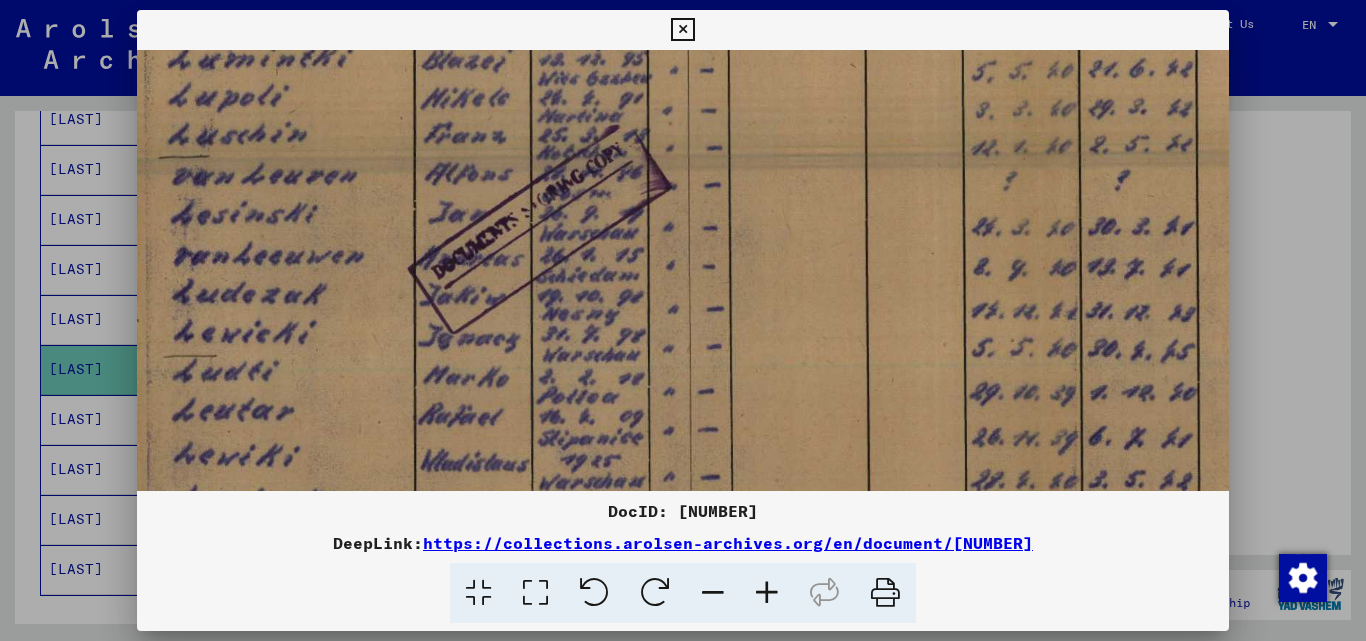 drag, startPoint x: 760, startPoint y: 377, endPoint x: 786, endPoint y: 154, distance: 224.51057 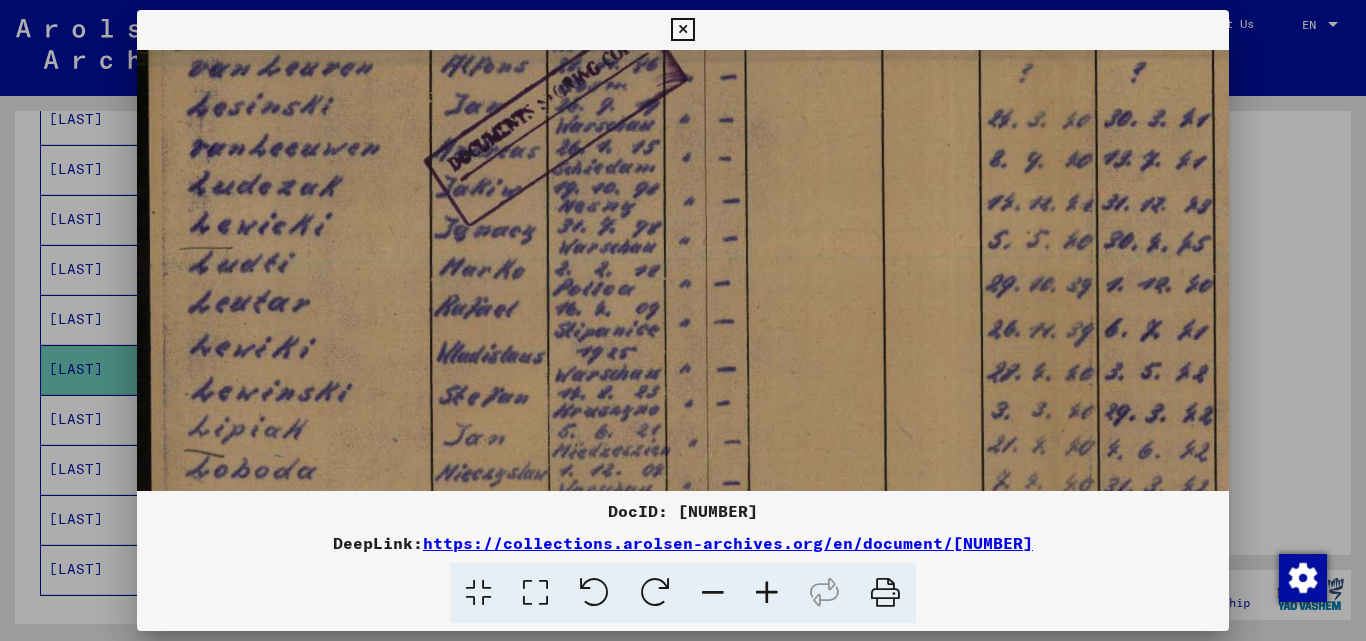 scroll, scrollTop: 592, scrollLeft: 0, axis: vertical 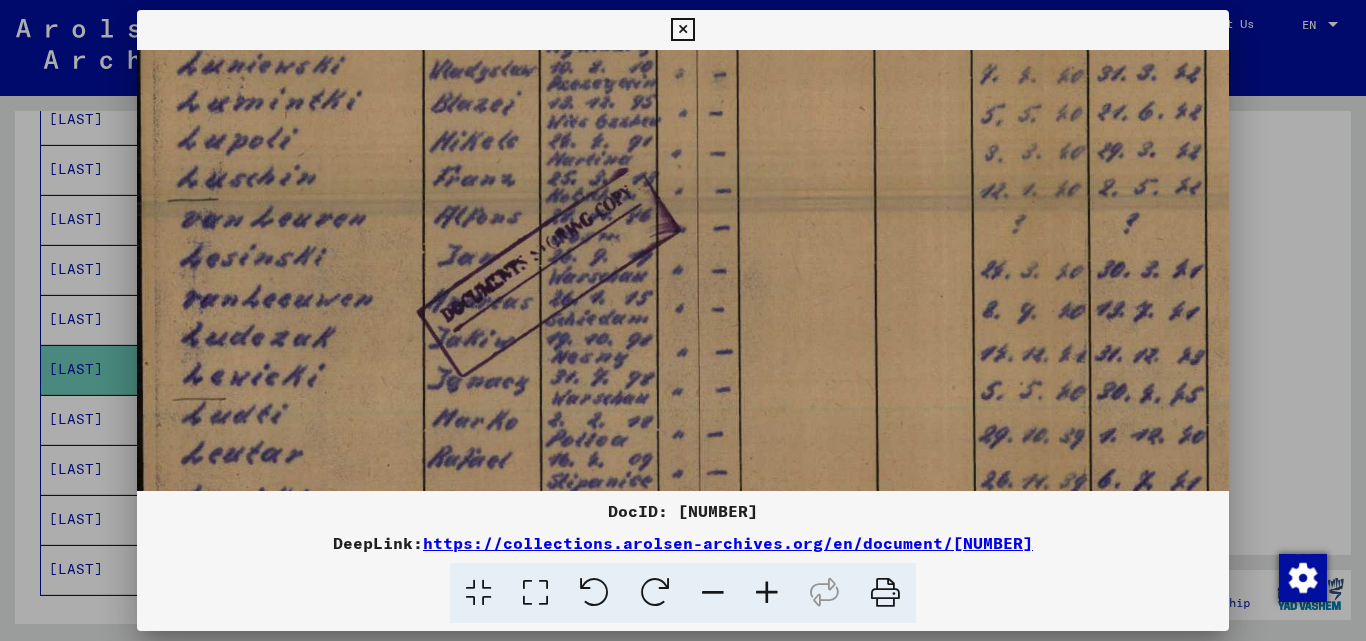 drag, startPoint x: 798, startPoint y: 266, endPoint x: 799, endPoint y: 432, distance: 166.003 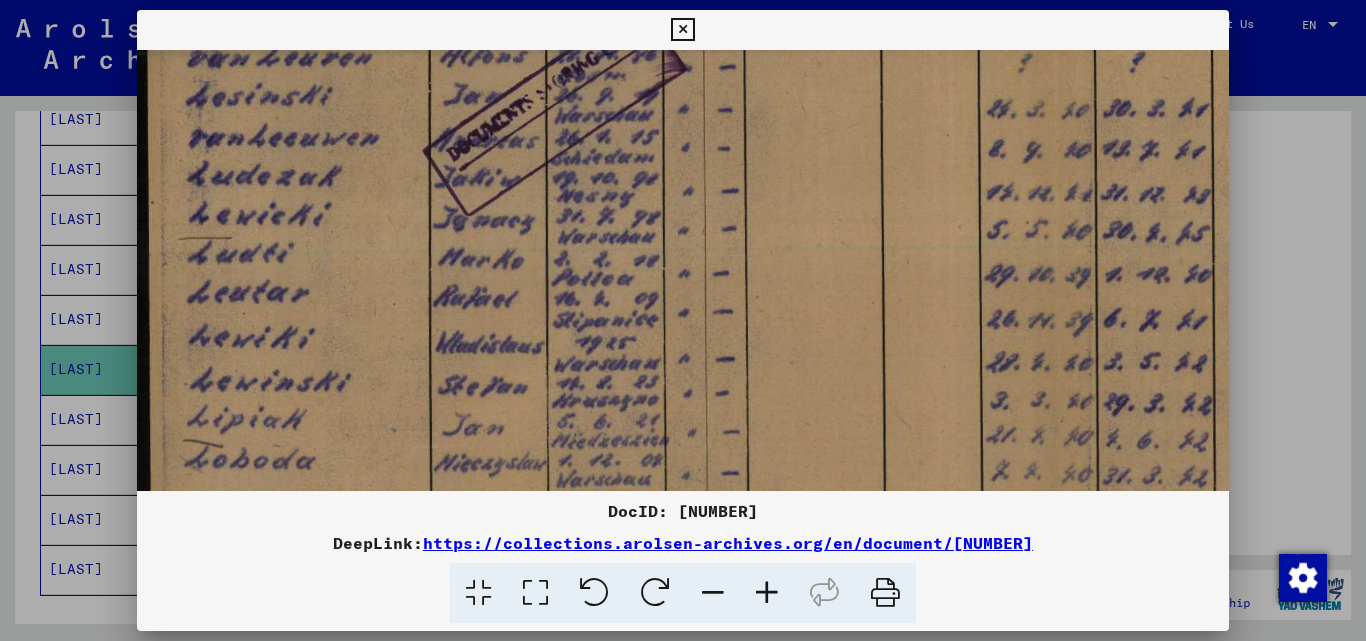 scroll, scrollTop: 614, scrollLeft: 0, axis: vertical 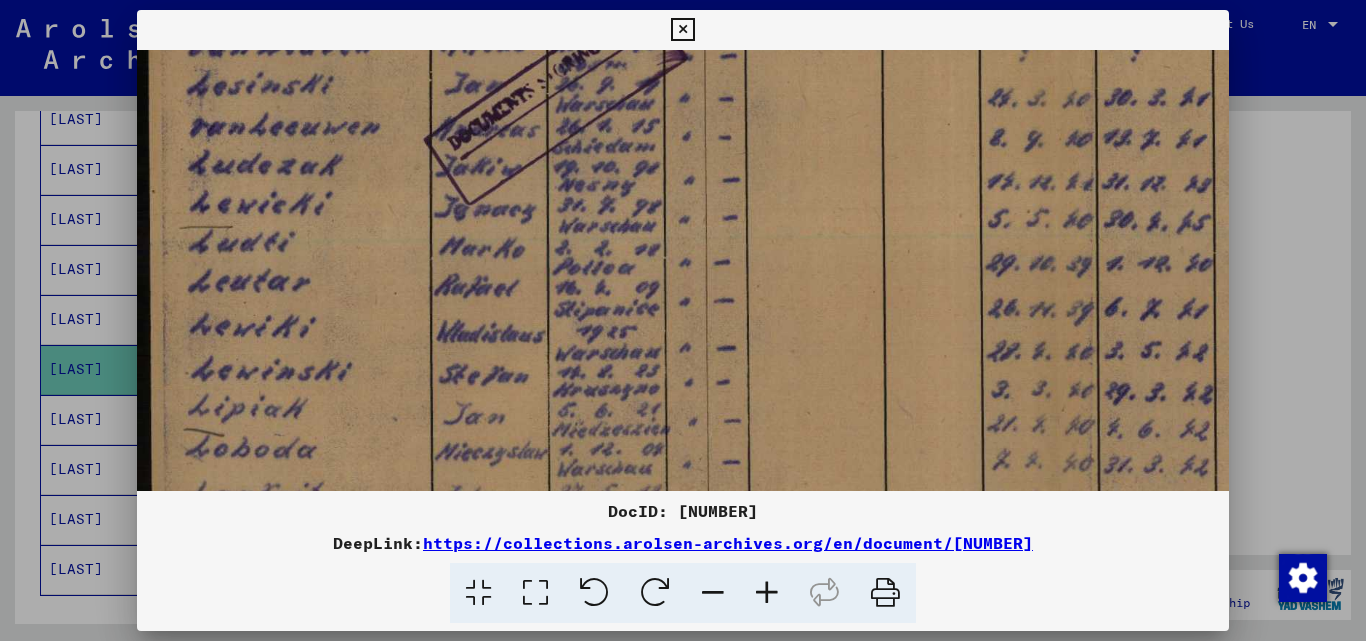 drag, startPoint x: 786, startPoint y: 299, endPoint x: 796, endPoint y: 127, distance: 172.29045 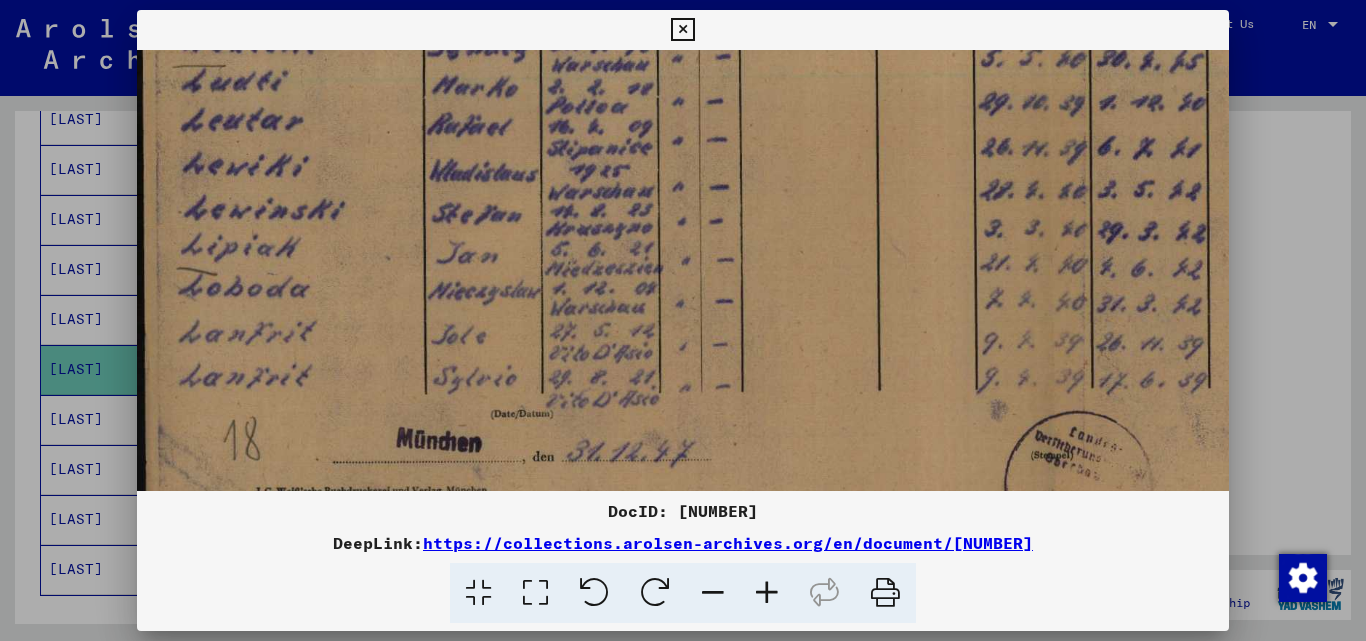 scroll, scrollTop: 792, scrollLeft: 8, axis: both 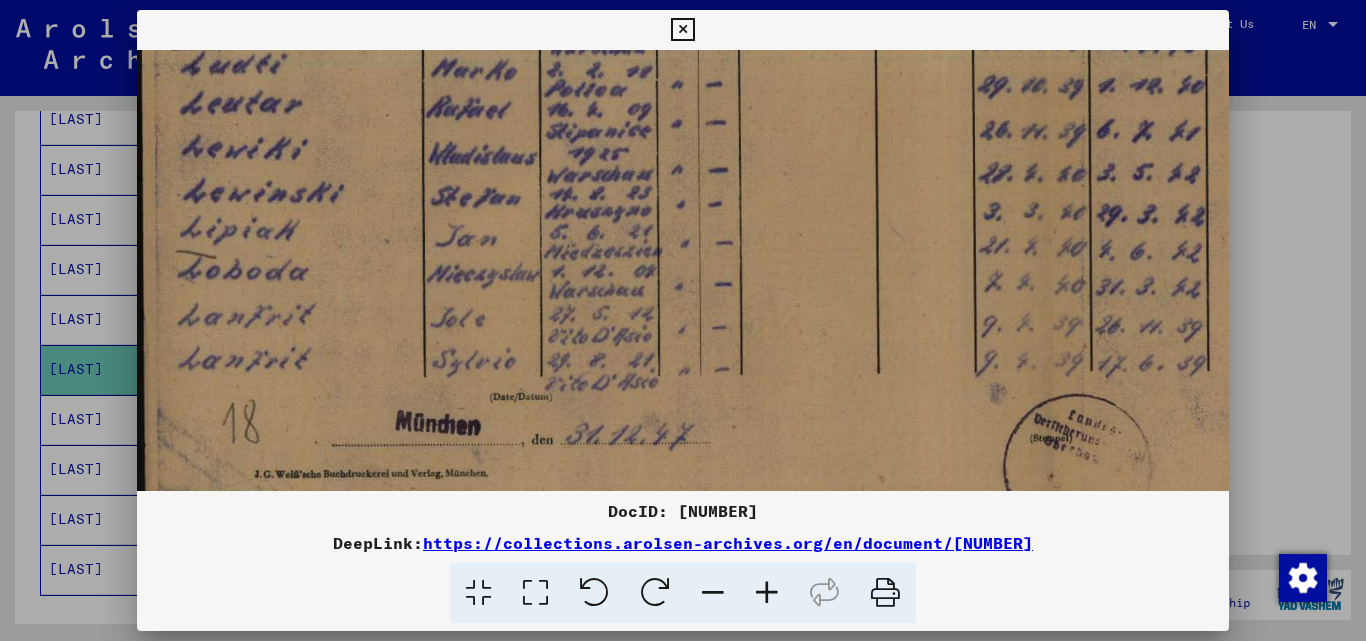 drag, startPoint x: 790, startPoint y: 362, endPoint x: 782, endPoint y: 184, distance: 178.17969 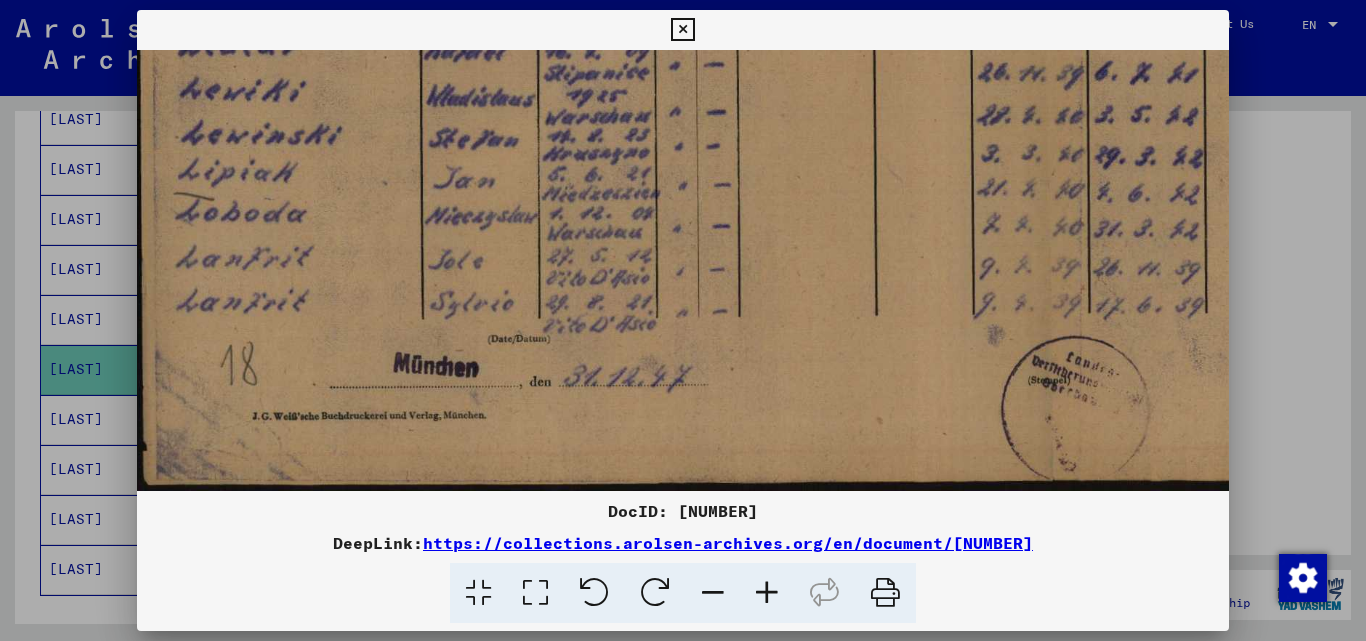 scroll, scrollTop: 850, scrollLeft: 13, axis: both 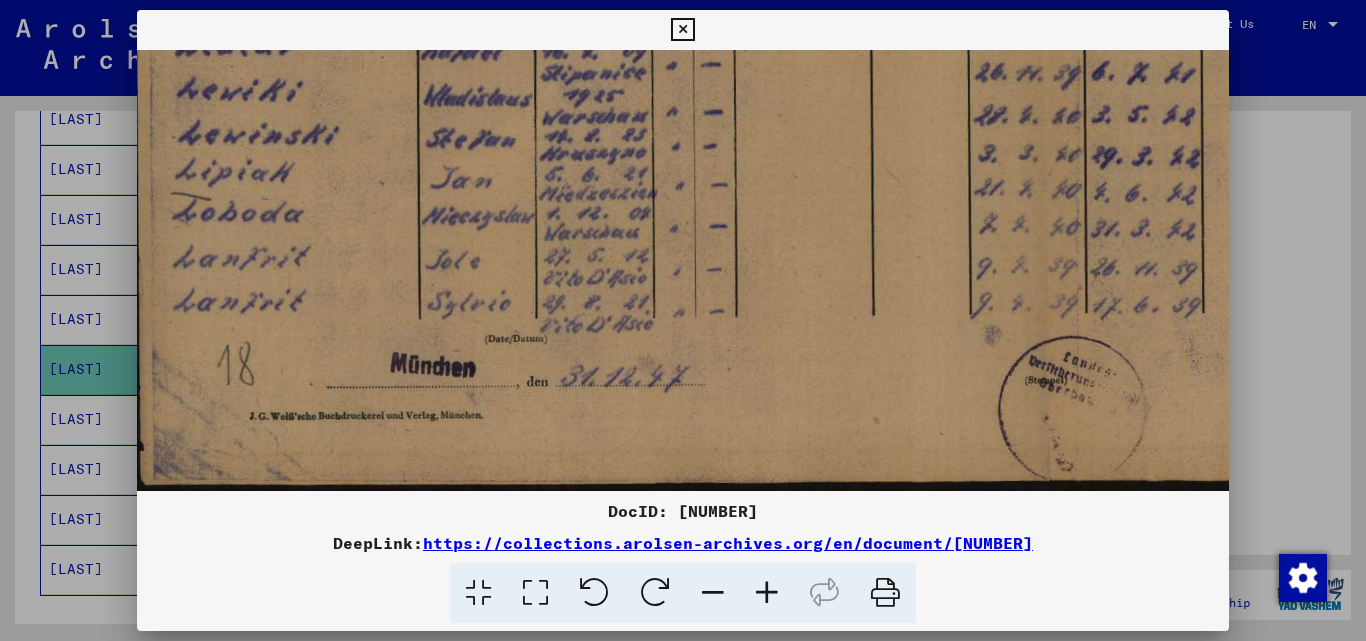 drag, startPoint x: 811, startPoint y: 398, endPoint x: 805, endPoint y: 276, distance: 122.14745 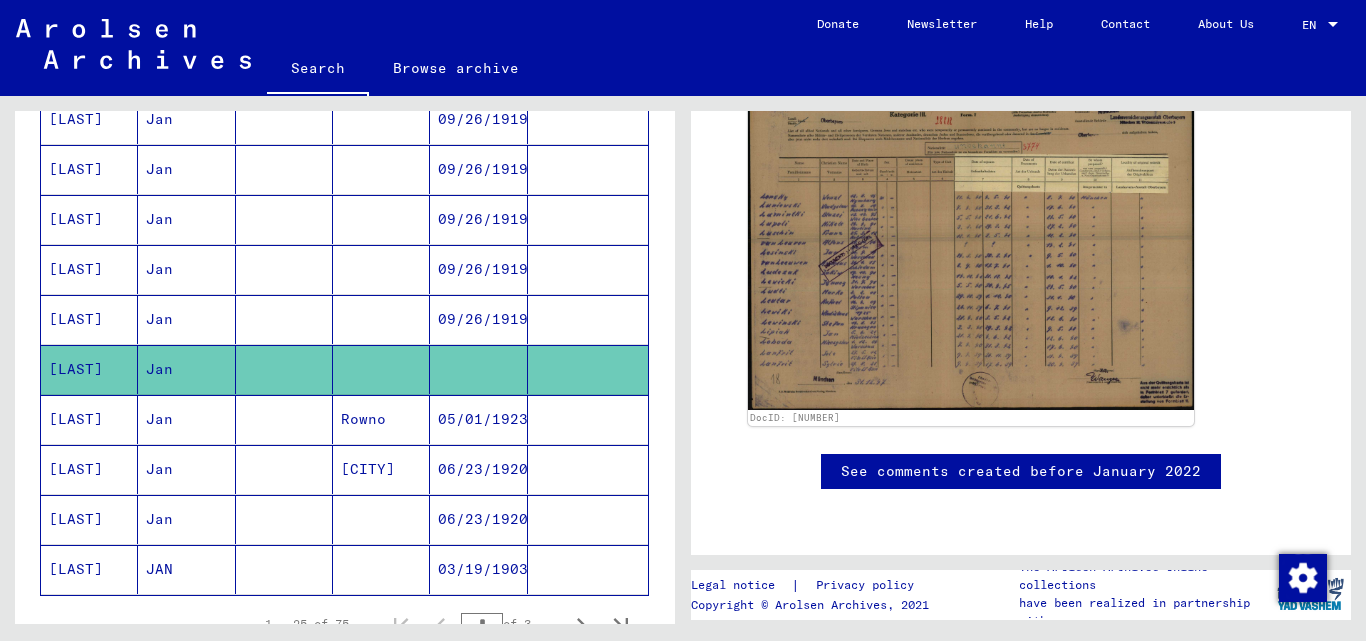 scroll, scrollTop: 0, scrollLeft: 0, axis: both 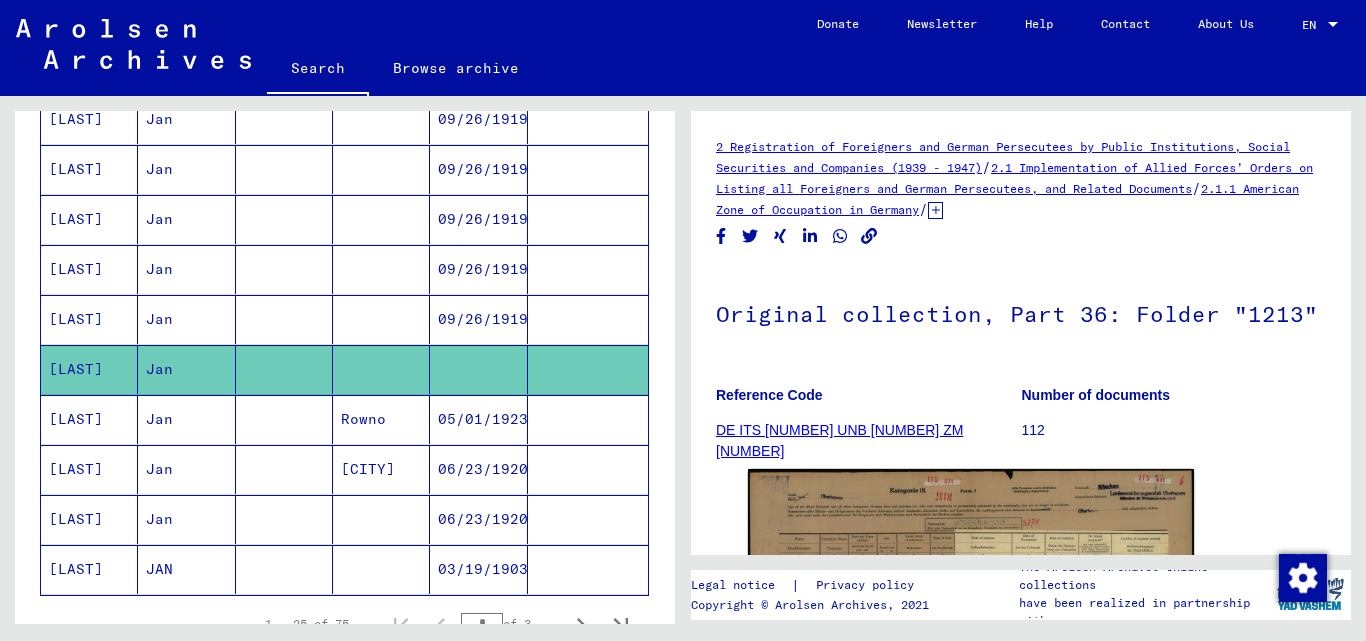 click on "09/26/1919" at bounding box center [478, 369] 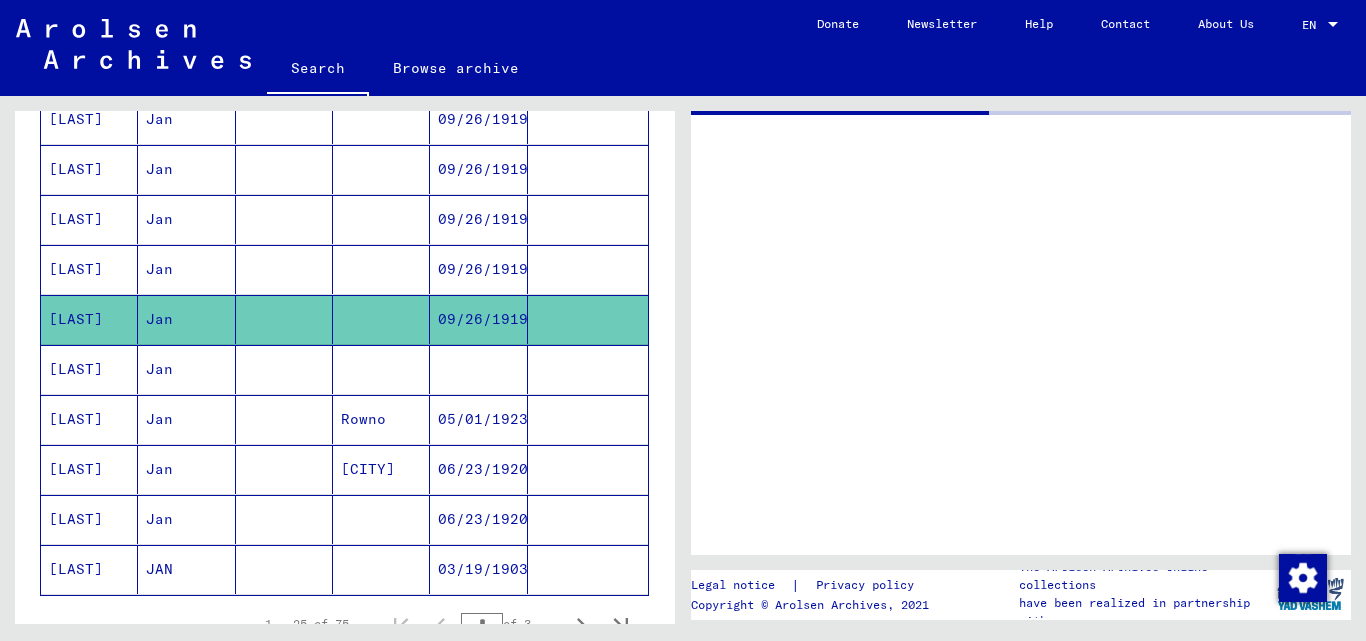click on "09/26/1919" 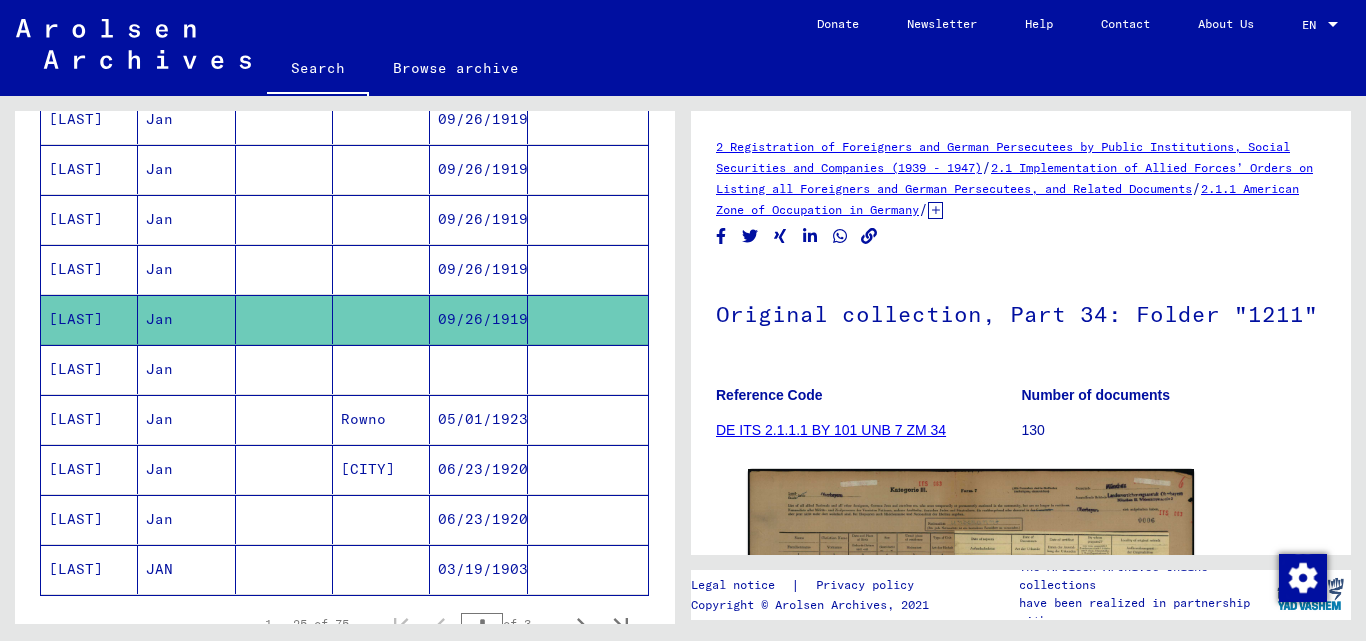 scroll, scrollTop: 0, scrollLeft: 0, axis: both 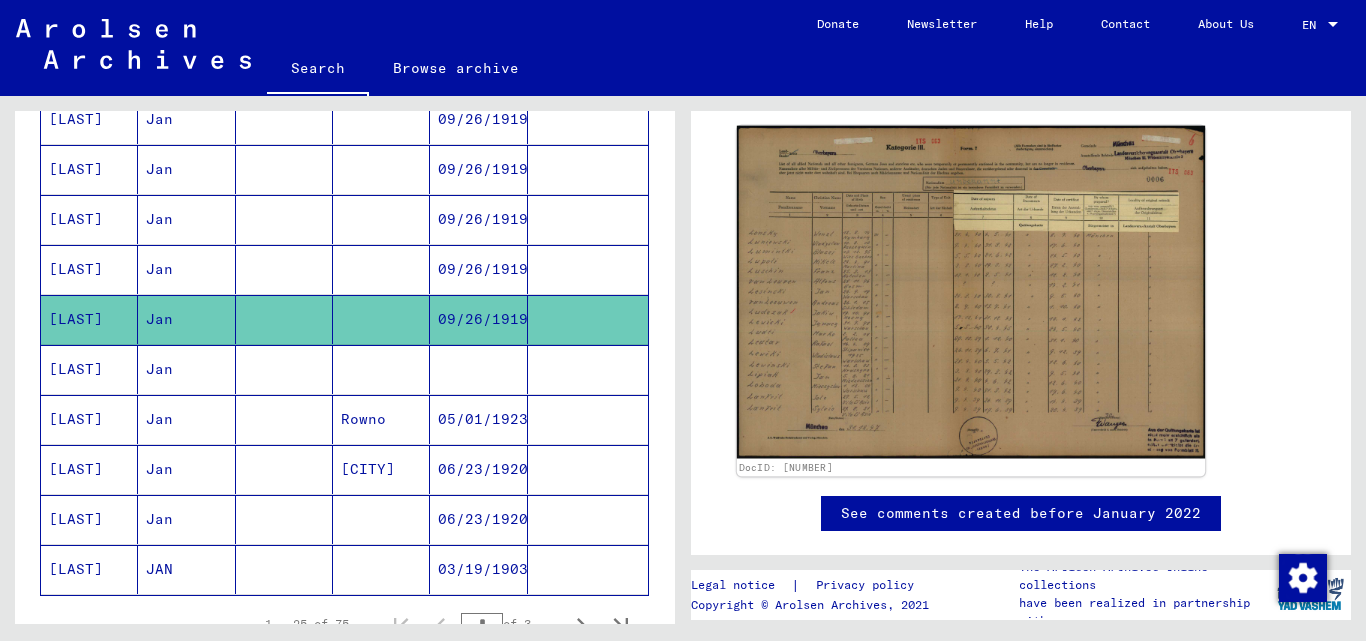 click 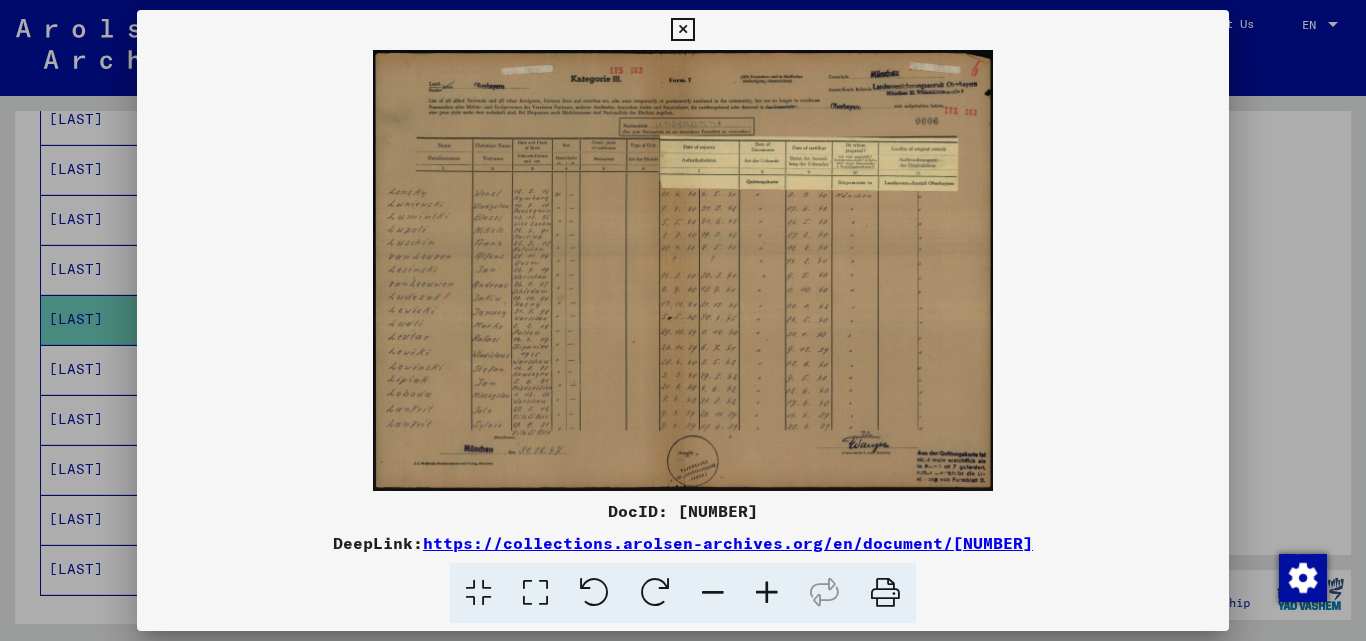 click at bounding box center [683, 270] 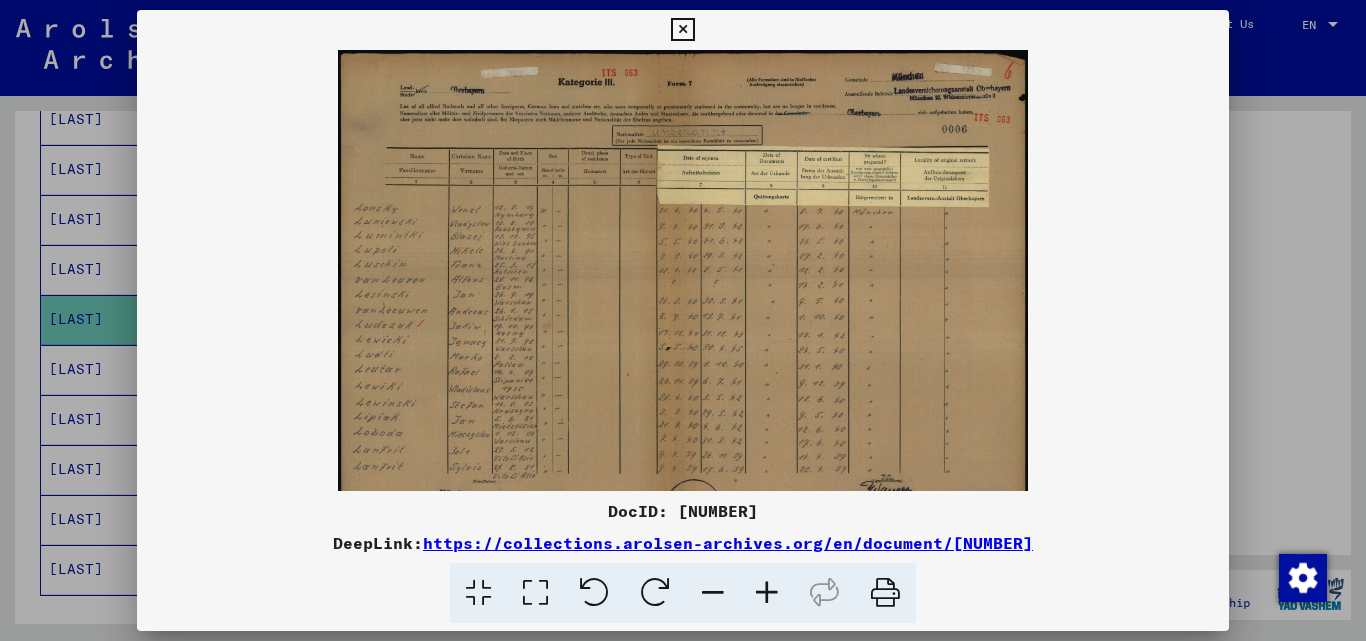 click at bounding box center (767, 593) 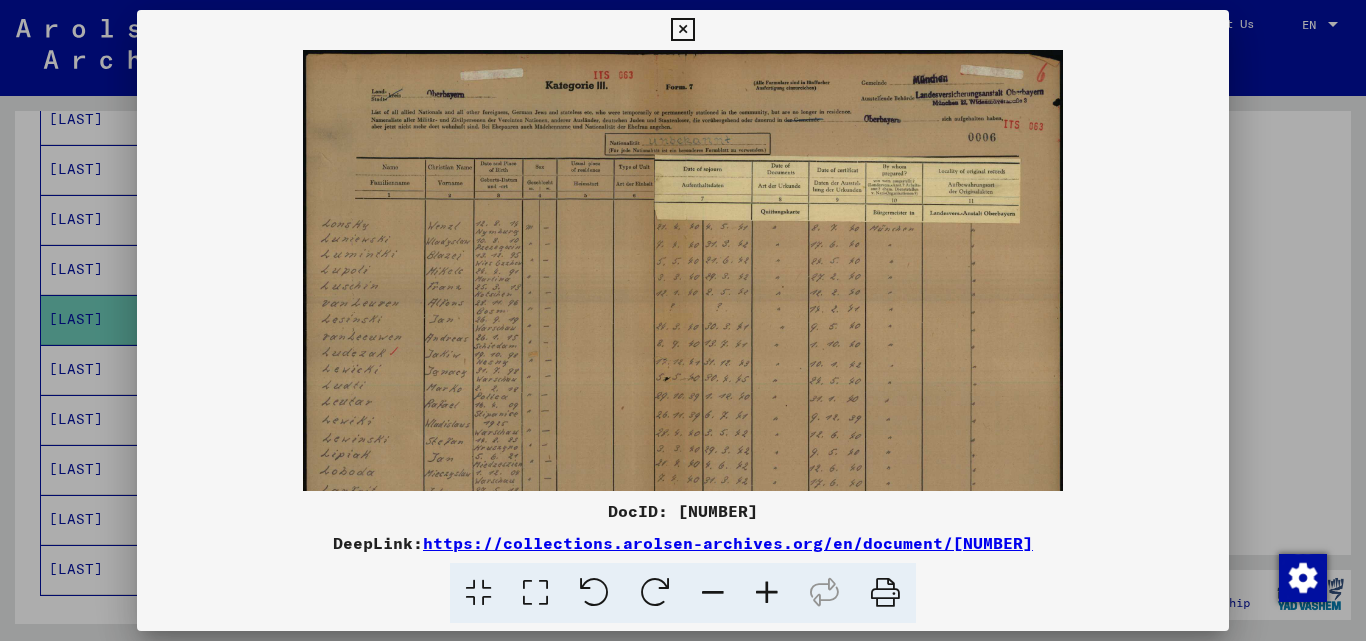 click at bounding box center [767, 593] 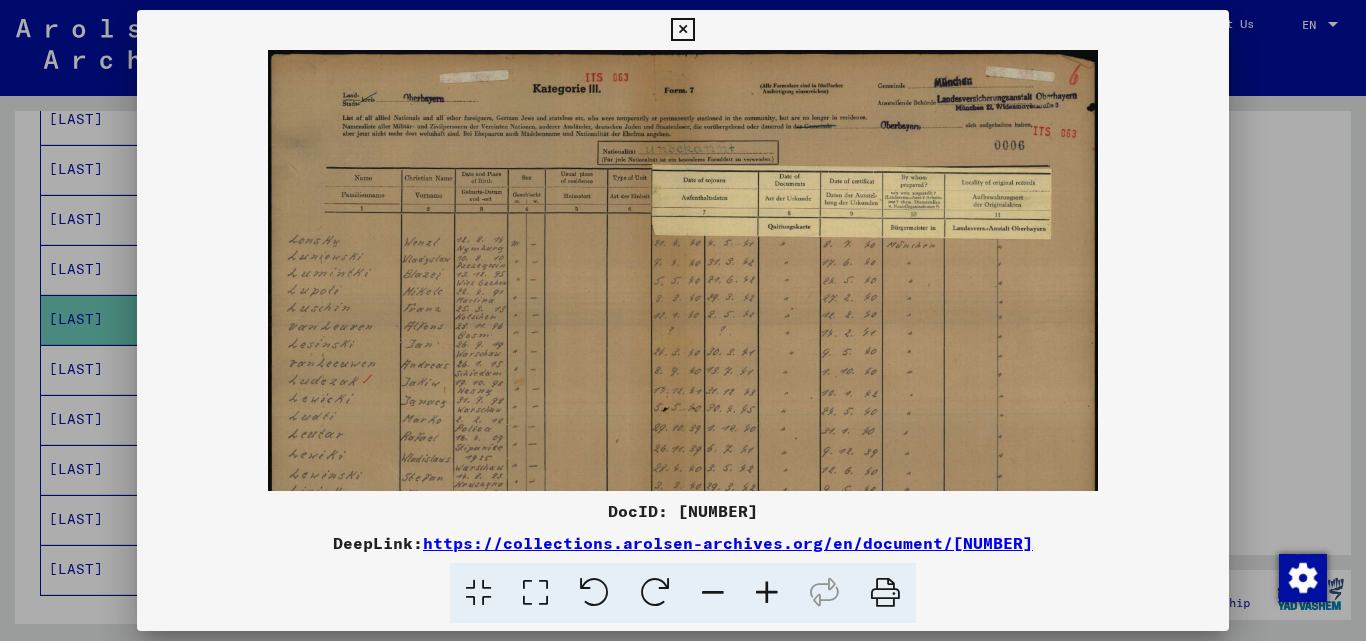 click at bounding box center (767, 593) 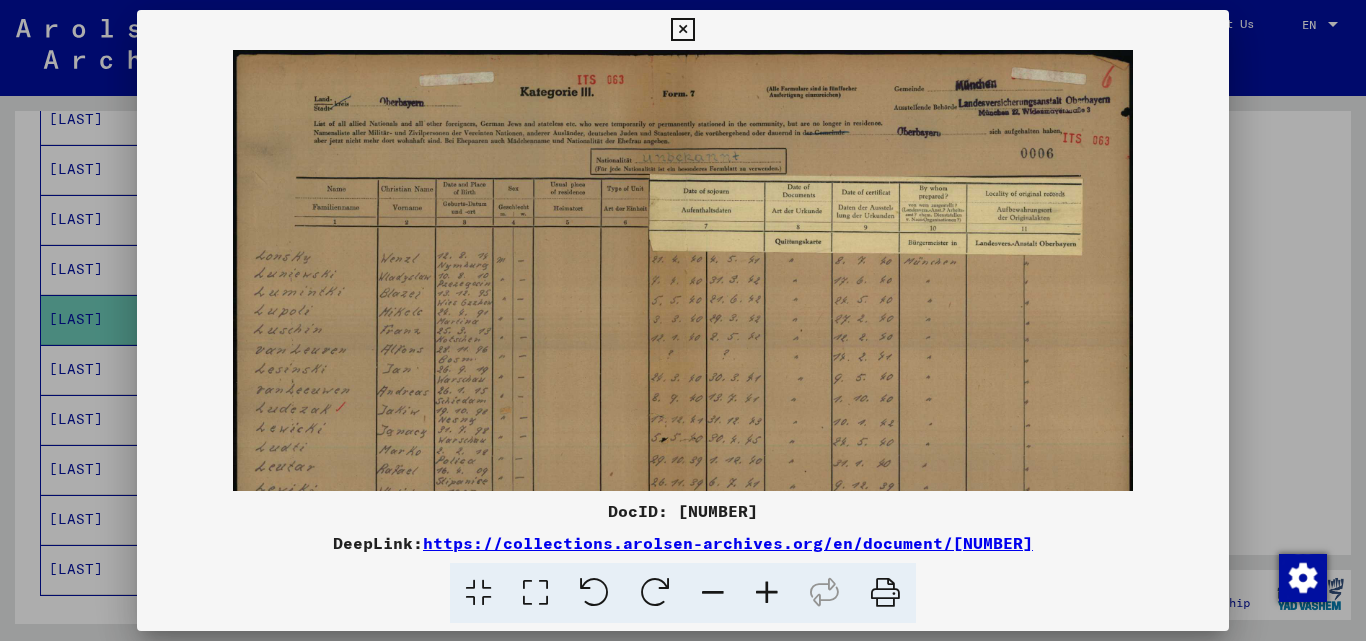 click at bounding box center [767, 593] 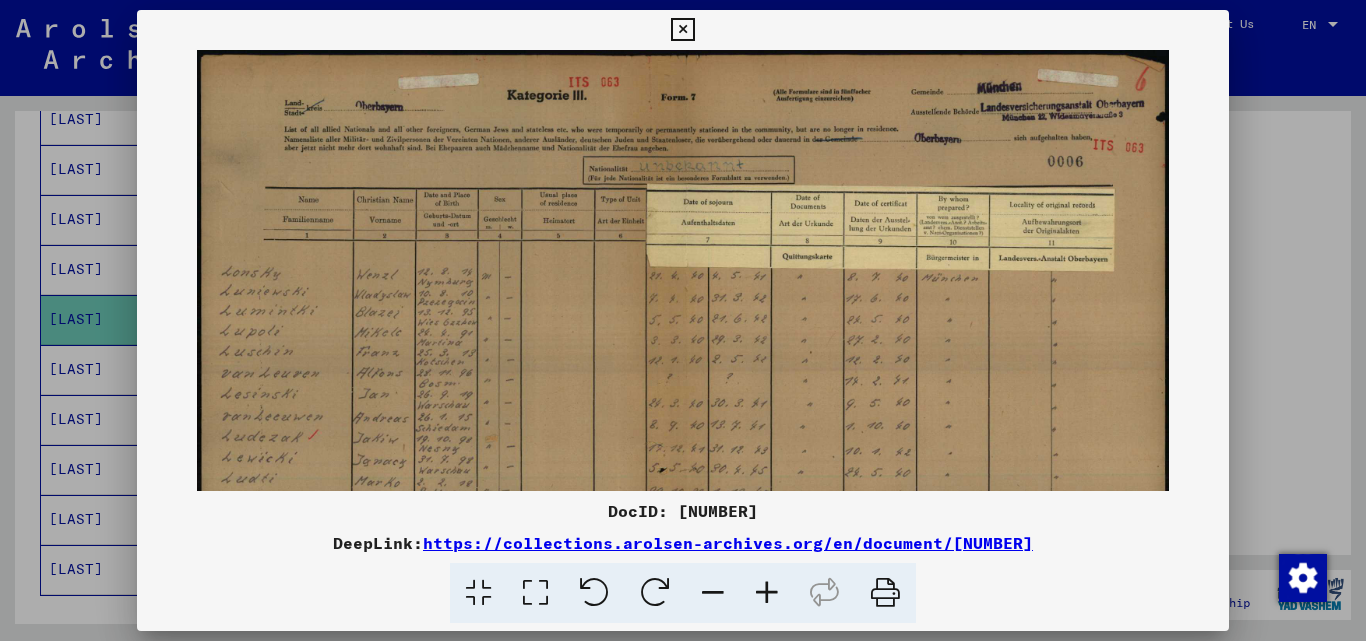click at bounding box center [767, 593] 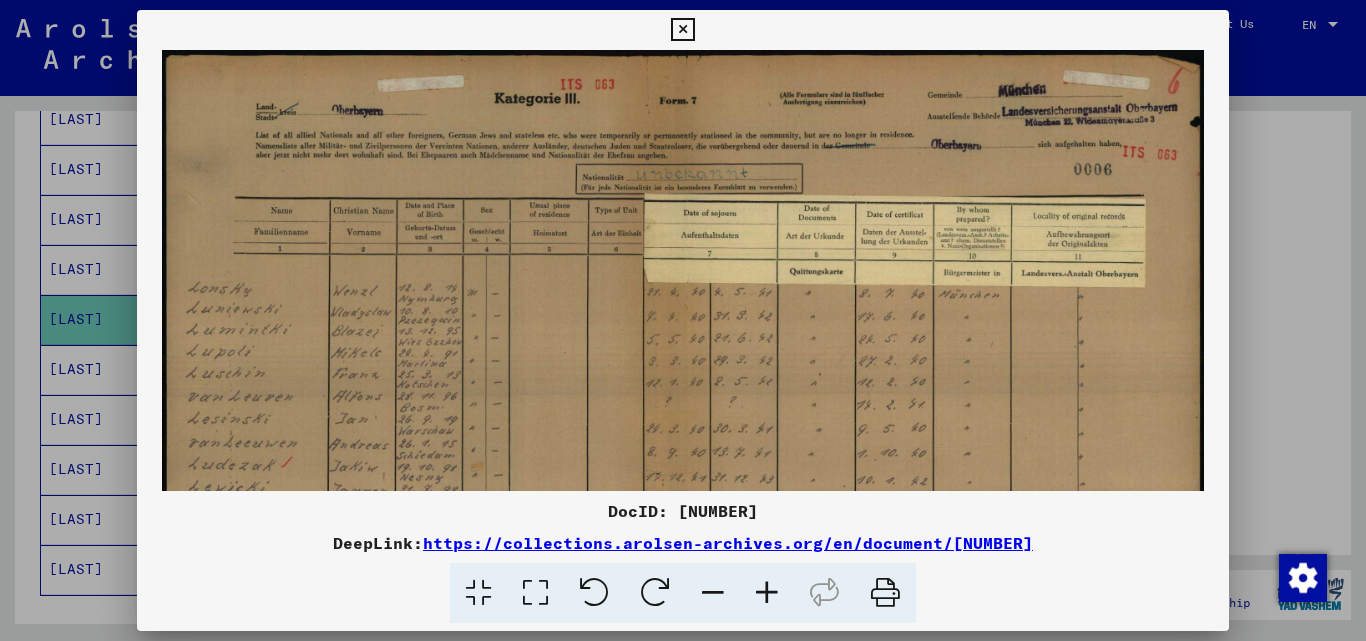 click at bounding box center [767, 593] 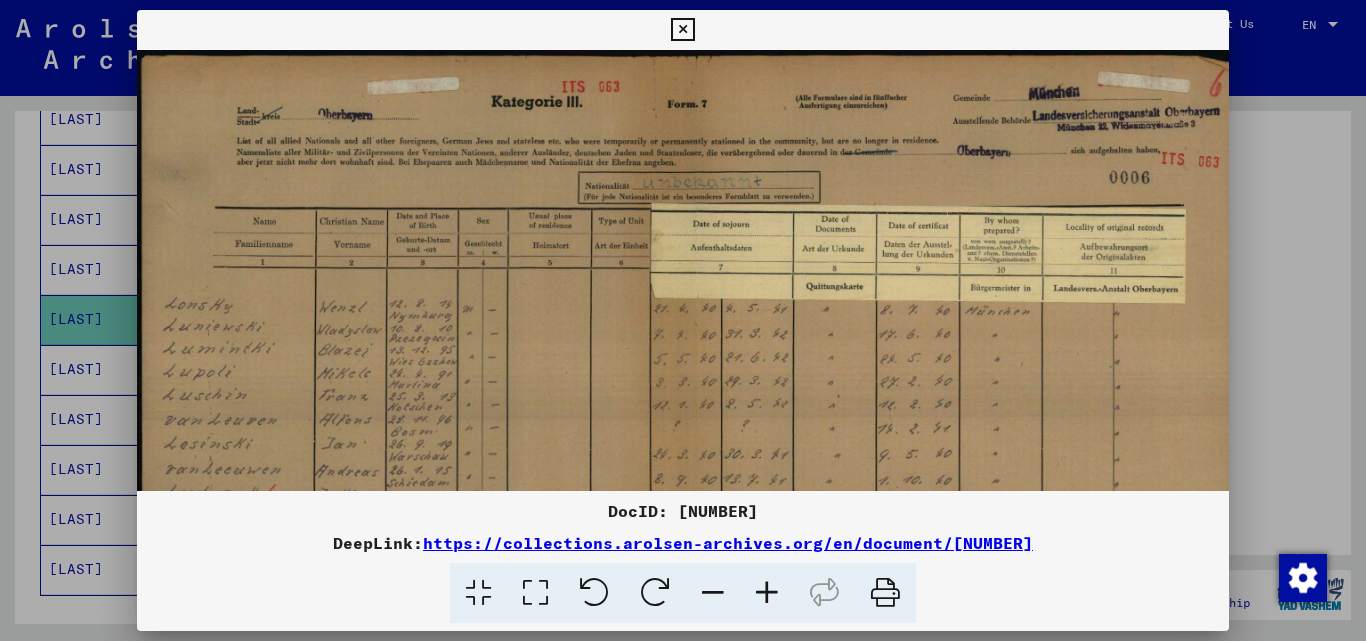 click at bounding box center [767, 593] 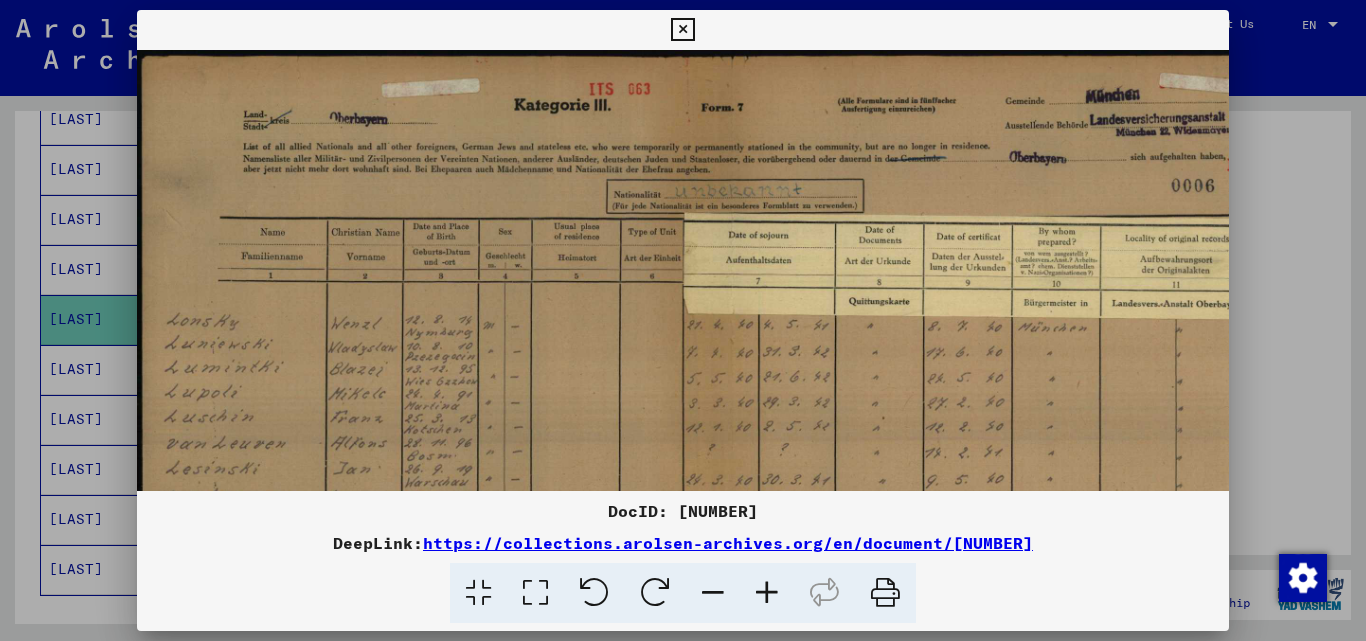 click at bounding box center [767, 593] 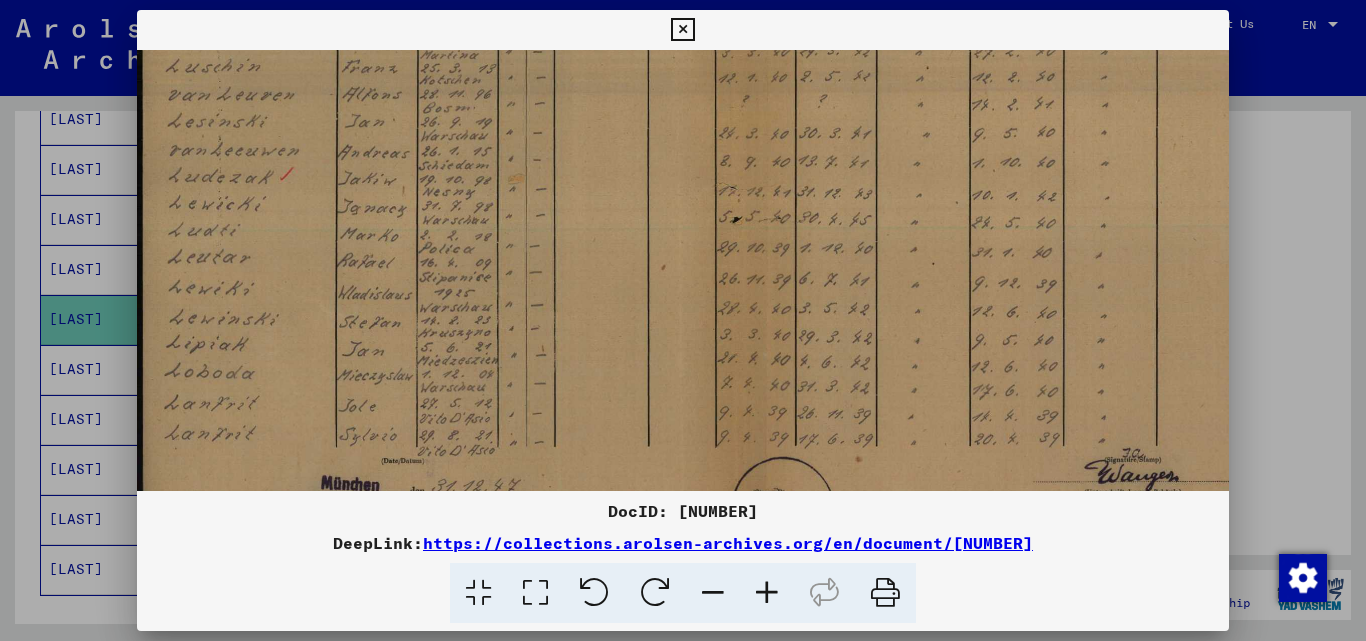 scroll, scrollTop: 374, scrollLeft: 0, axis: vertical 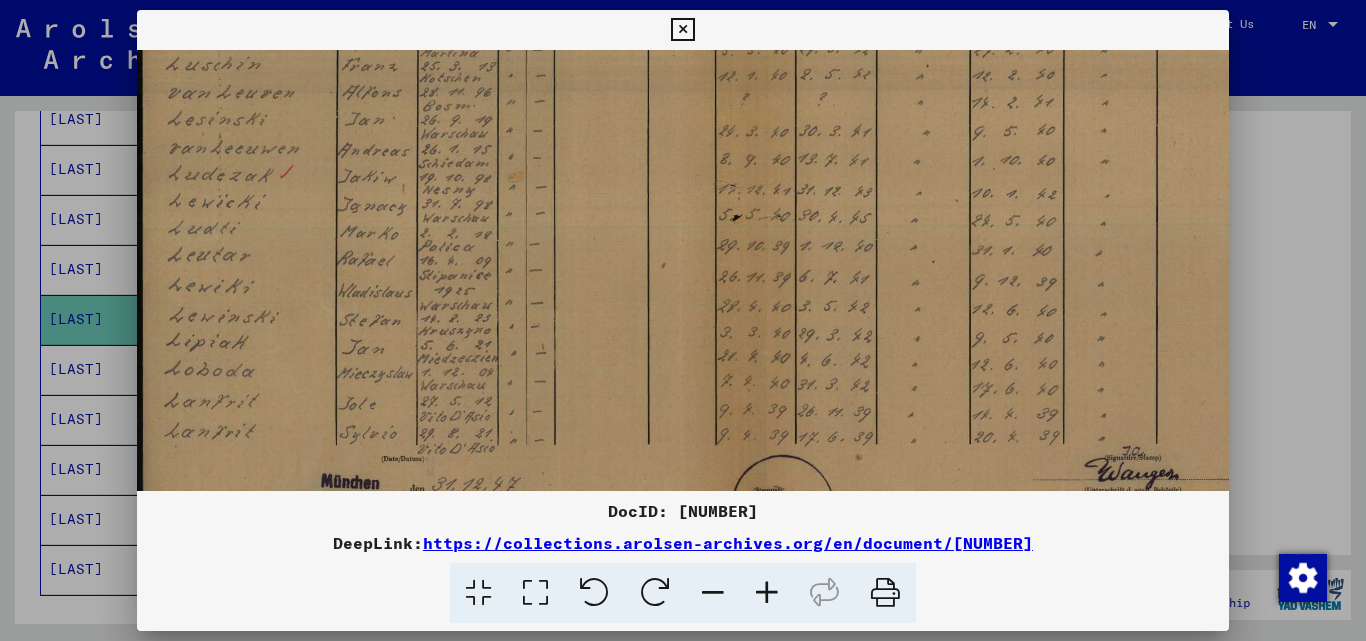 drag, startPoint x: 604, startPoint y: 445, endPoint x: 647, endPoint y: 71, distance: 376.4638 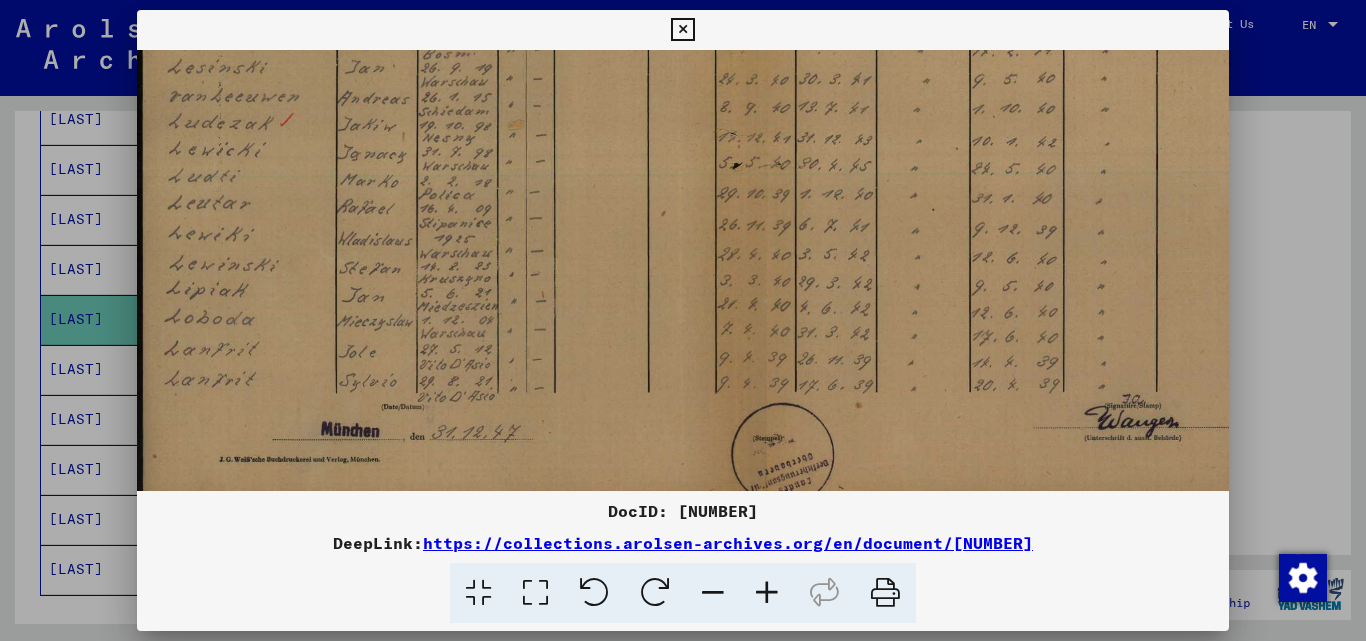 scroll, scrollTop: 450, scrollLeft: 0, axis: vertical 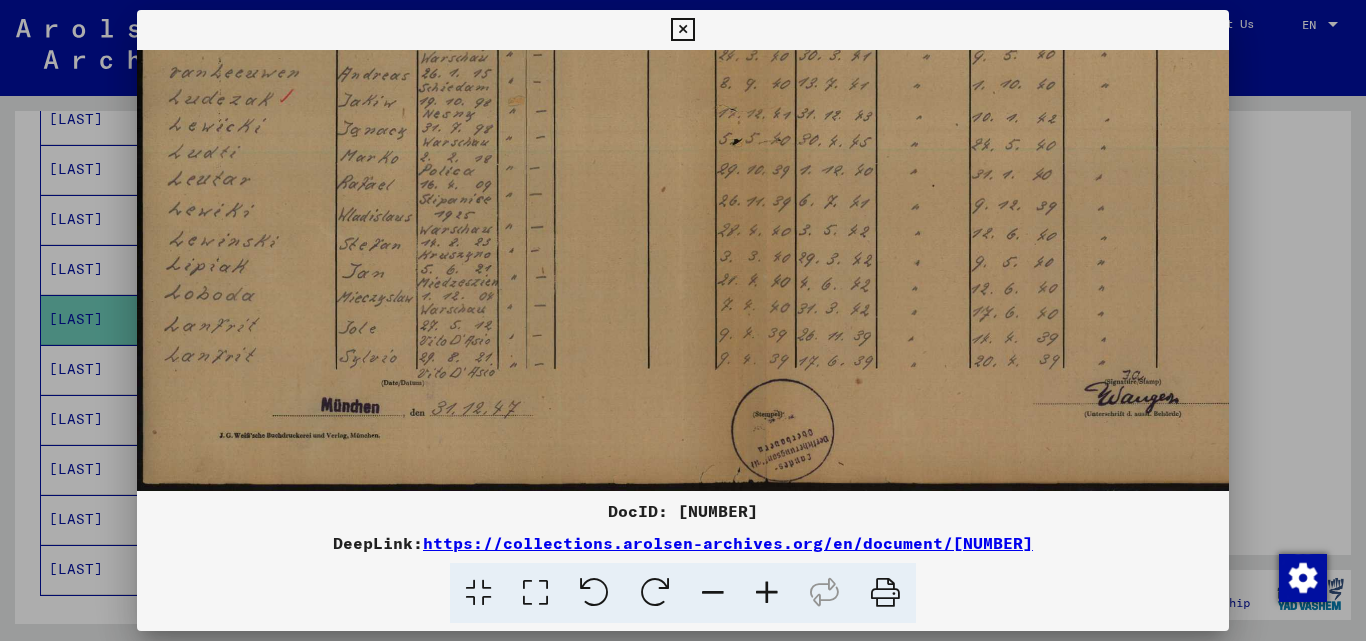 drag, startPoint x: 627, startPoint y: 338, endPoint x: 639, endPoint y: 228, distance: 110.65261 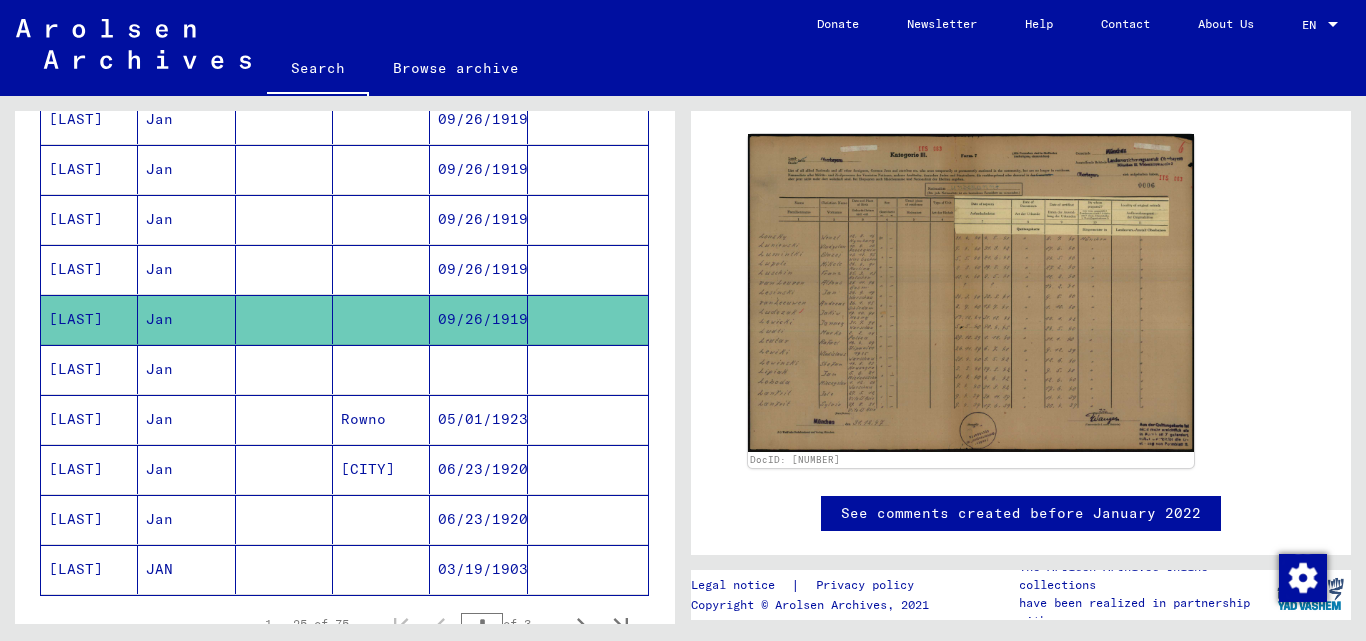 click on "09/26/1919" at bounding box center [478, 319] 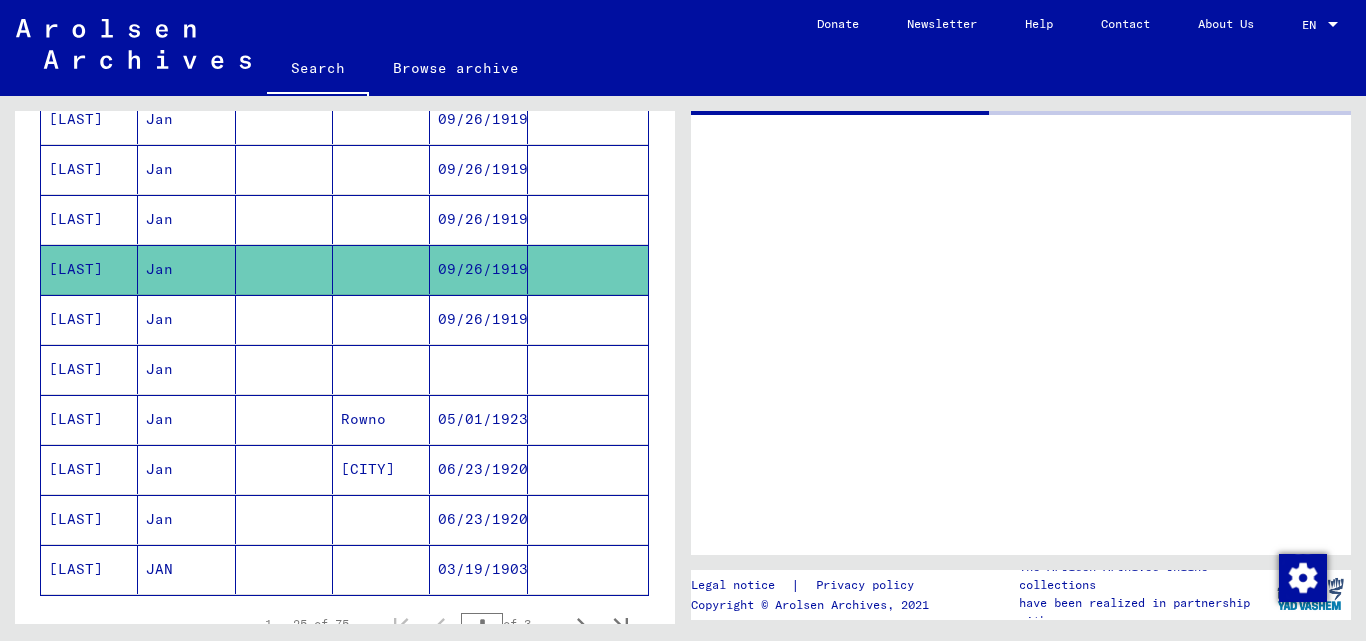 scroll, scrollTop: 0, scrollLeft: 0, axis: both 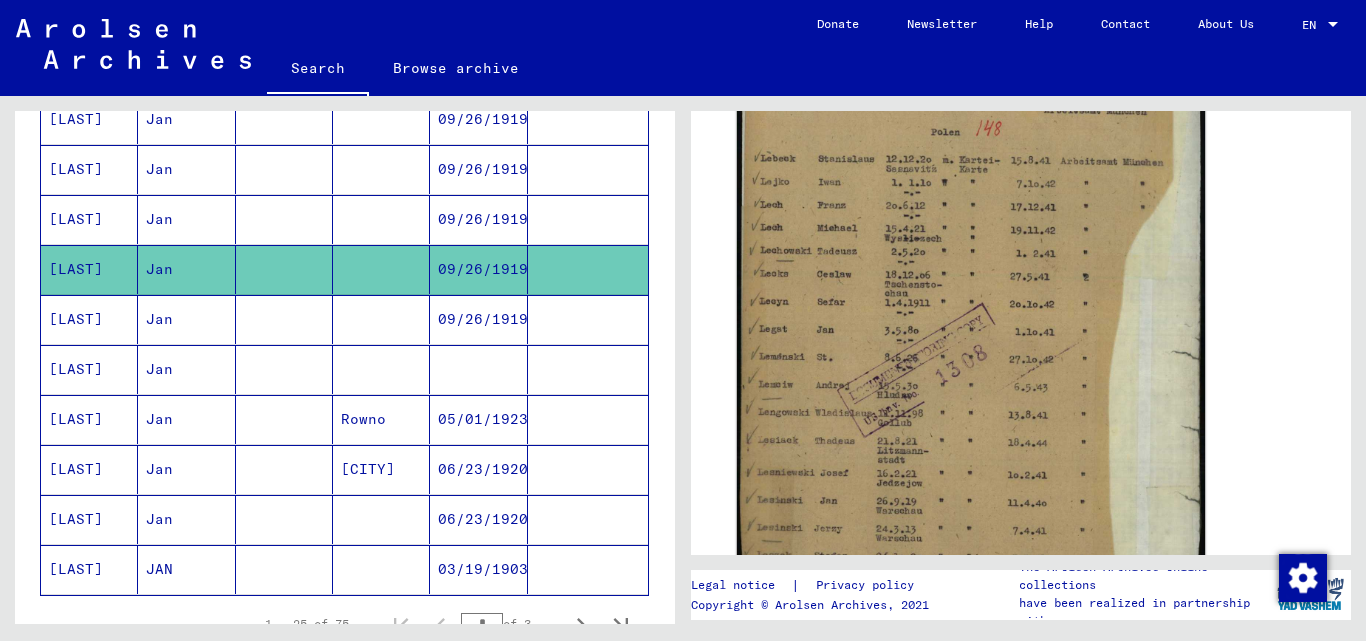 click 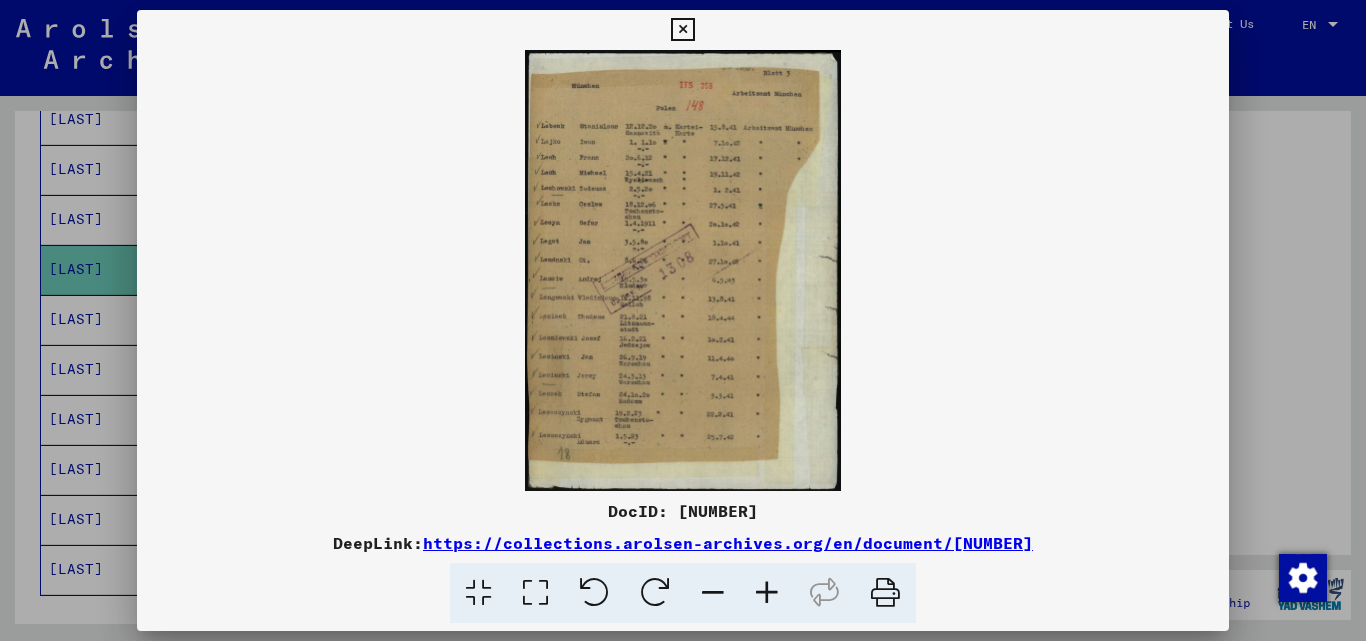 click at bounding box center (767, 593) 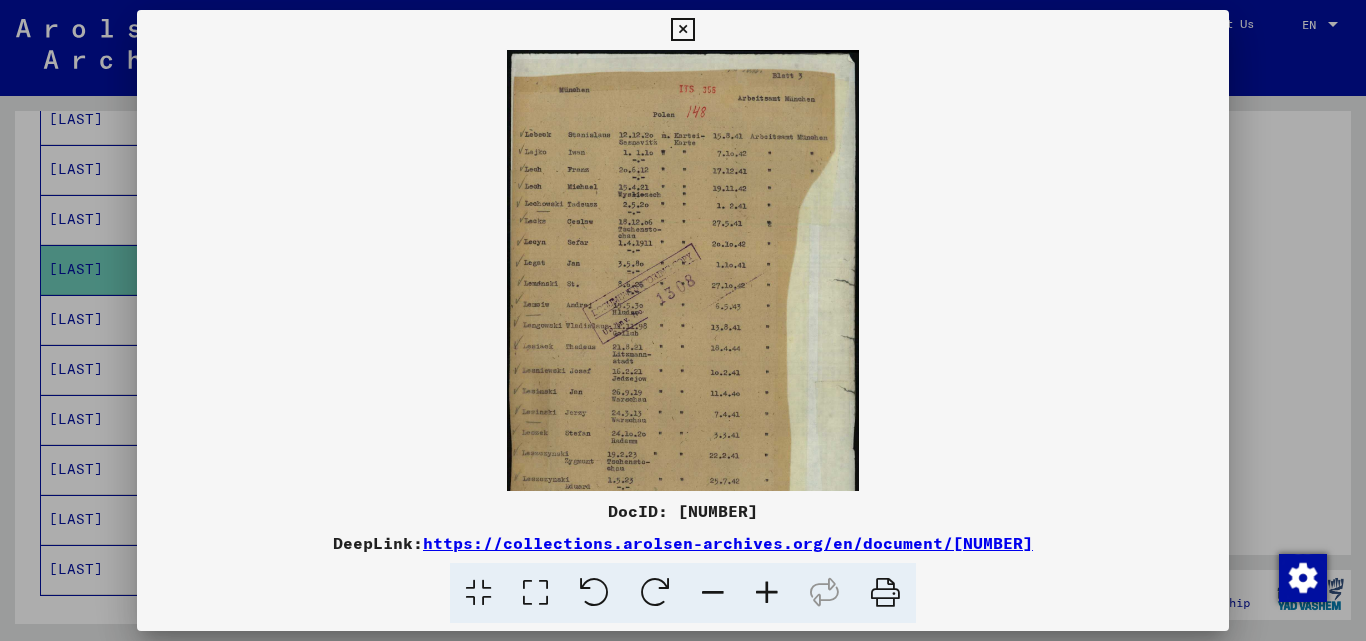 click at bounding box center (767, 593) 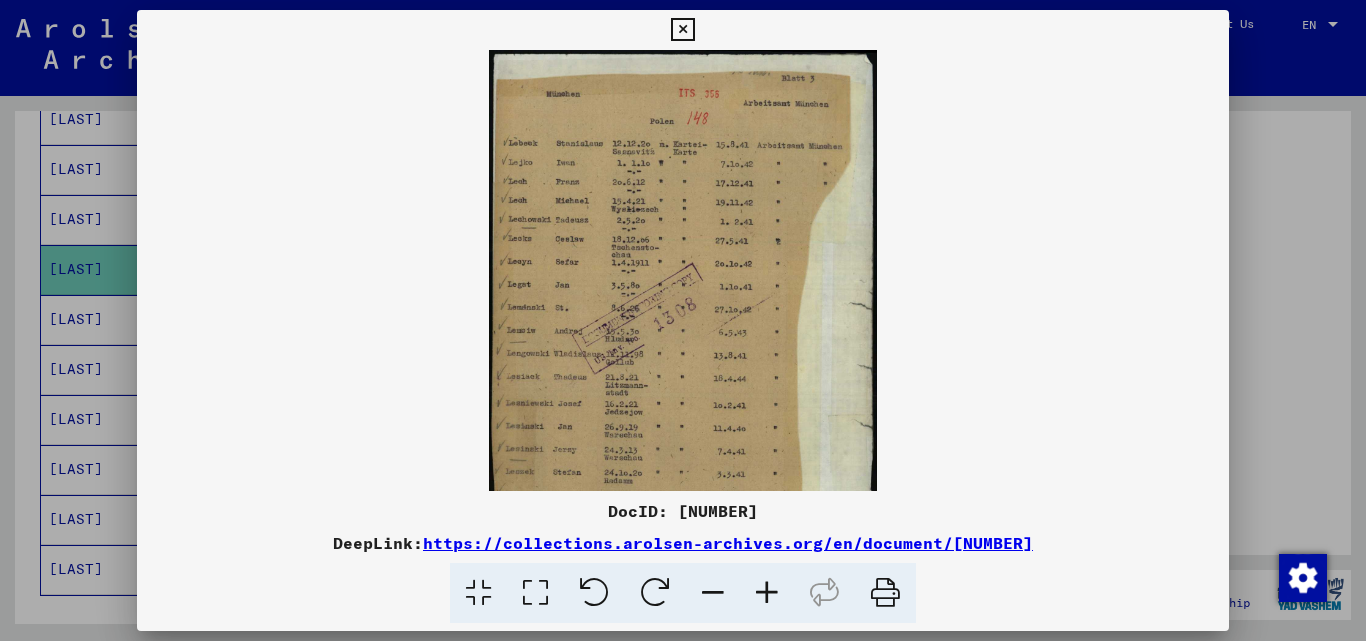 click at bounding box center (767, 593) 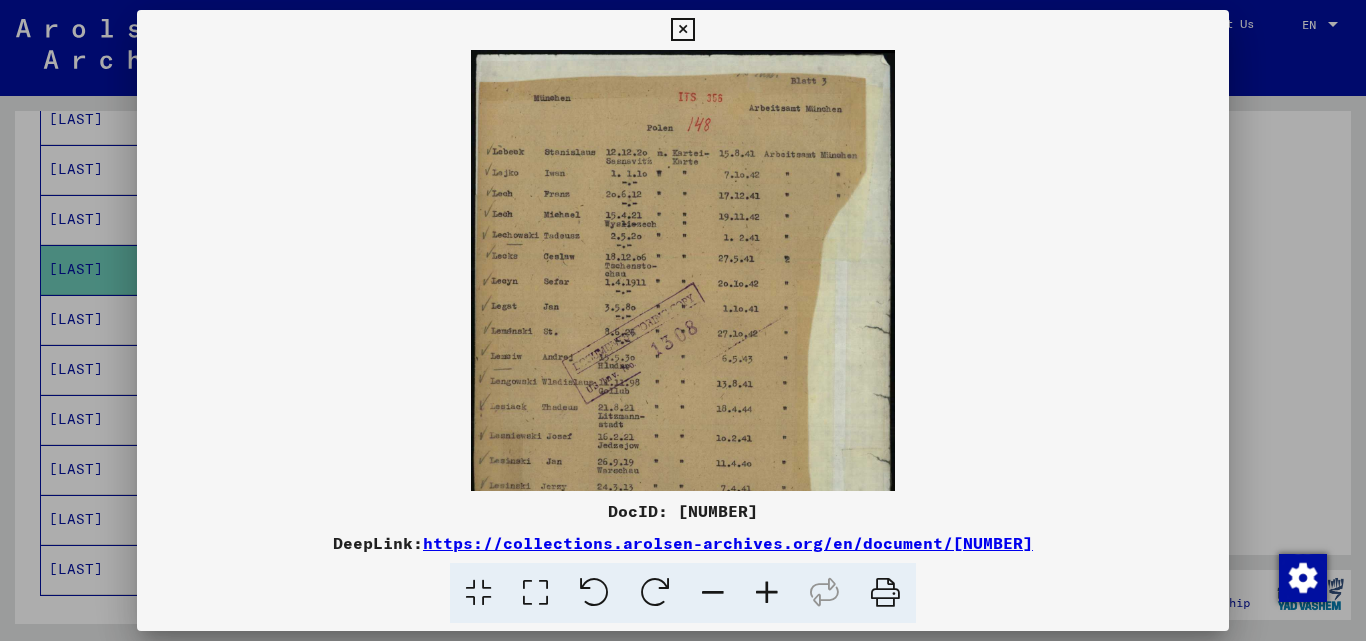 click at bounding box center [767, 593] 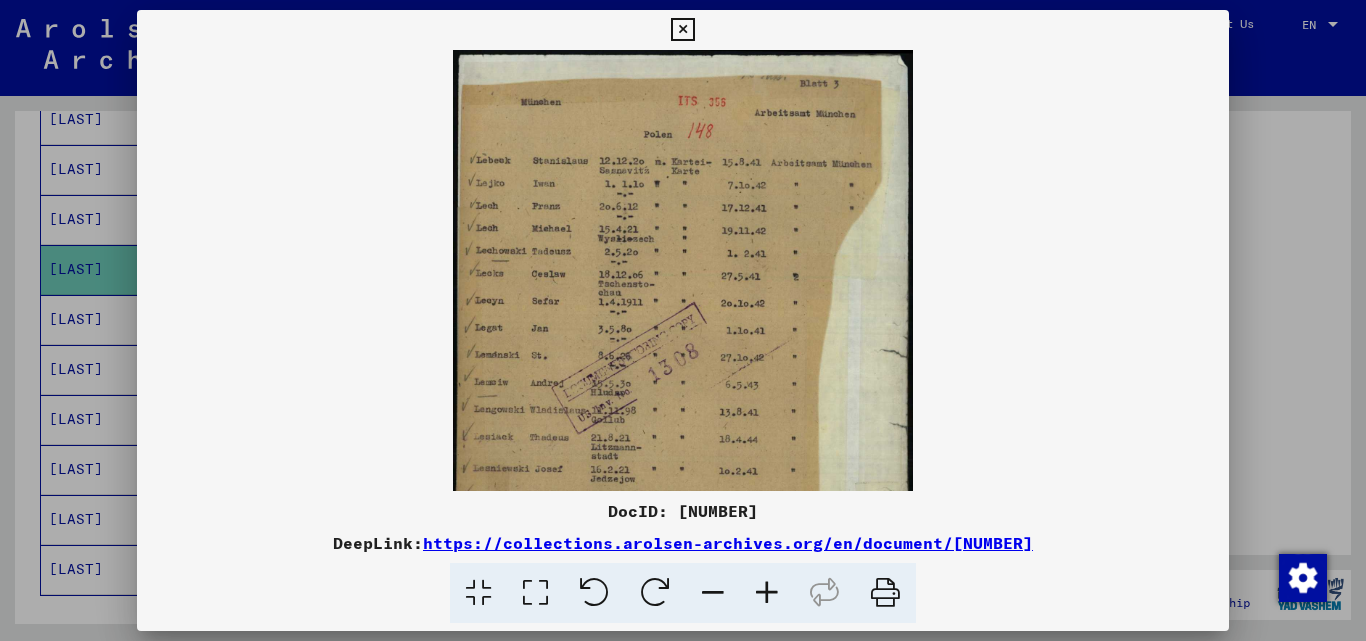 click at bounding box center (767, 593) 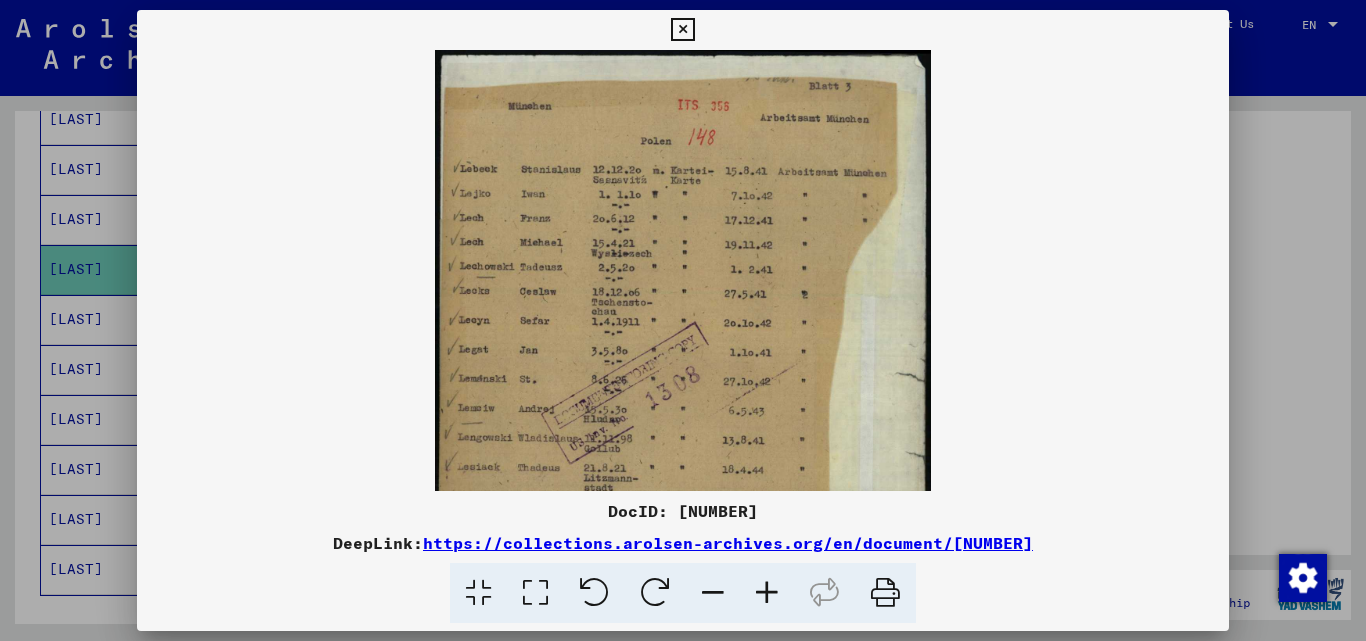 click at bounding box center (767, 593) 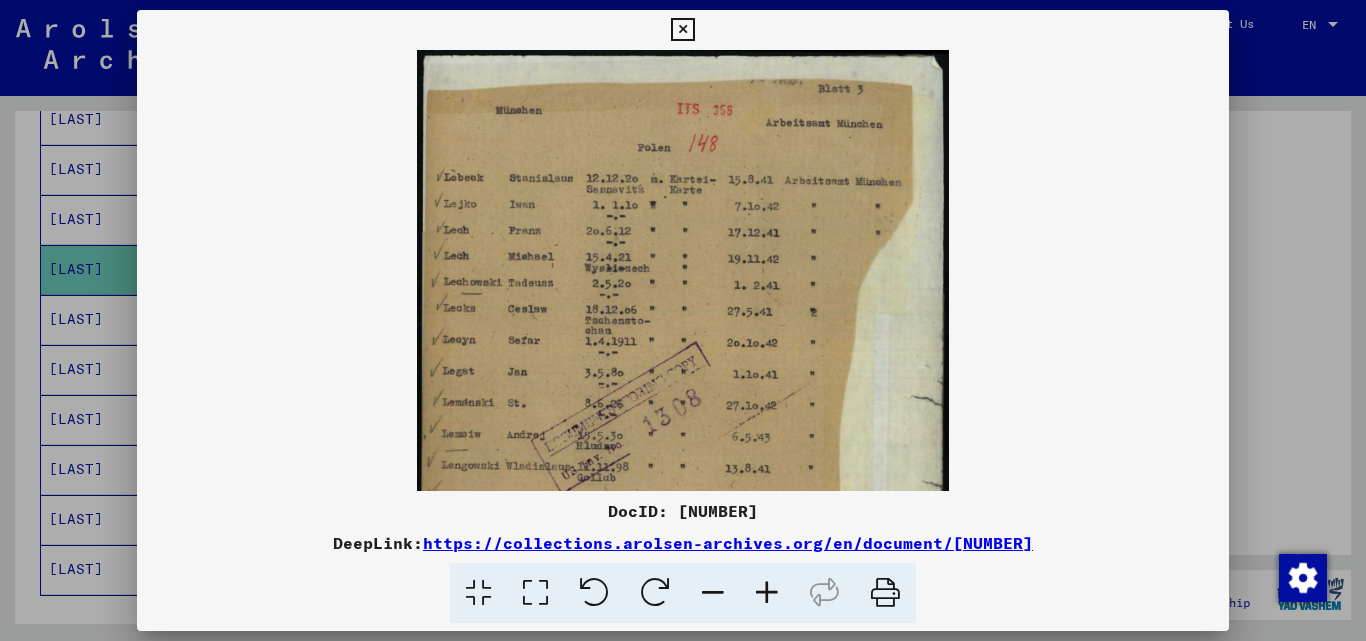 click at bounding box center [767, 593] 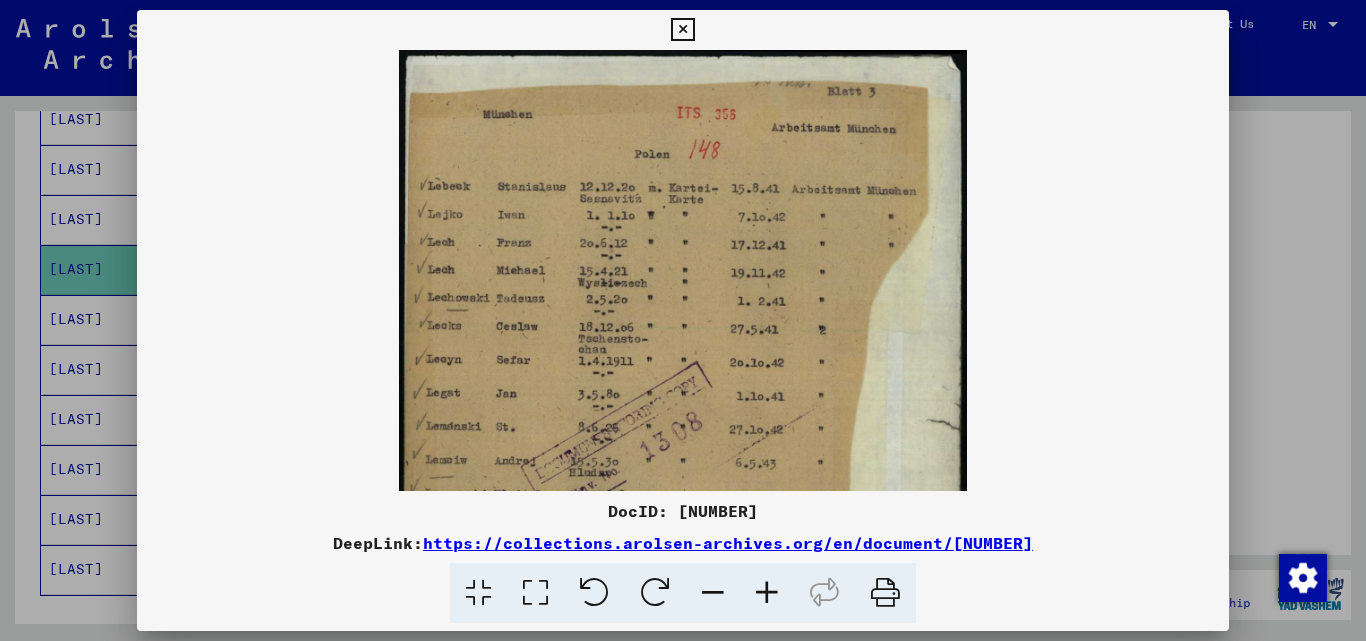 click at bounding box center [767, 593] 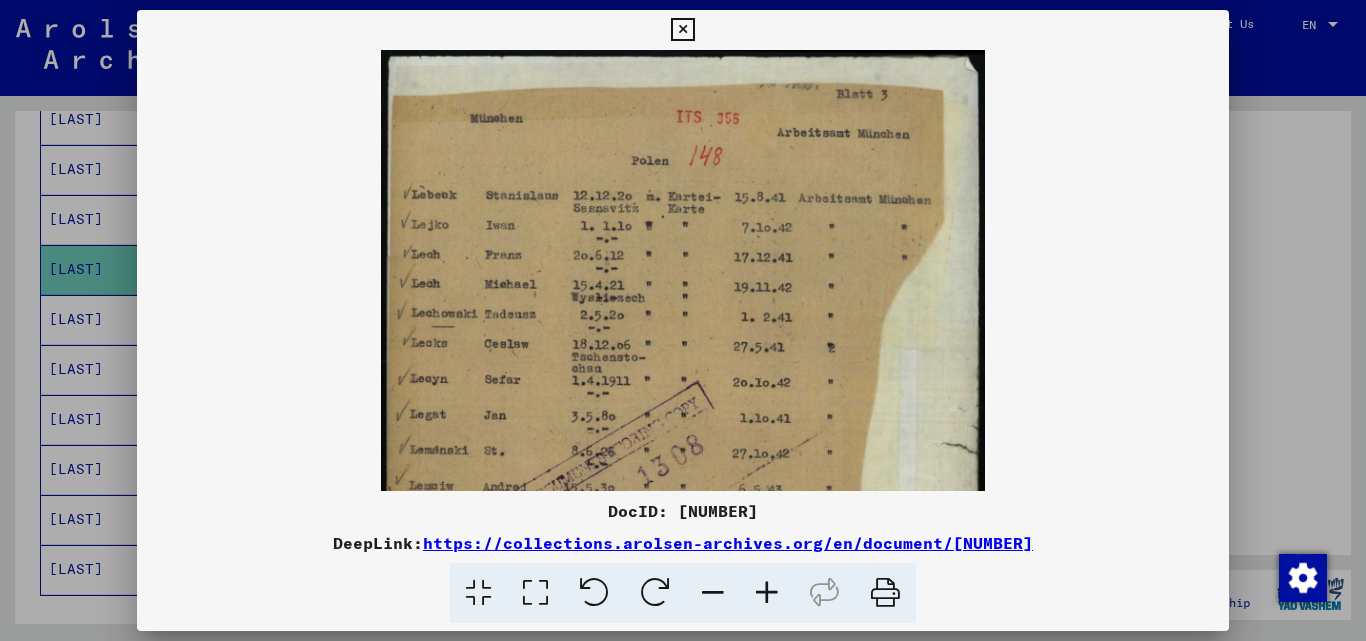 click at bounding box center (767, 593) 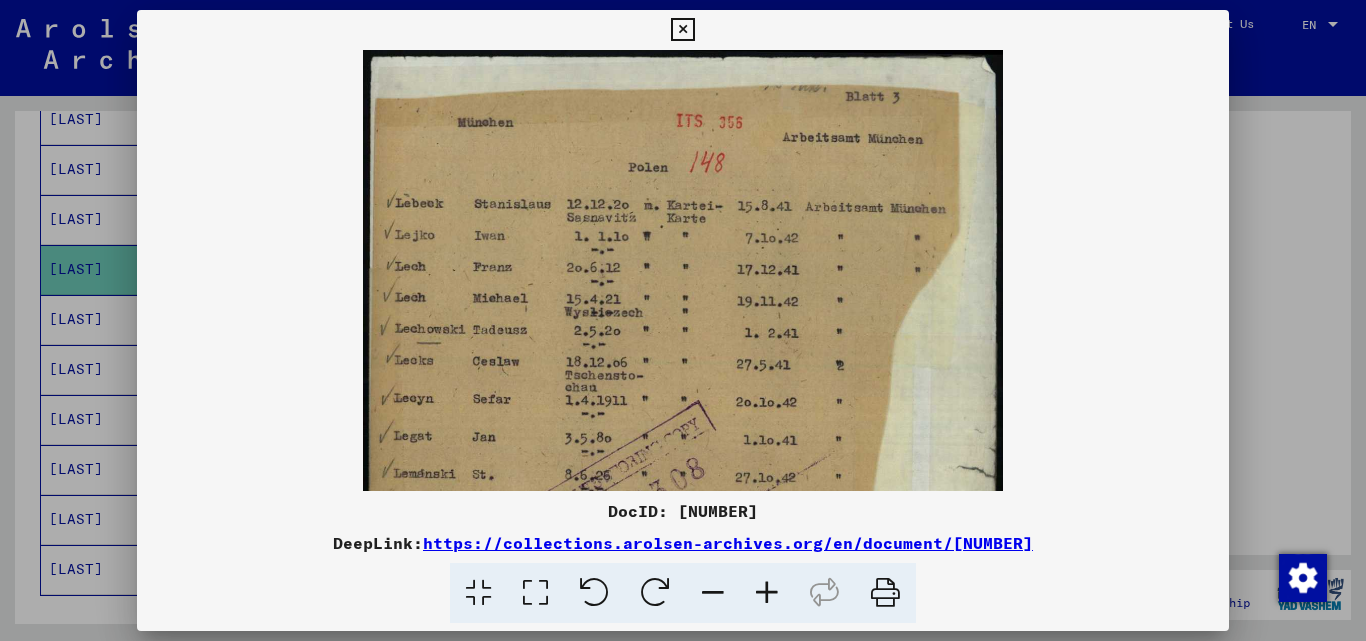 click at bounding box center [767, 593] 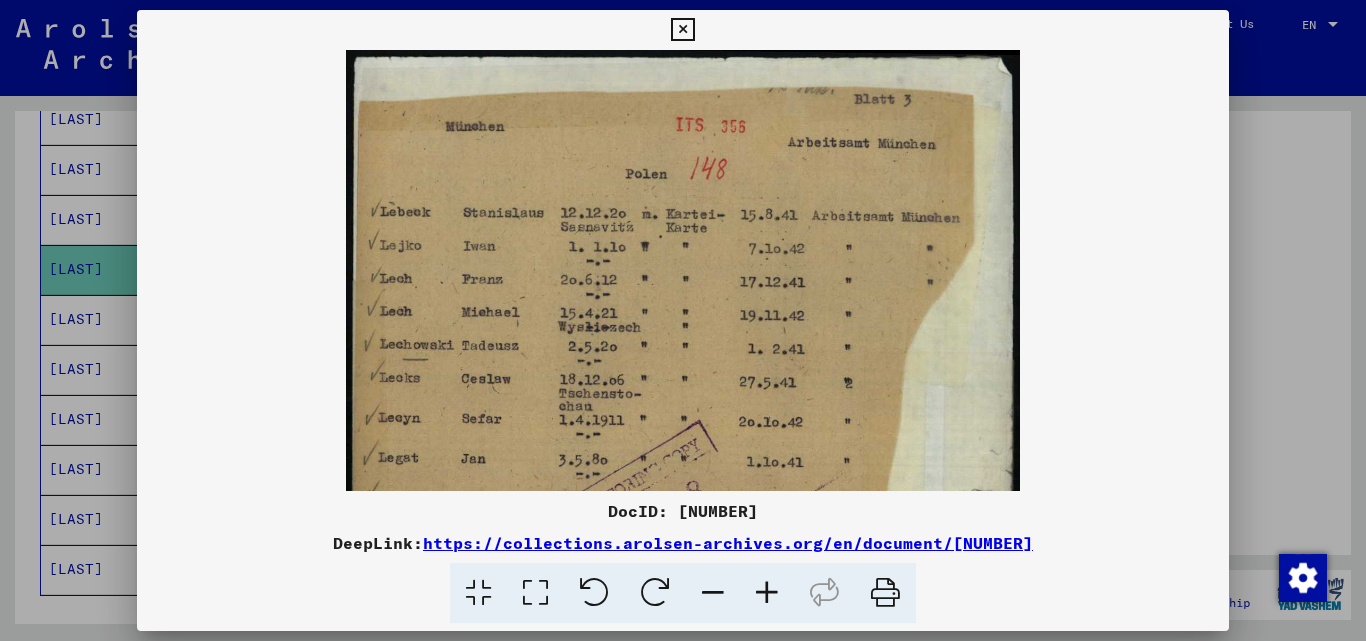 click at bounding box center [767, 593] 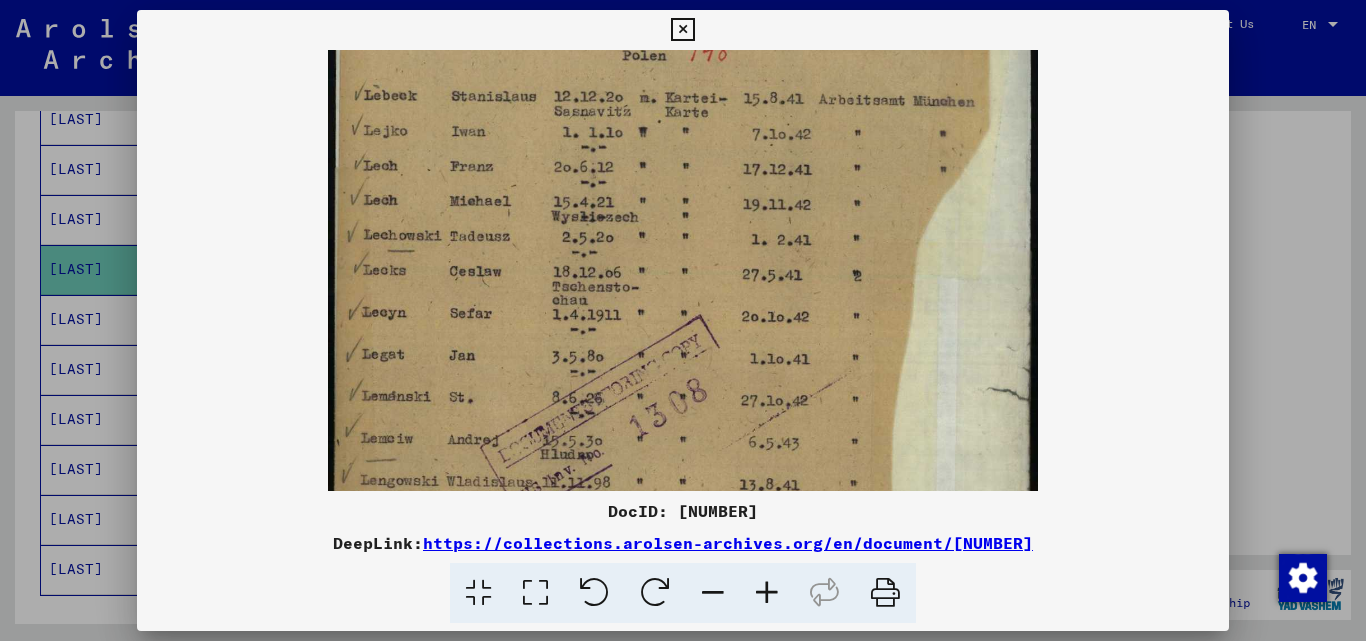 scroll, scrollTop: 141, scrollLeft: 0, axis: vertical 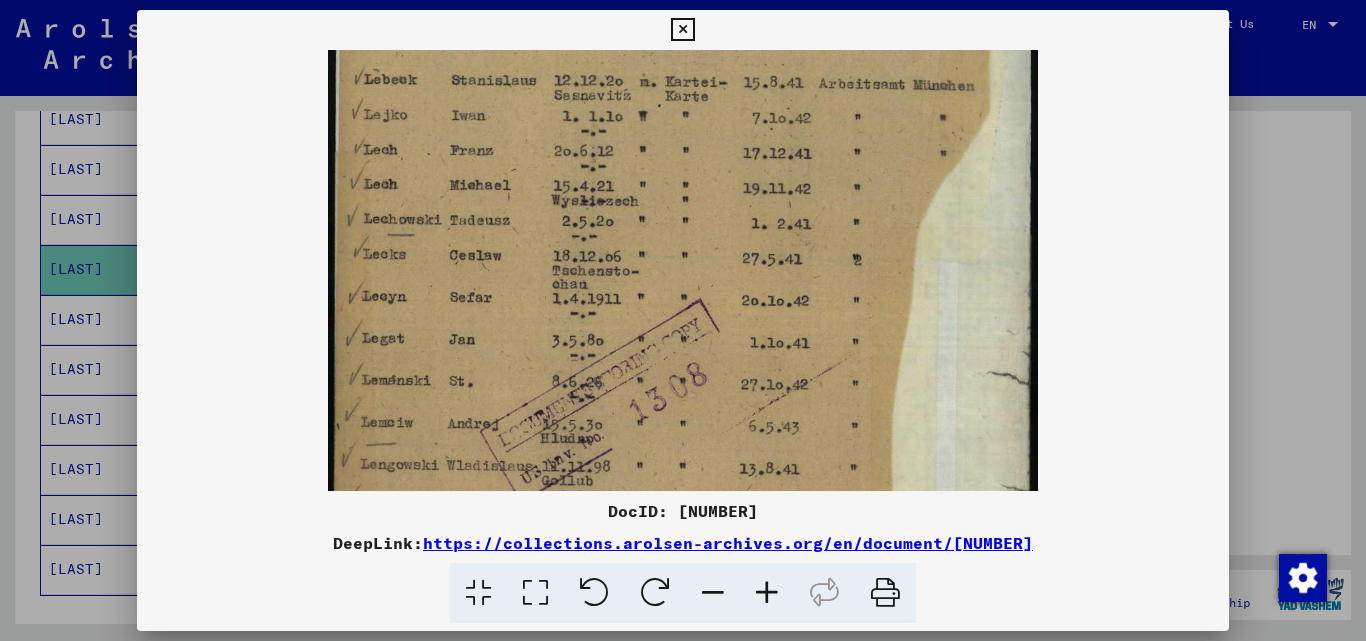 drag, startPoint x: 724, startPoint y: 343, endPoint x: 740, endPoint y: 202, distance: 141.90489 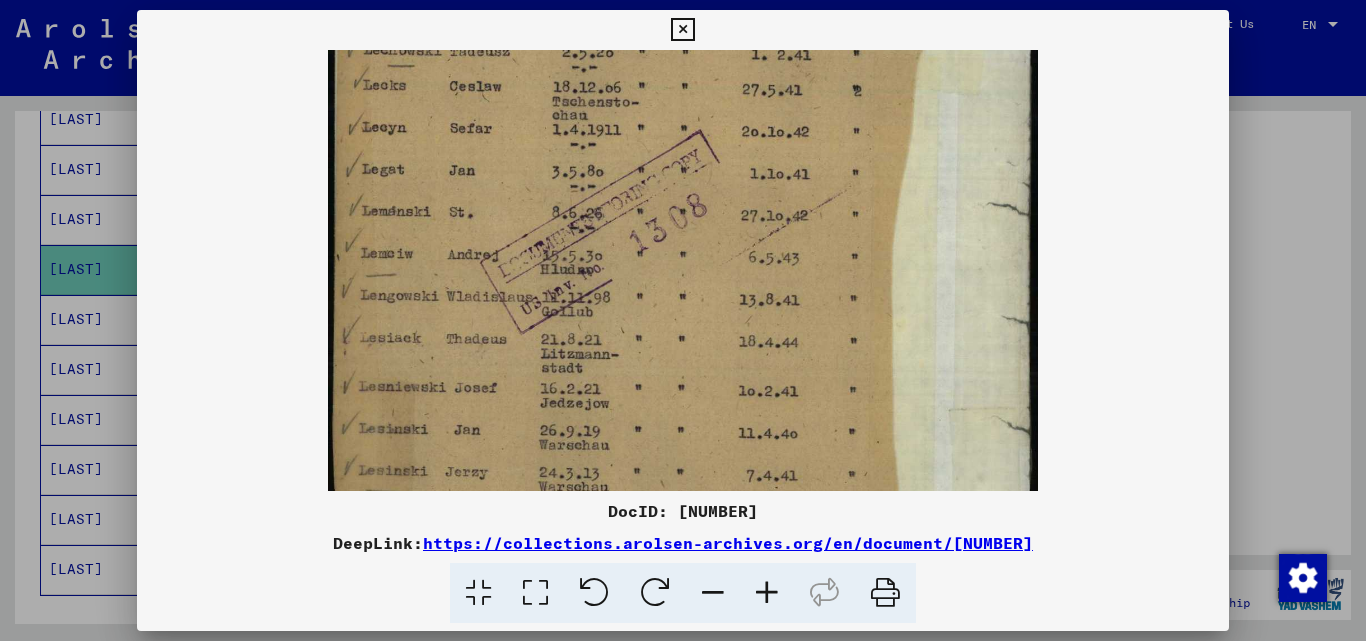 drag, startPoint x: 723, startPoint y: 371, endPoint x: 725, endPoint y: 203, distance: 168.0119 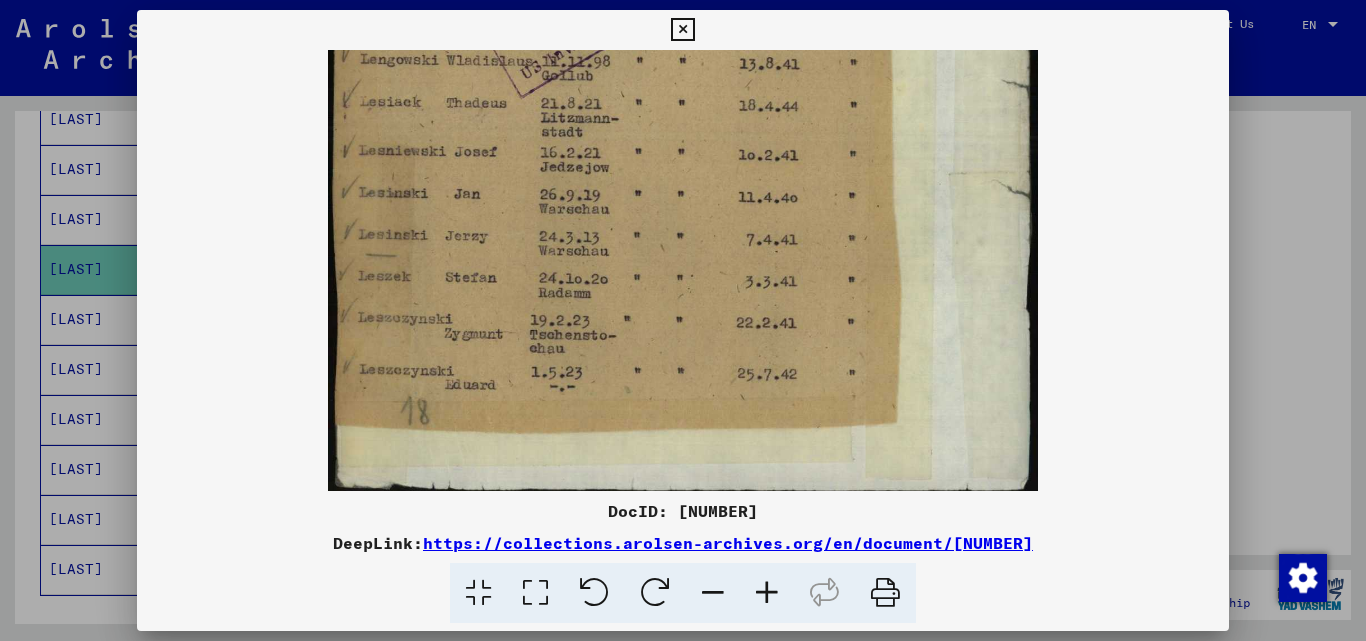 scroll, scrollTop: 547, scrollLeft: 0, axis: vertical 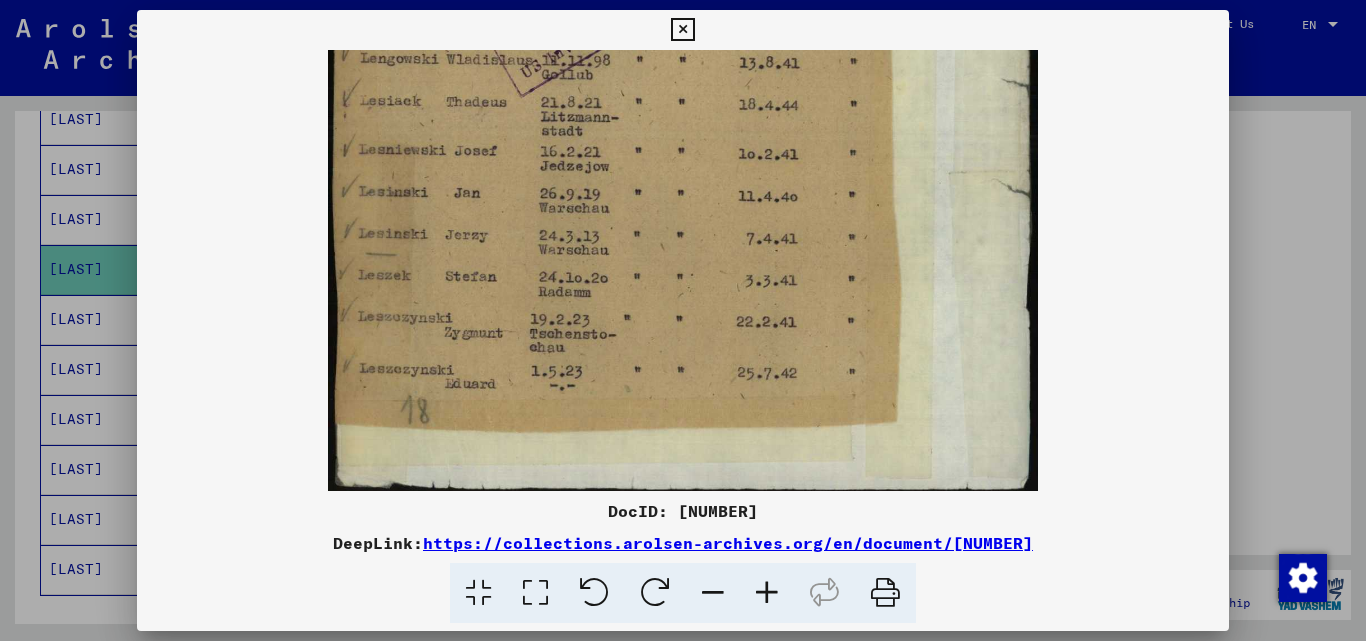 drag, startPoint x: 714, startPoint y: 417, endPoint x: 702, endPoint y: 180, distance: 237.3036 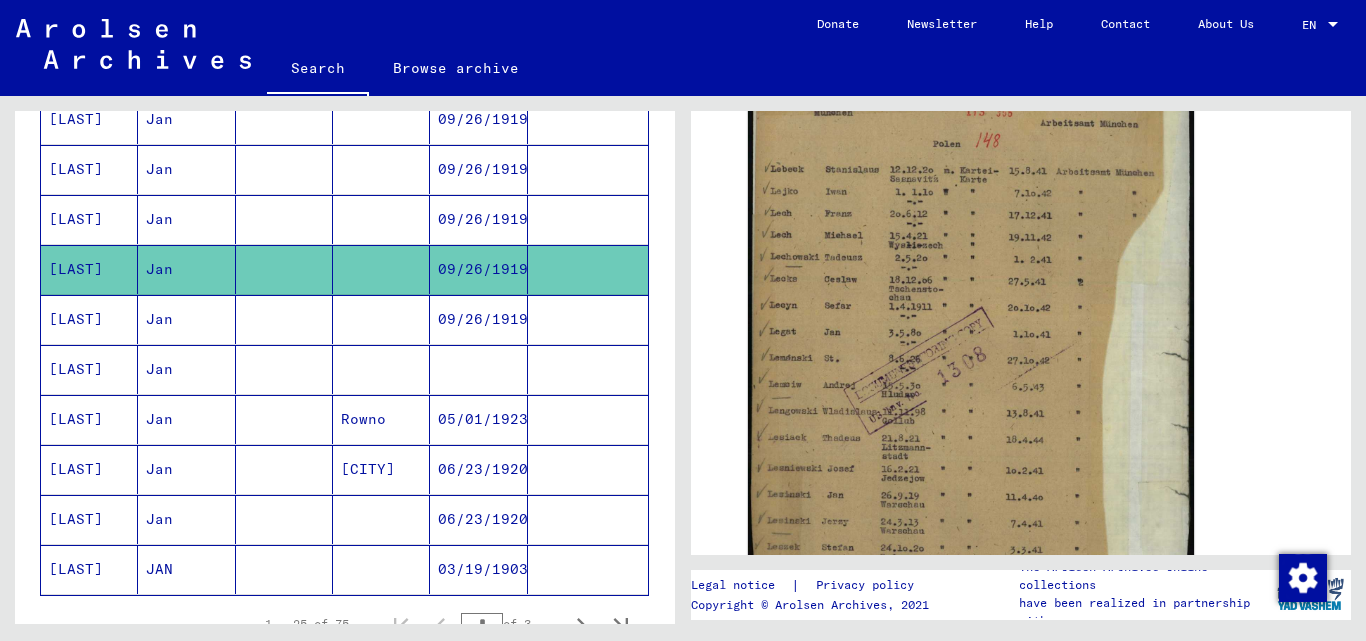 click on "09/26/1919" at bounding box center [478, 269] 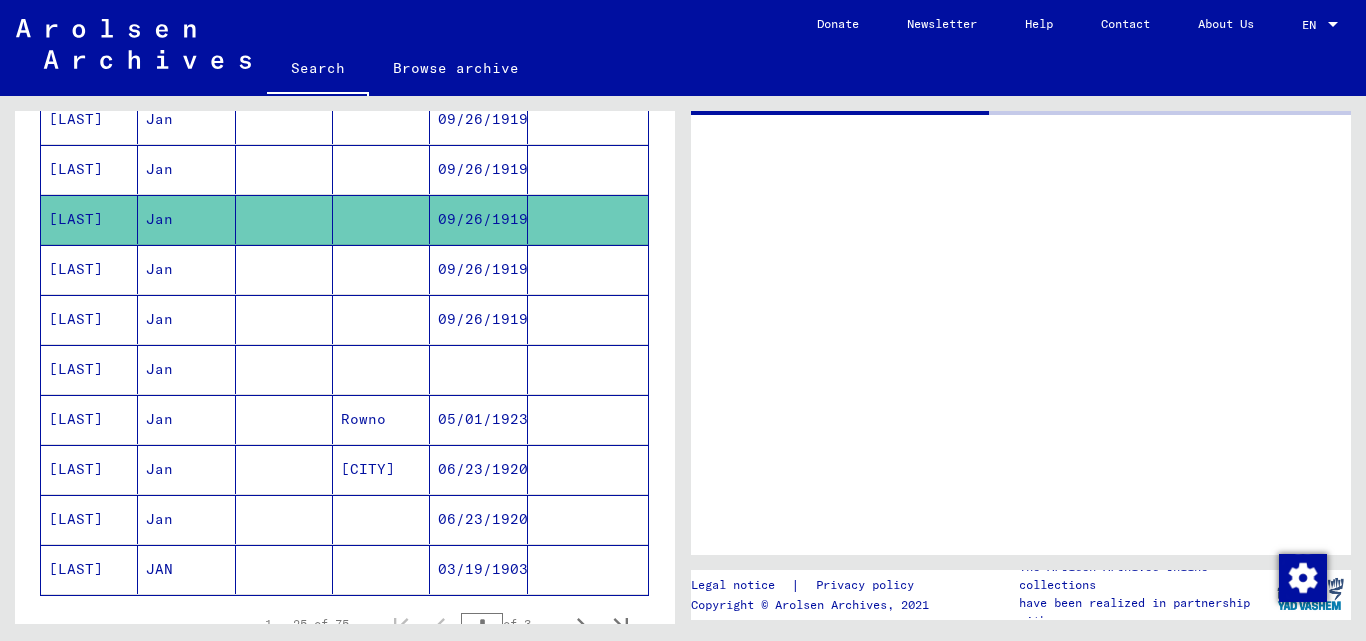 scroll, scrollTop: 0, scrollLeft: 0, axis: both 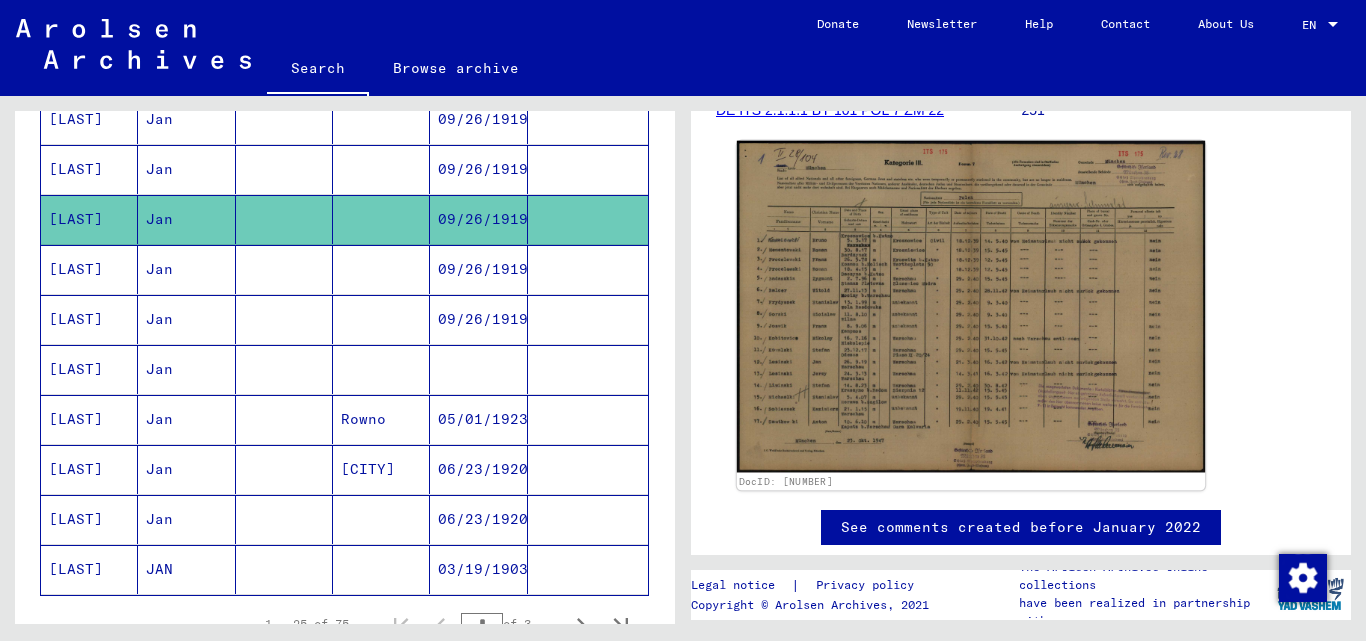 click 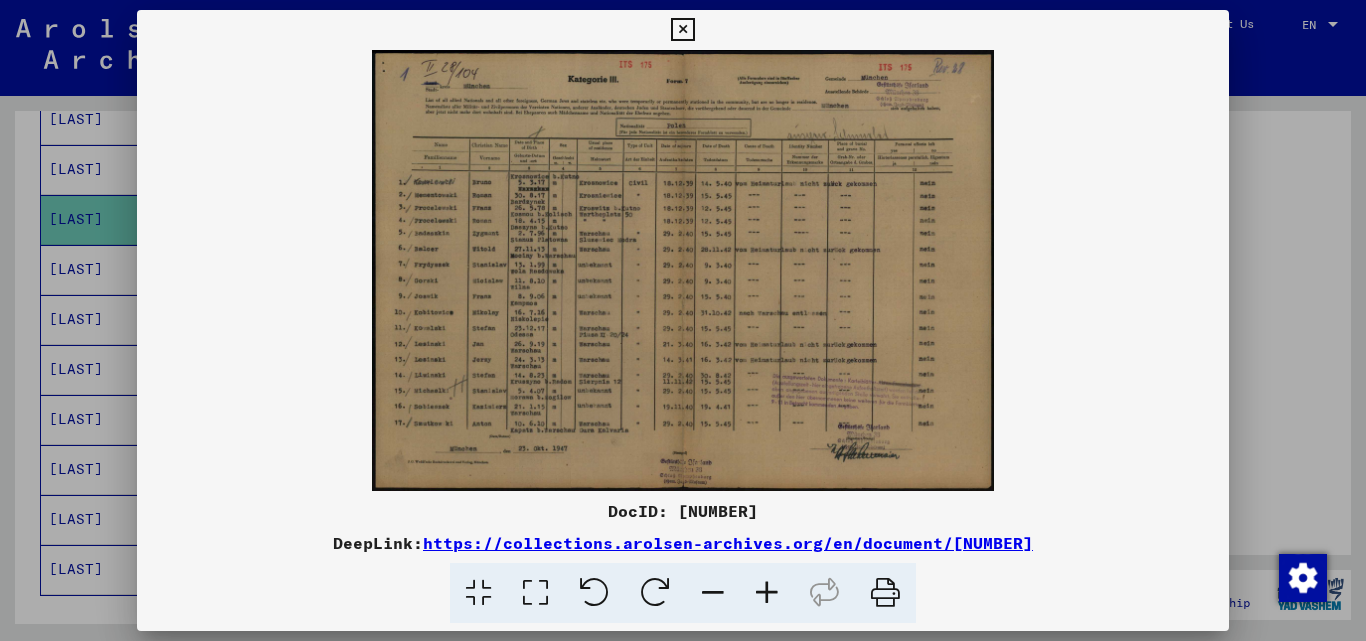 click at bounding box center (683, 270) 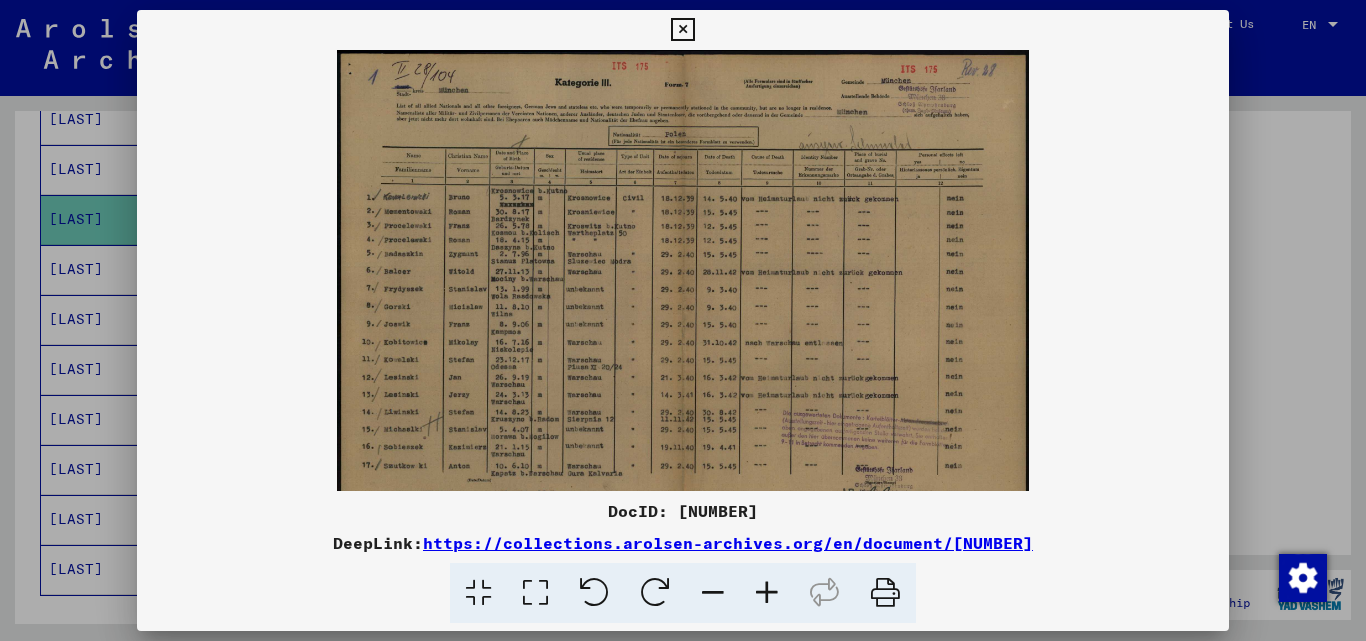 click at bounding box center (767, 593) 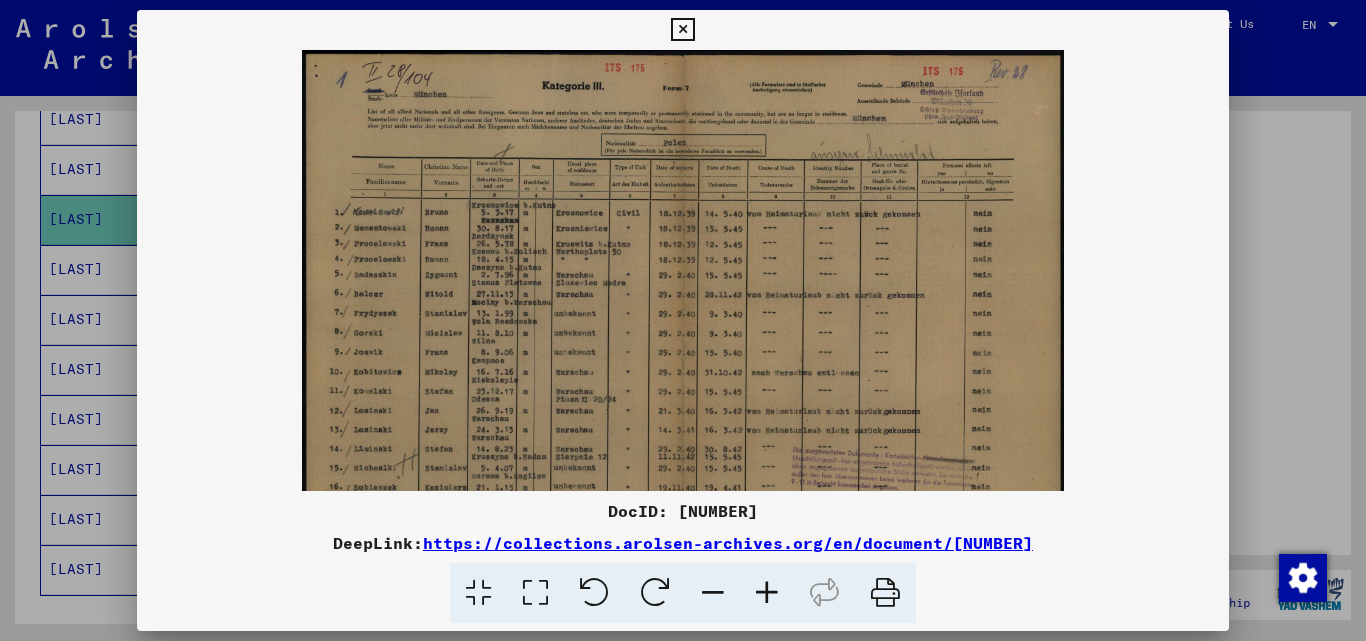 click at bounding box center (767, 593) 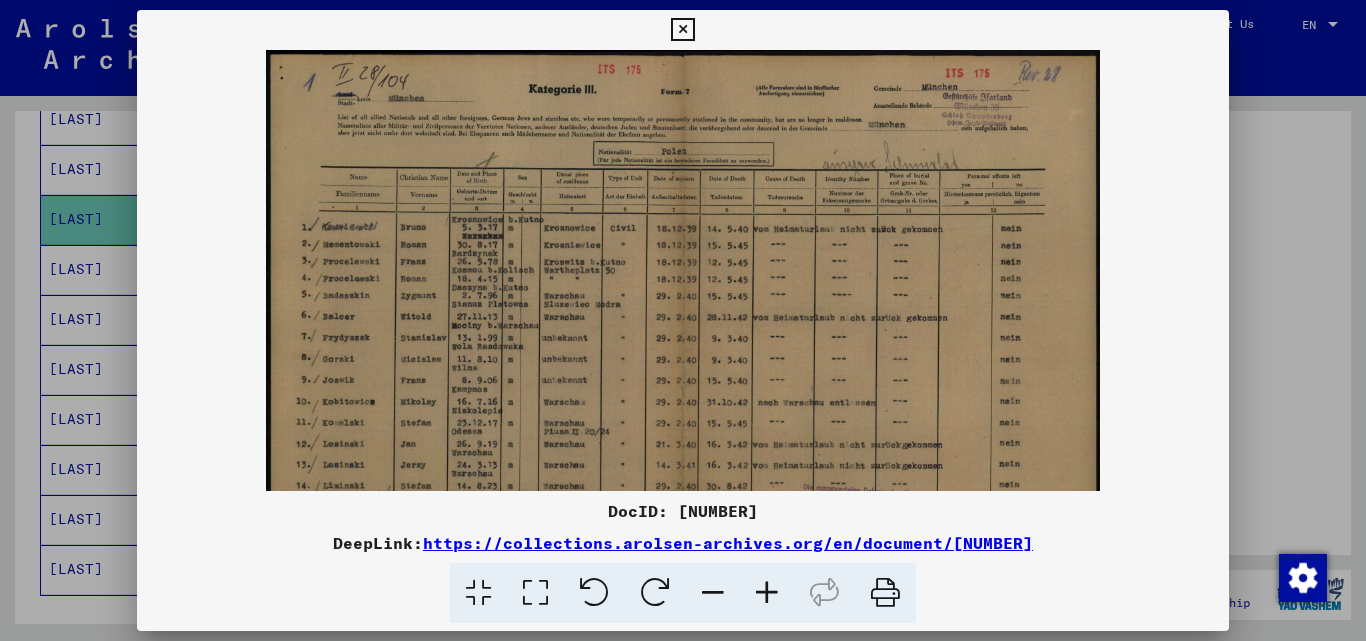 click at bounding box center [767, 593] 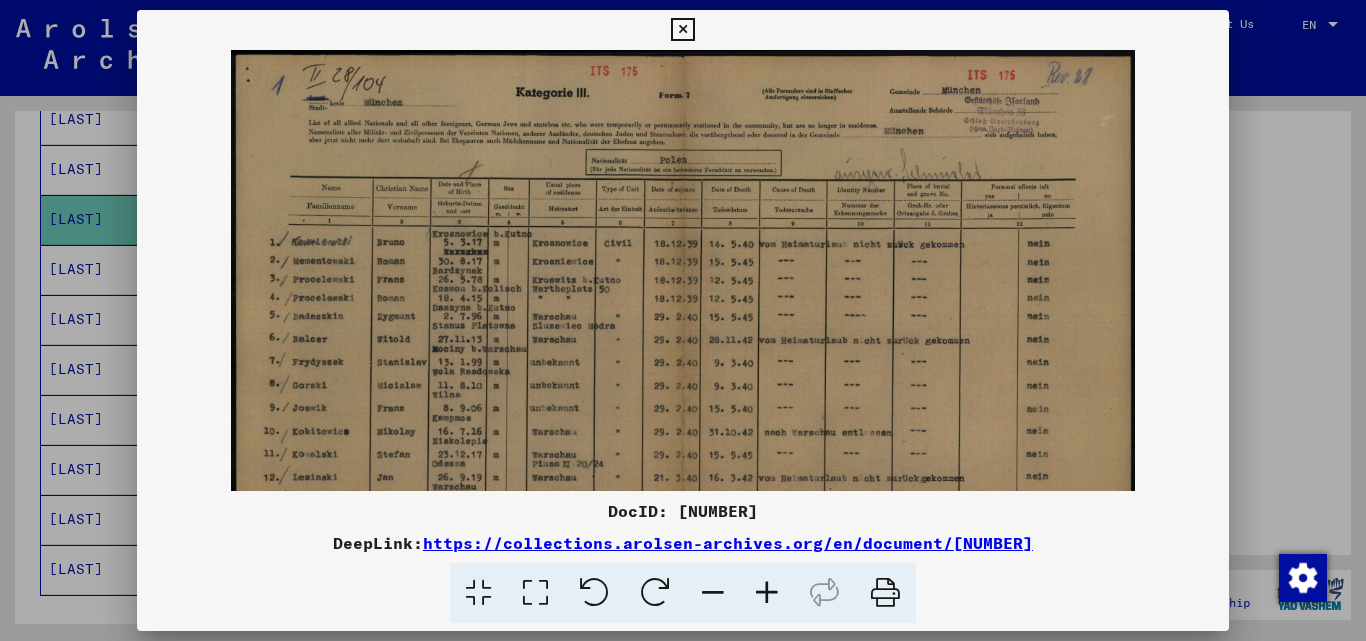click at bounding box center [767, 593] 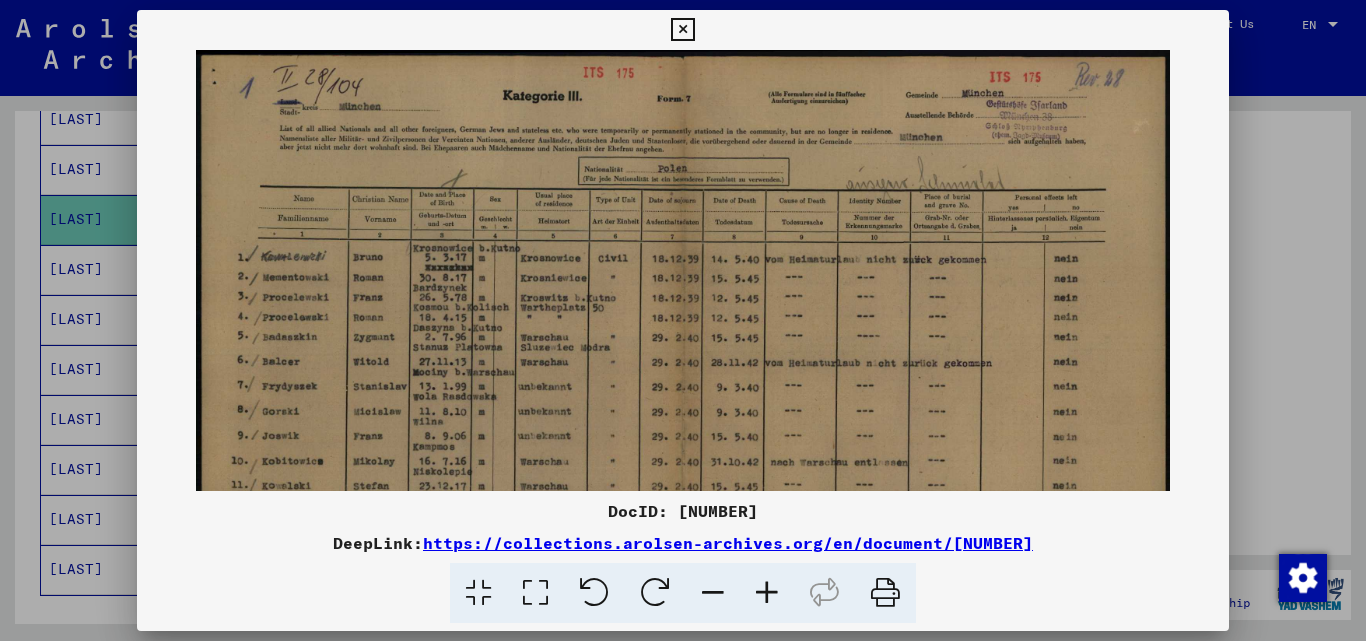 click at bounding box center (767, 593) 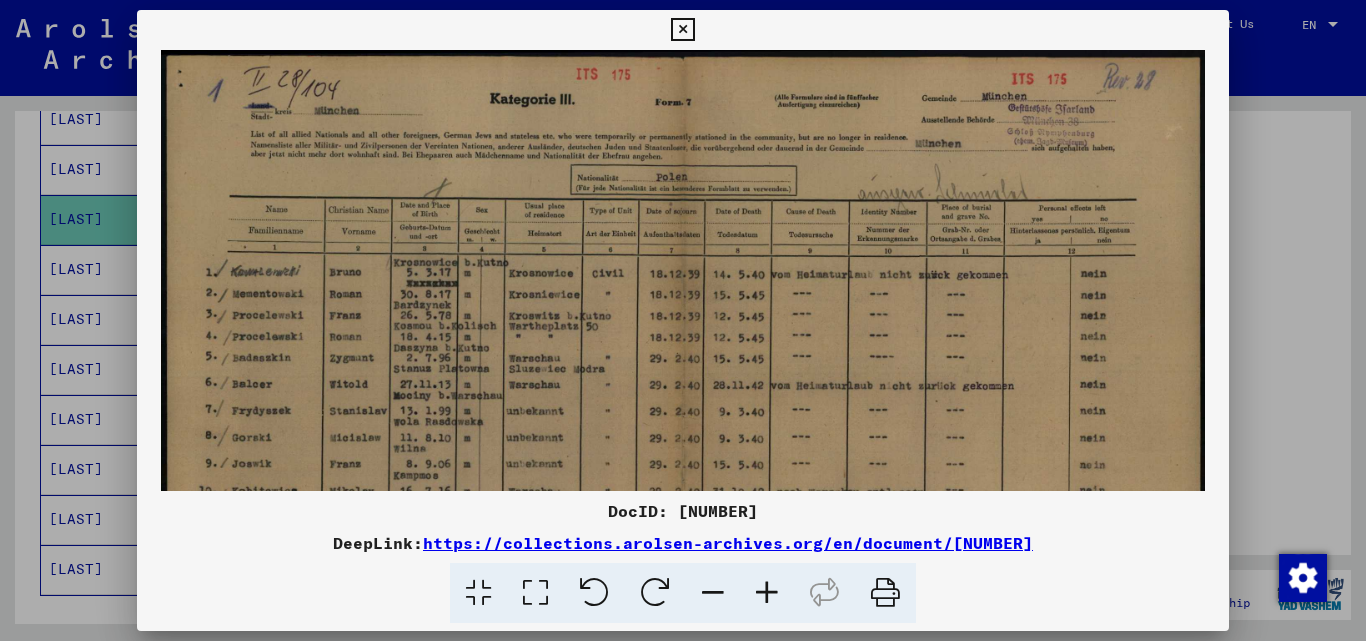 click at bounding box center [767, 593] 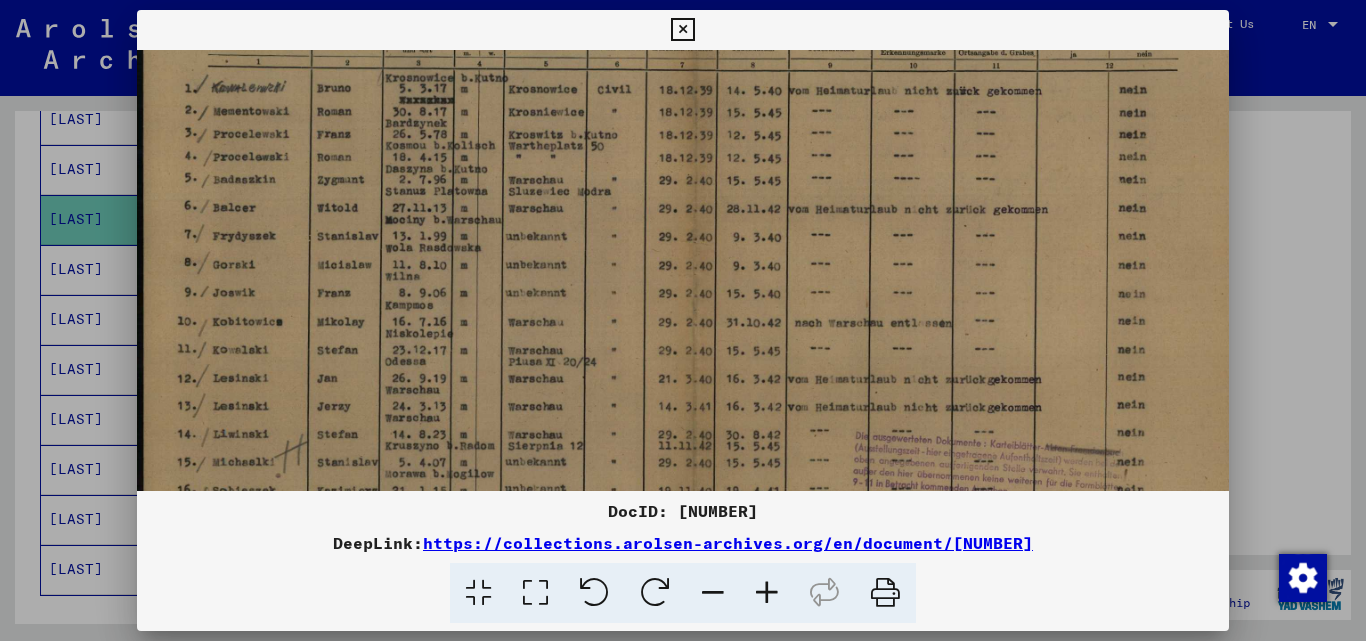scroll, scrollTop: 219, scrollLeft: 0, axis: vertical 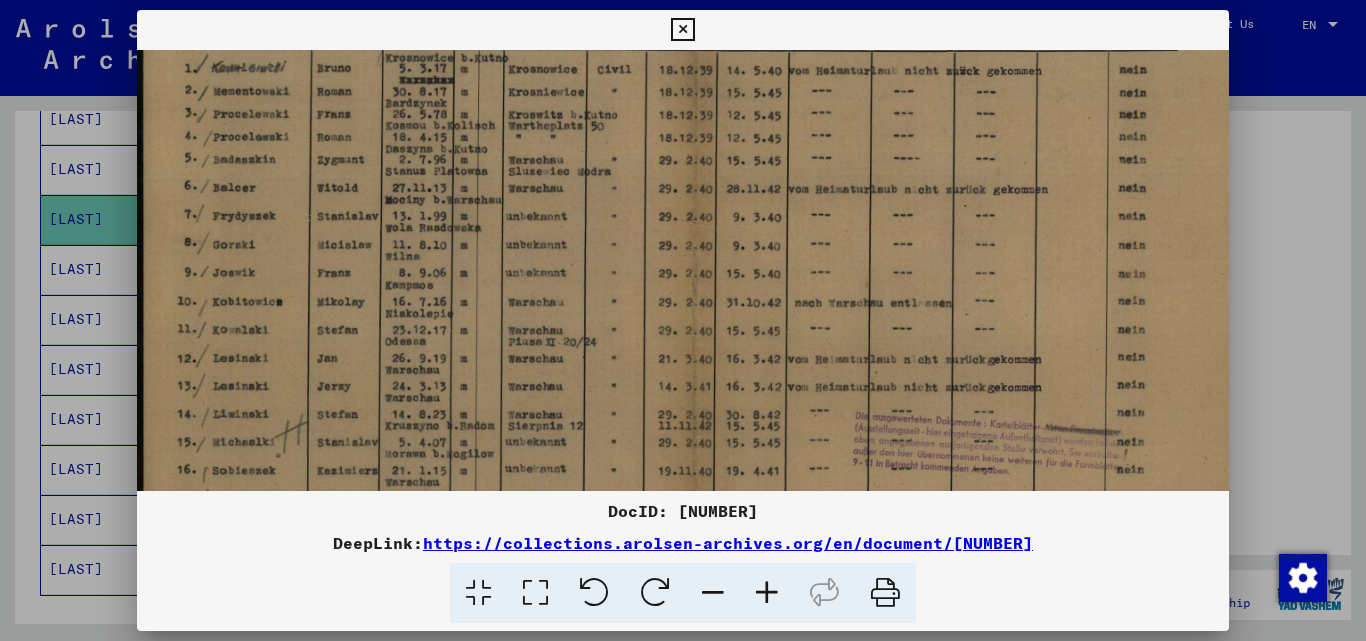 drag, startPoint x: 671, startPoint y: 409, endPoint x: 743, endPoint y: 190, distance: 230.532 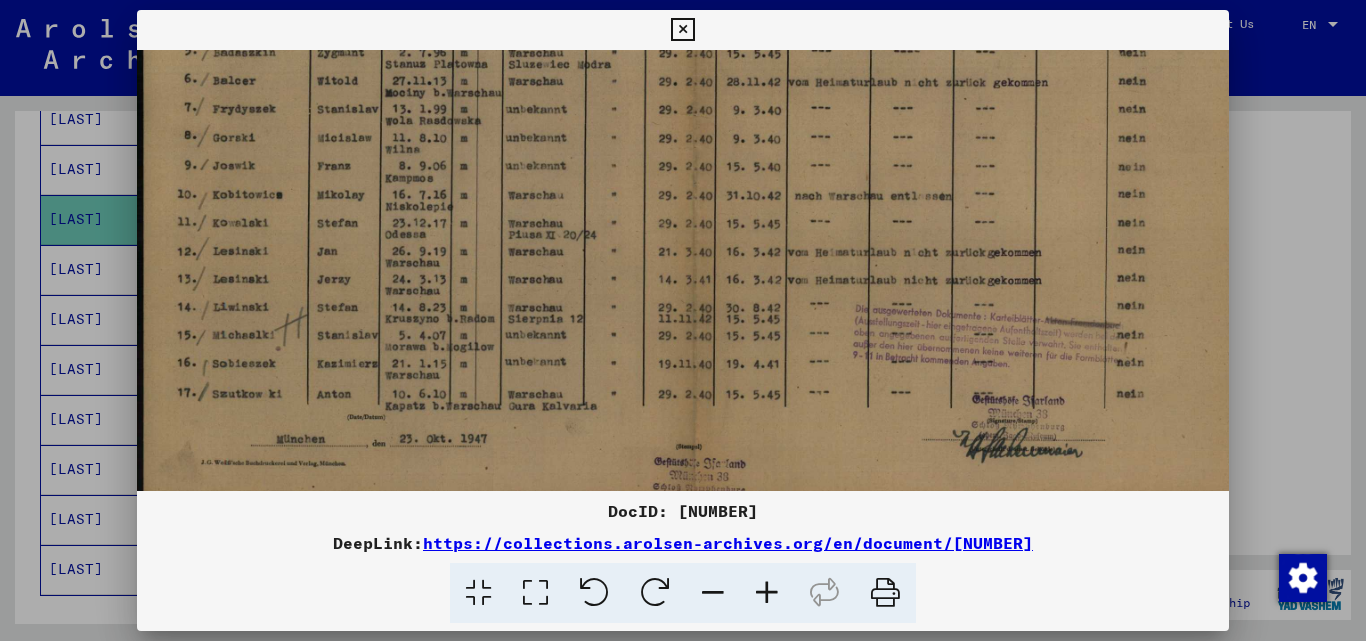 scroll, scrollTop: 329, scrollLeft: 0, axis: vertical 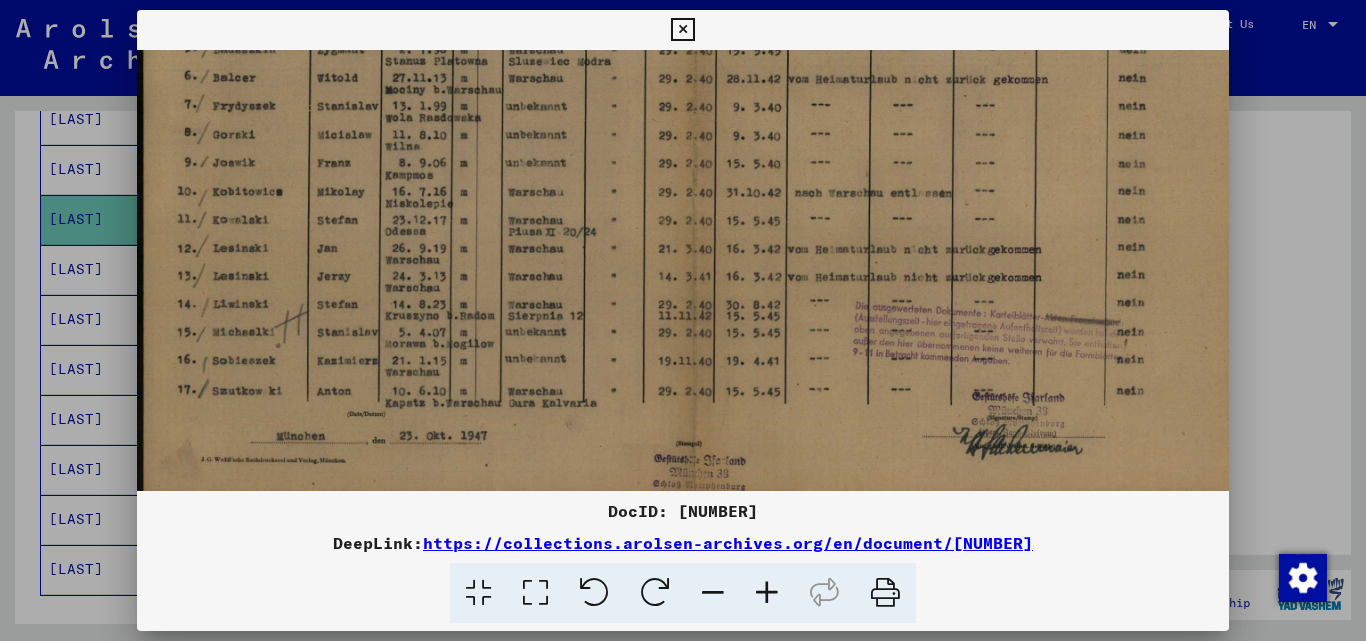 drag, startPoint x: 737, startPoint y: 316, endPoint x: 741, endPoint y: 255, distance: 61.13101 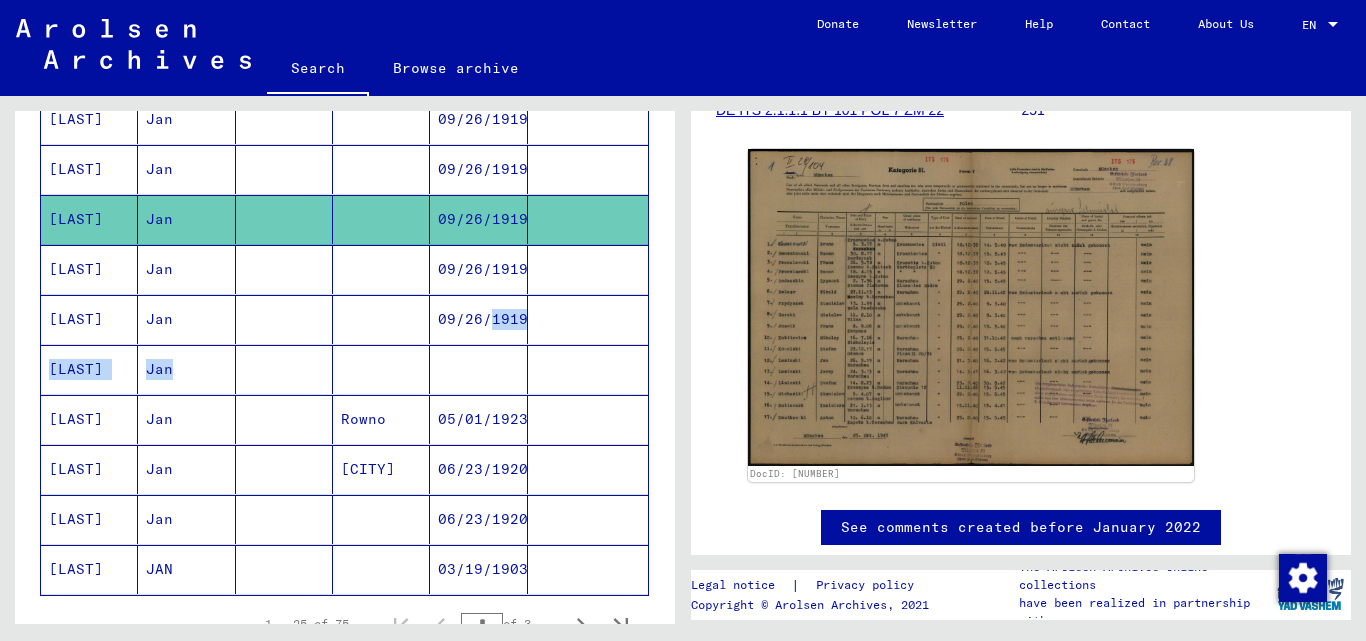 drag, startPoint x: 470, startPoint y: 305, endPoint x: 567, endPoint y: 172, distance: 164.6147 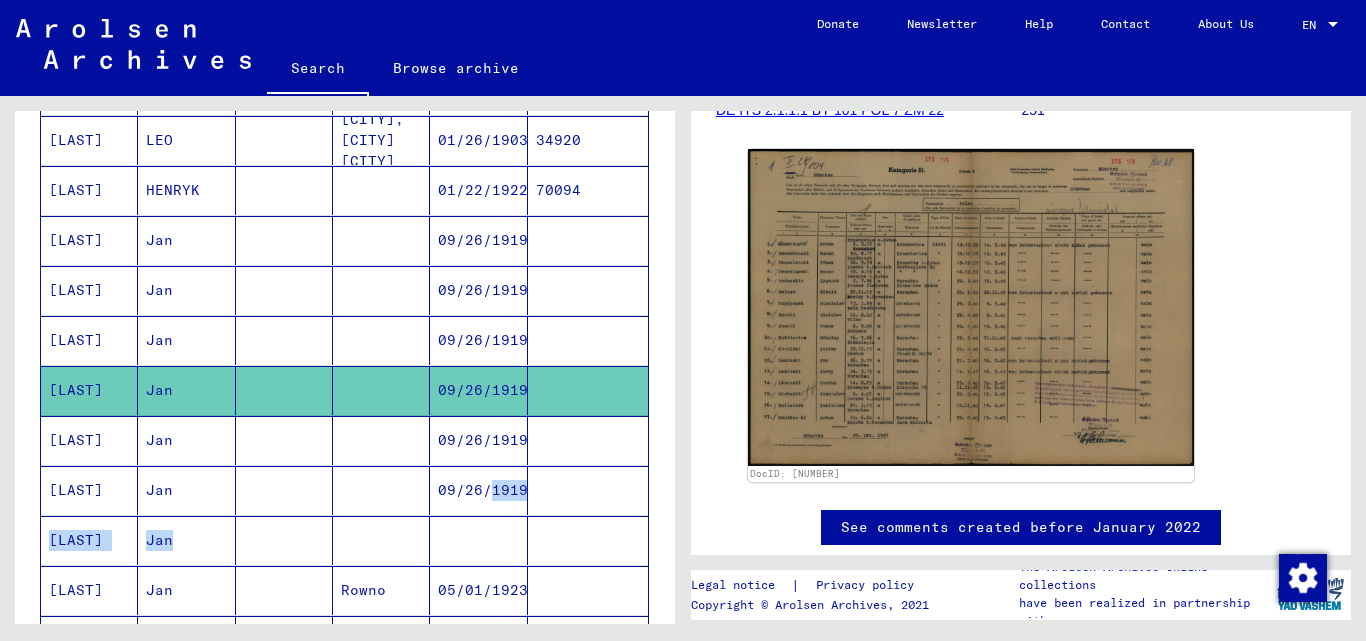 scroll, scrollTop: 870, scrollLeft: 0, axis: vertical 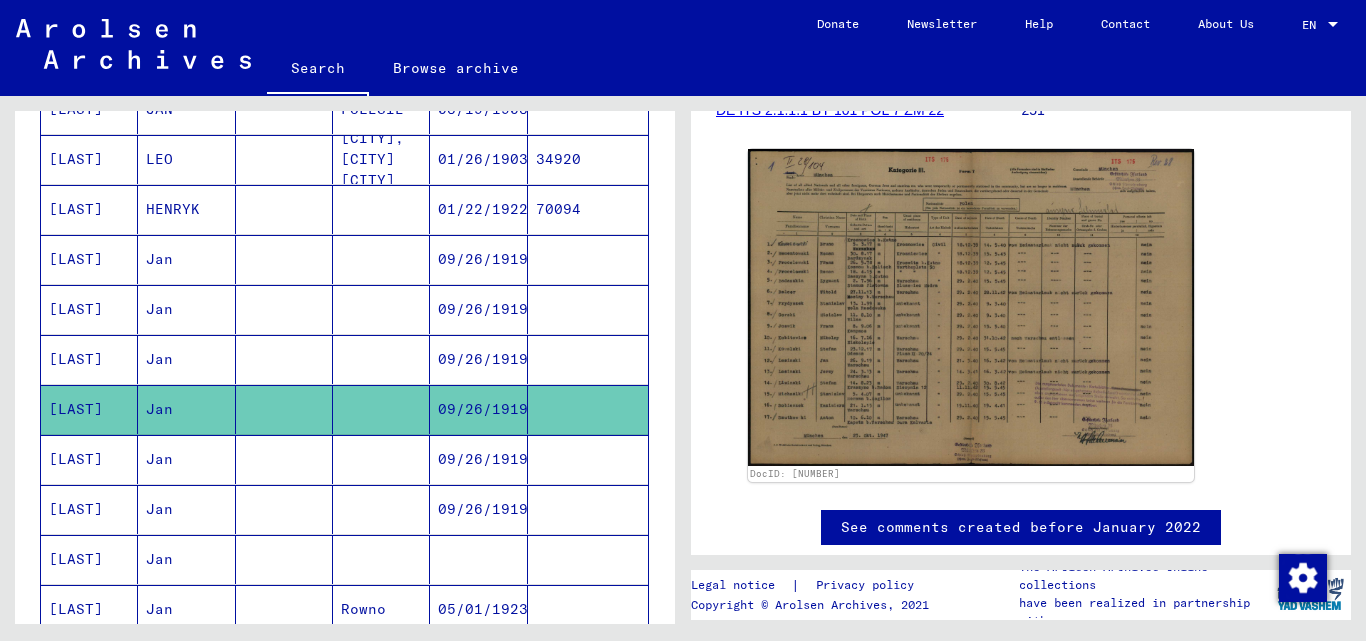 click on "09/26/1919" at bounding box center (478, 409) 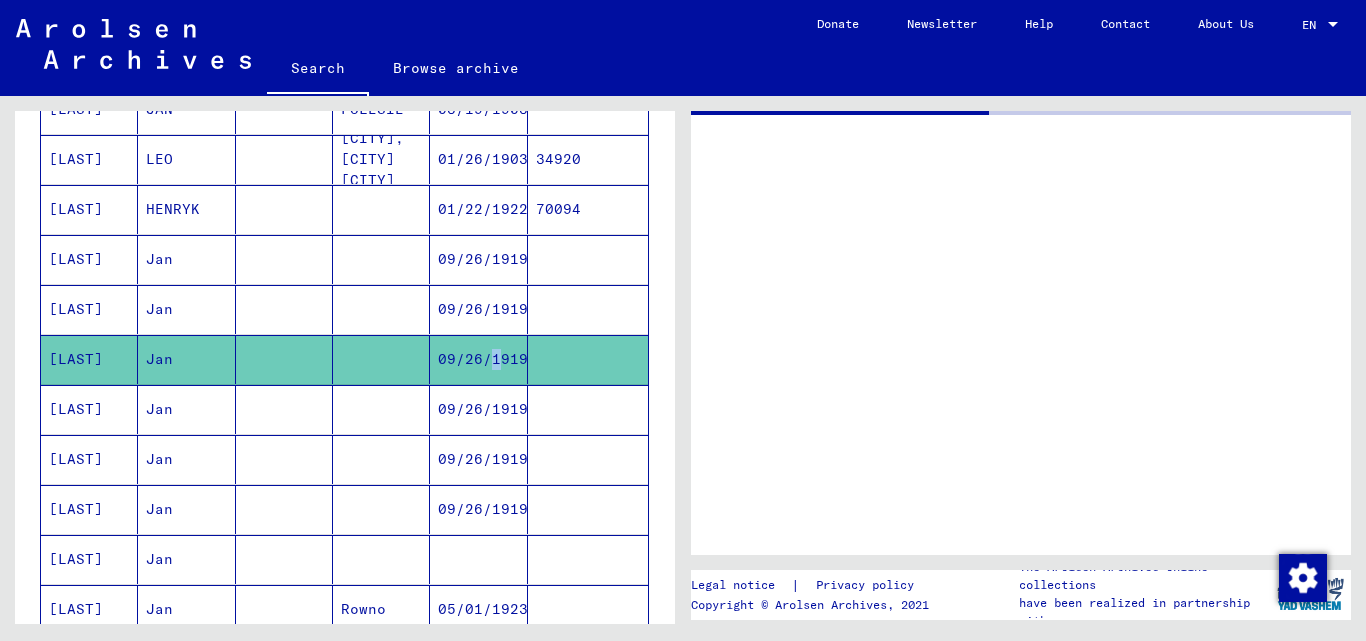 click on "09/26/1919" 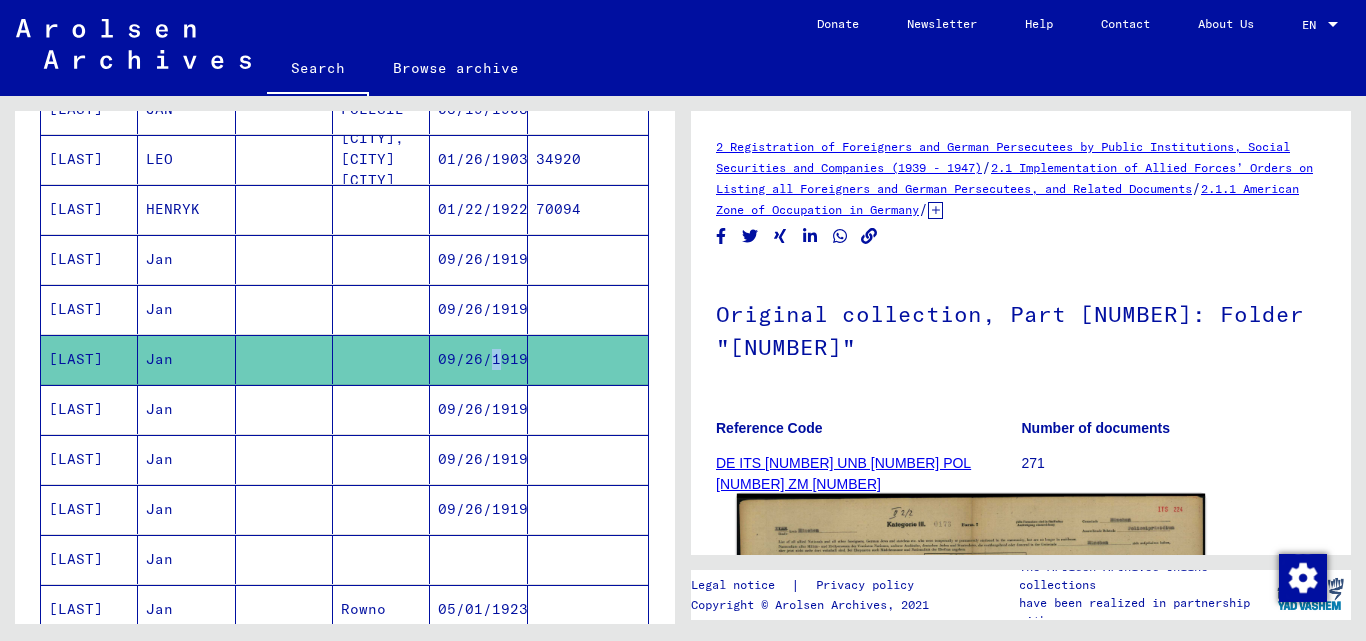 scroll, scrollTop: 0, scrollLeft: 0, axis: both 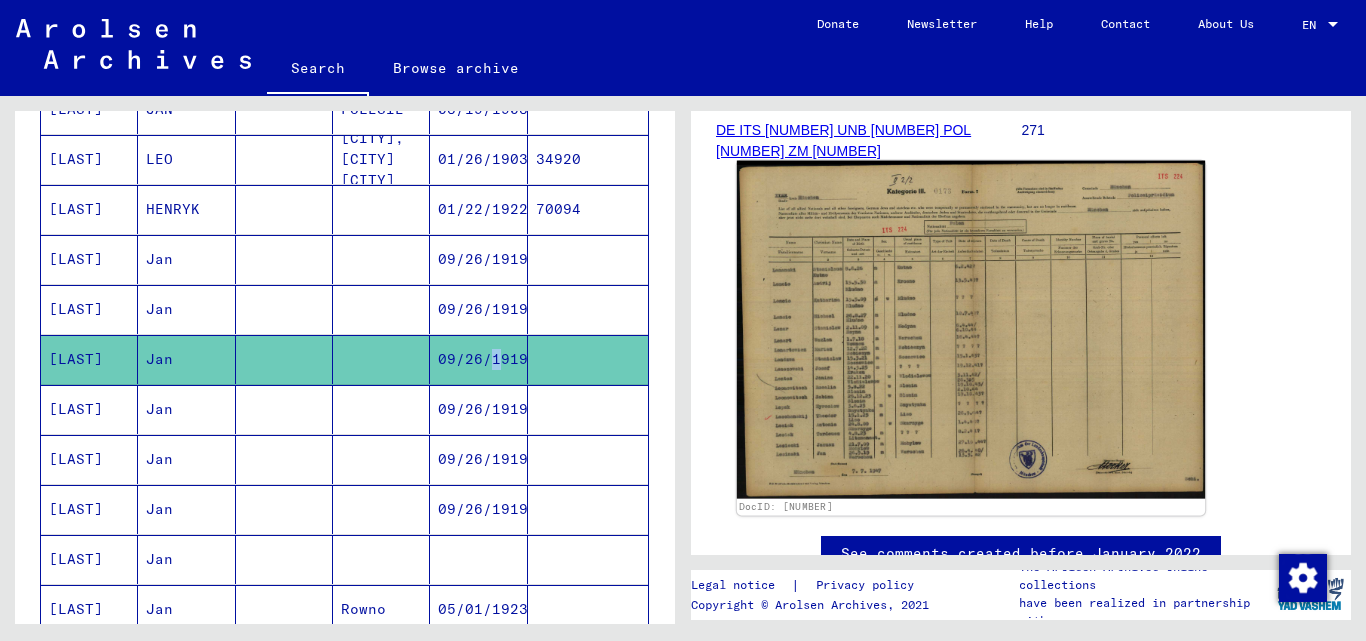 click 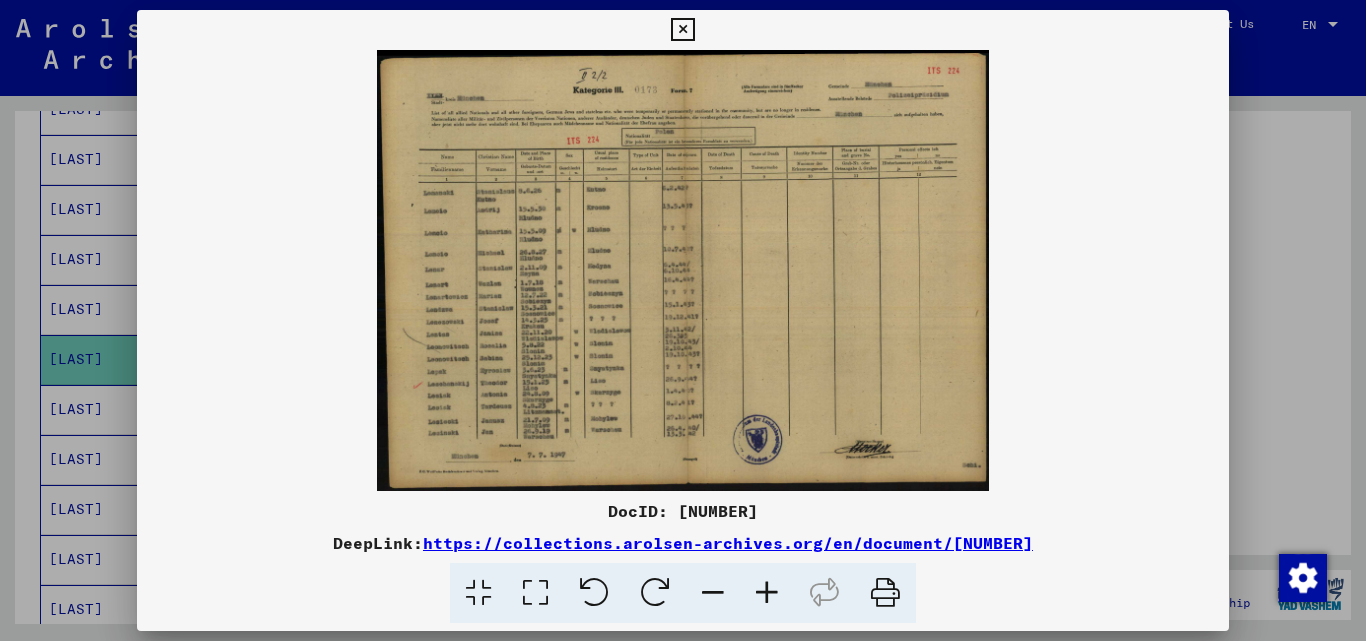click at bounding box center [683, 270] 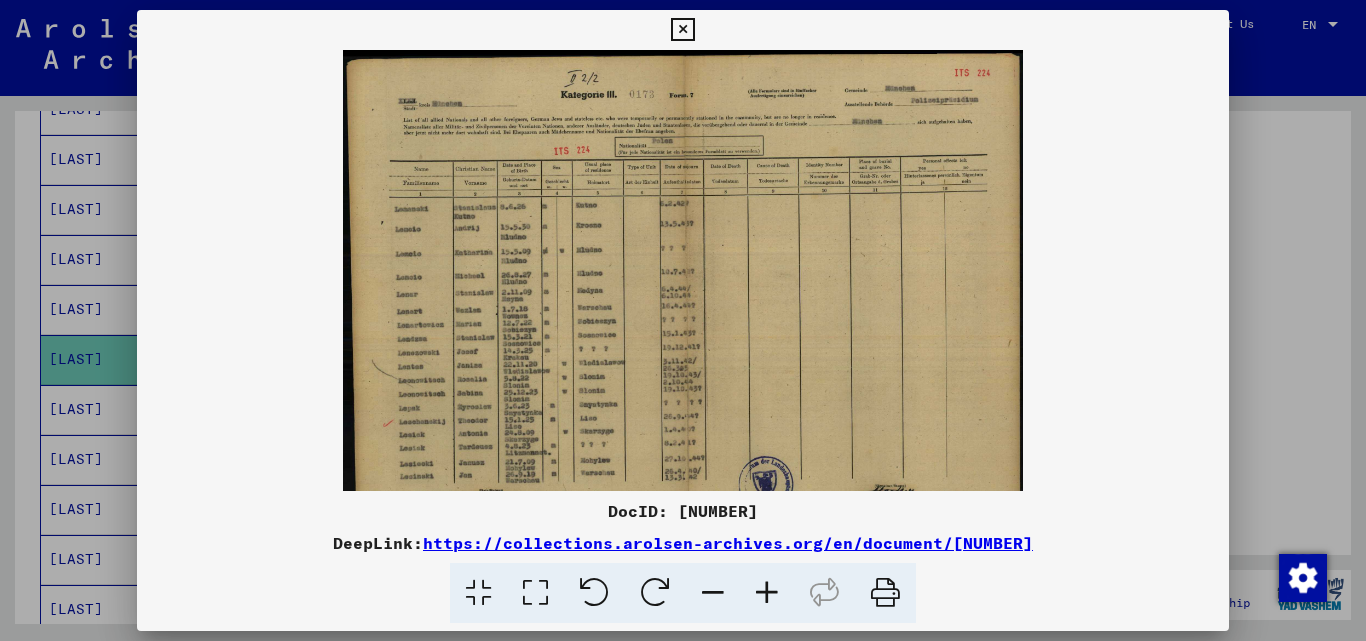 click at bounding box center [767, 593] 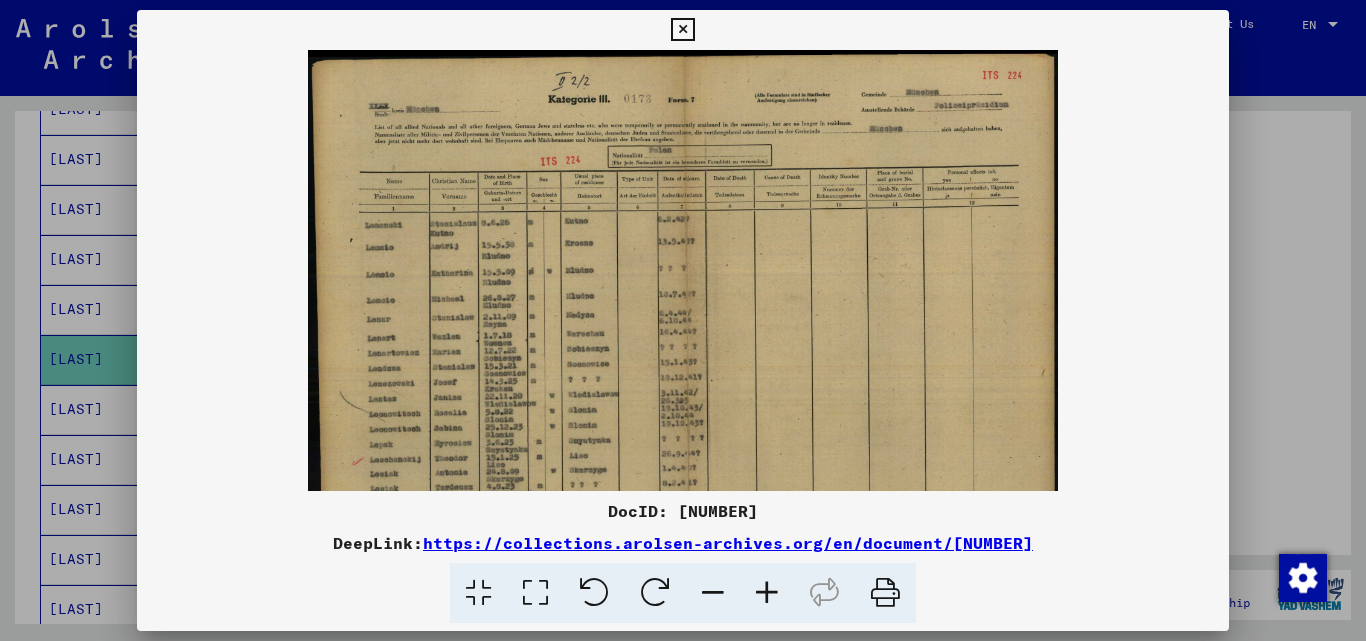 click at bounding box center [767, 593] 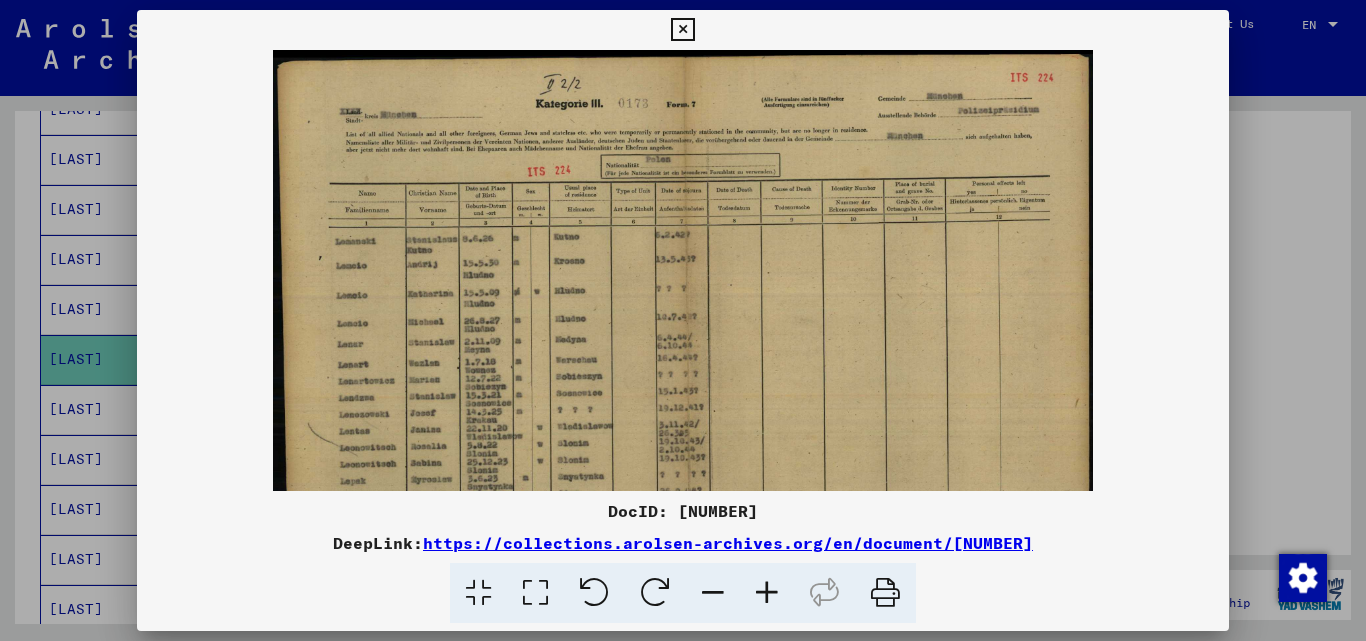 click at bounding box center [767, 593] 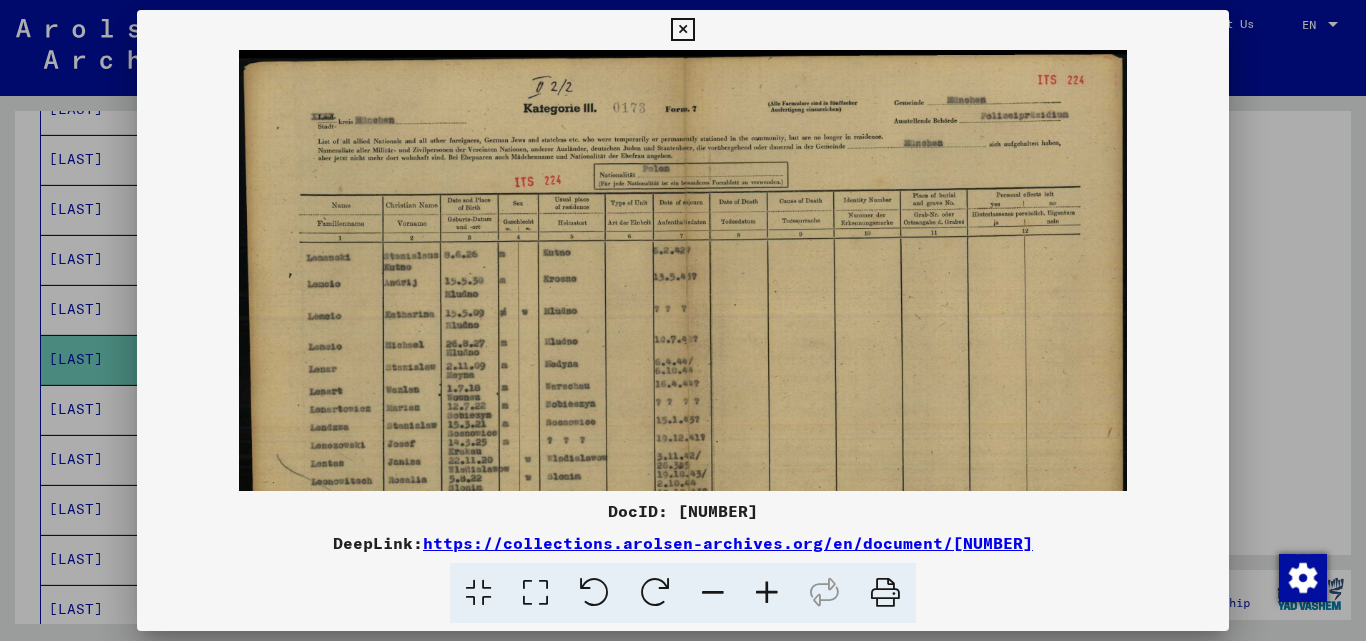 click at bounding box center [767, 593] 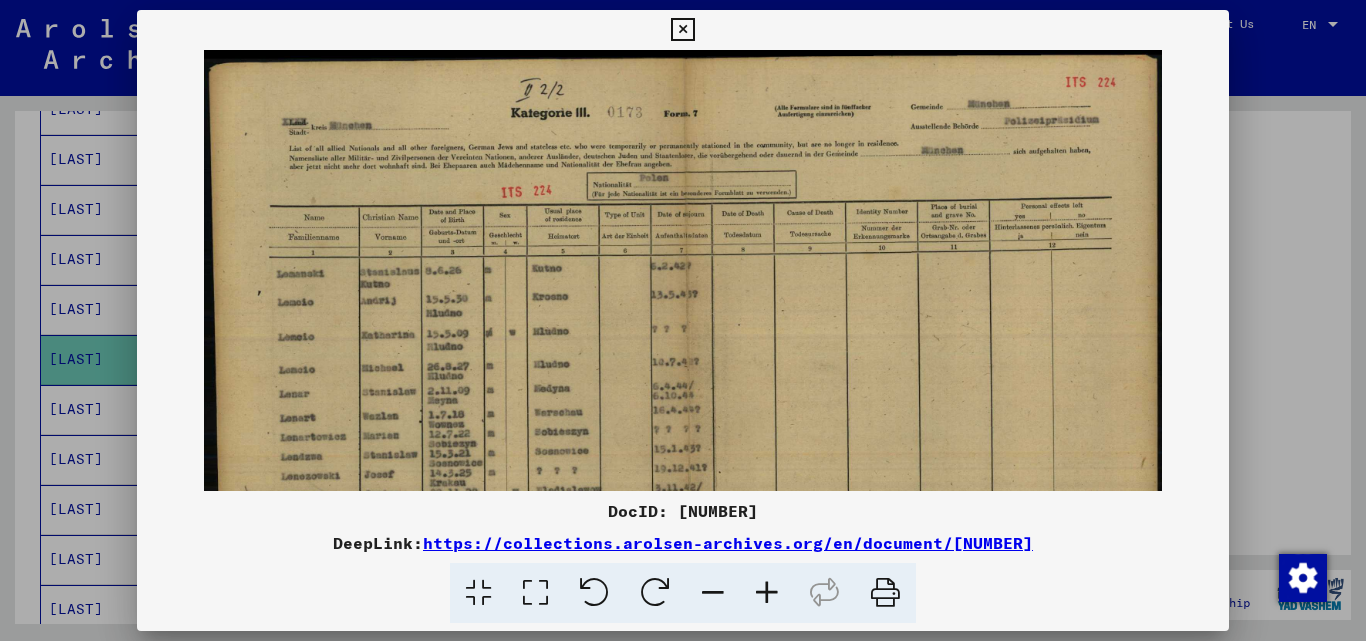 click at bounding box center [767, 593] 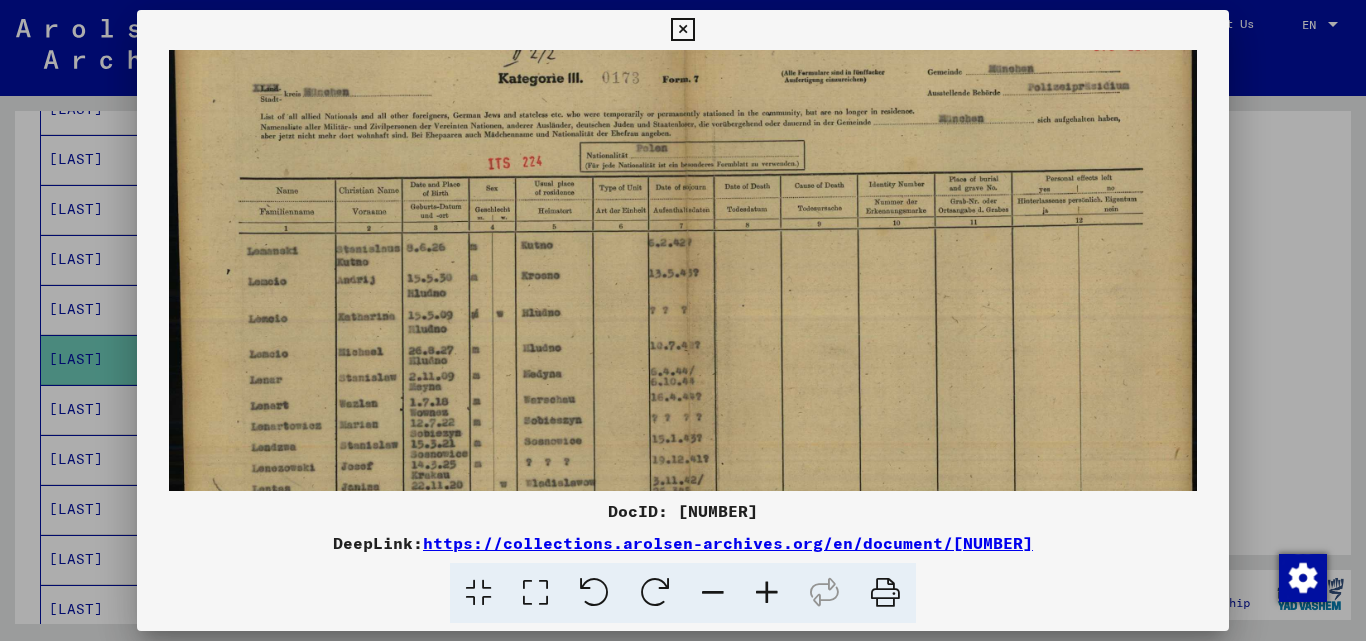 scroll, scrollTop: 41, scrollLeft: 0, axis: vertical 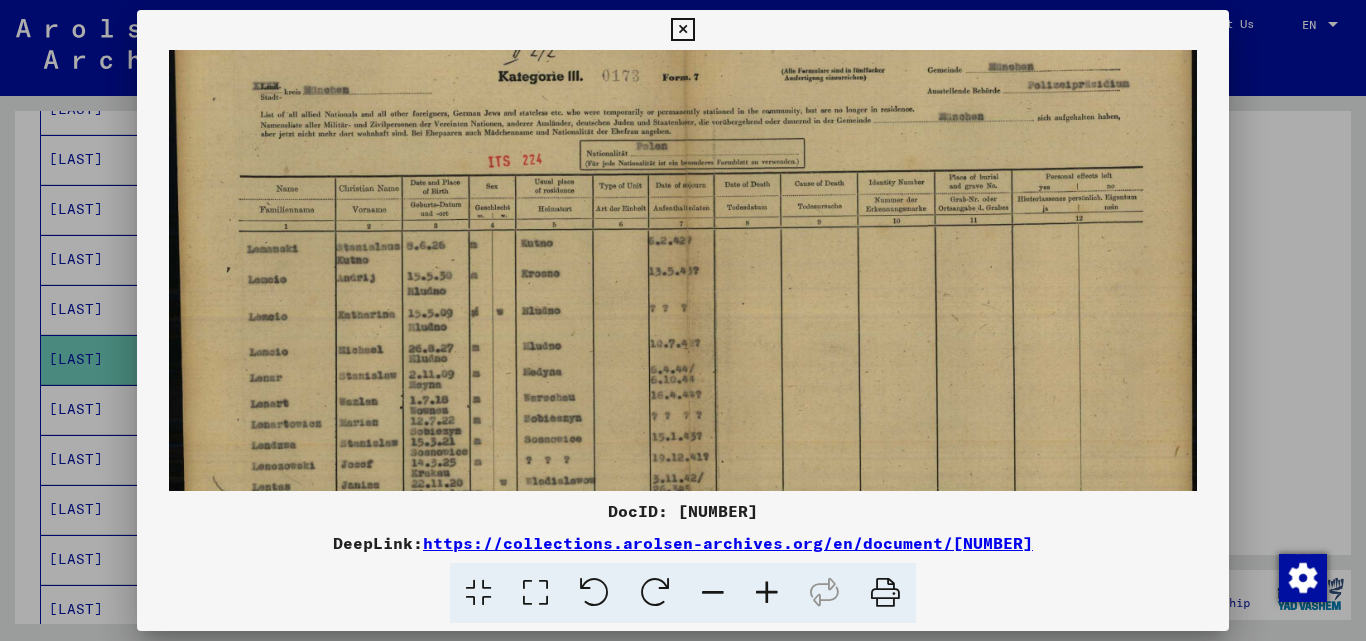 drag, startPoint x: 705, startPoint y: 409, endPoint x: 711, endPoint y: 368, distance: 41.4367 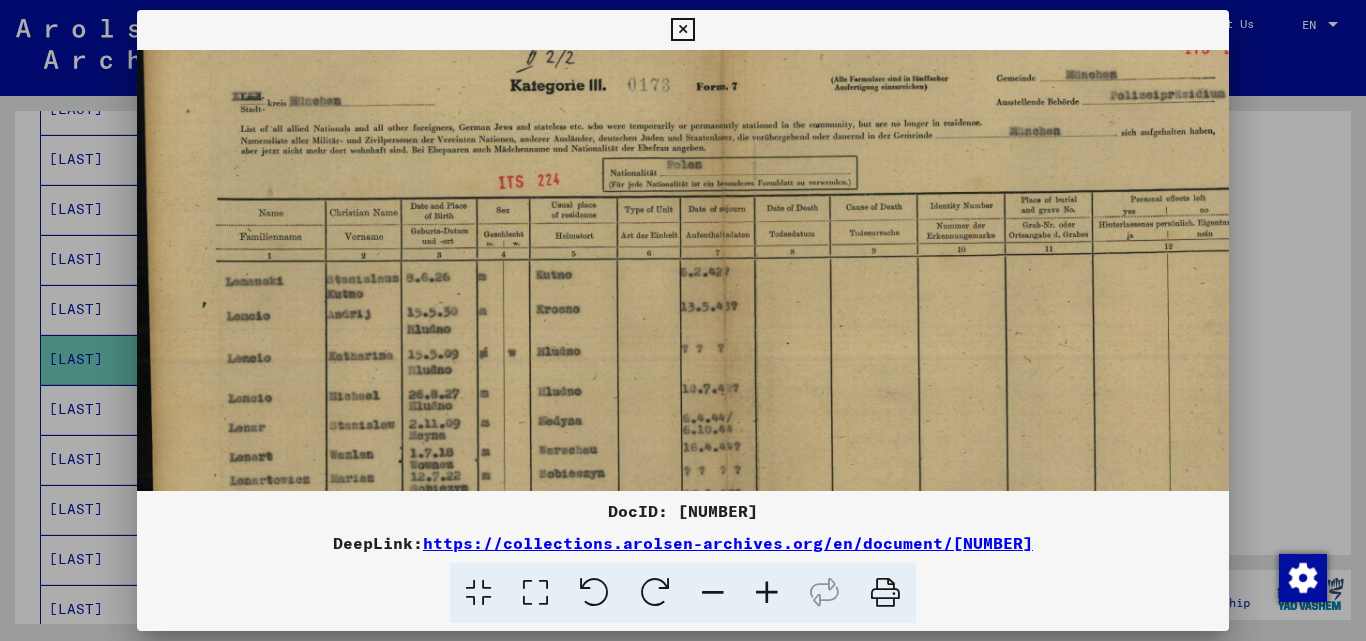 click at bounding box center (767, 593) 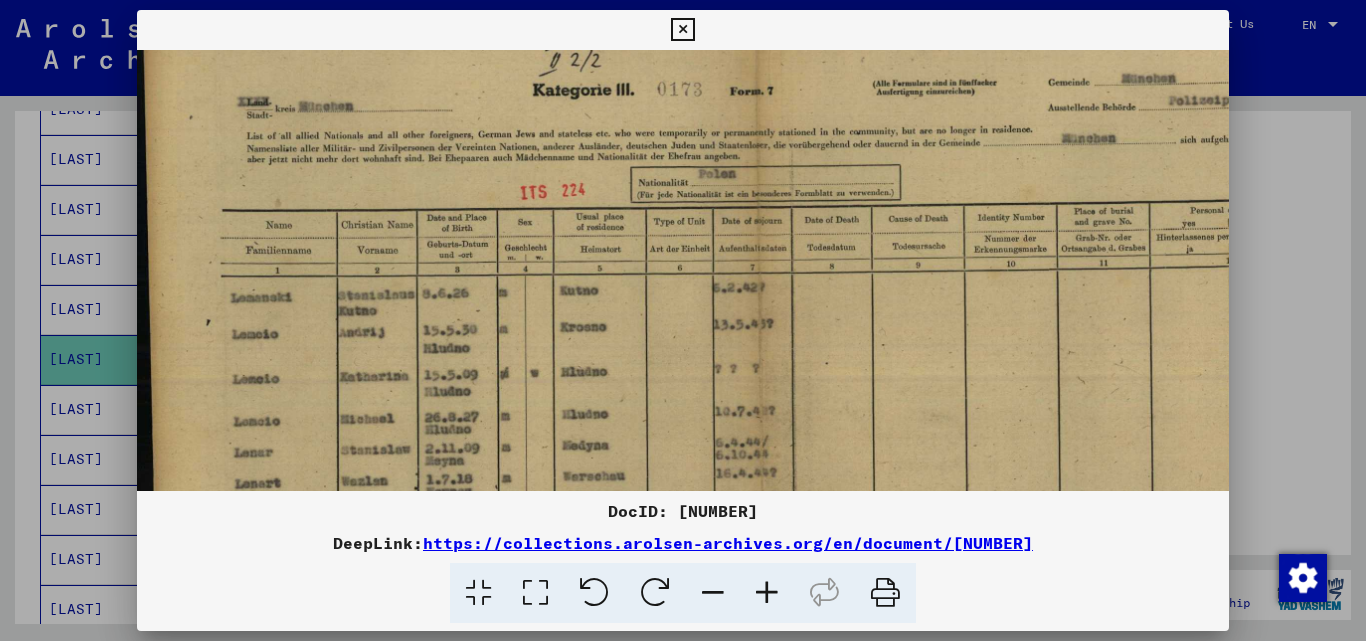 click at bounding box center (767, 593) 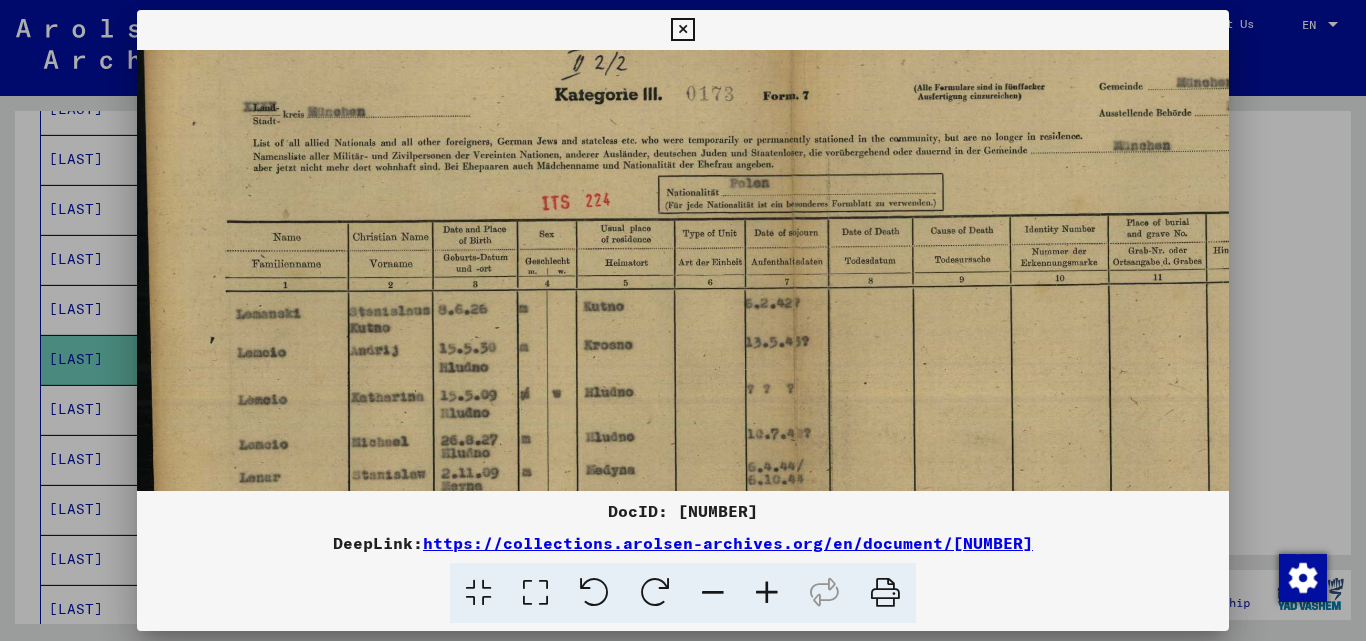 click at bounding box center [767, 593] 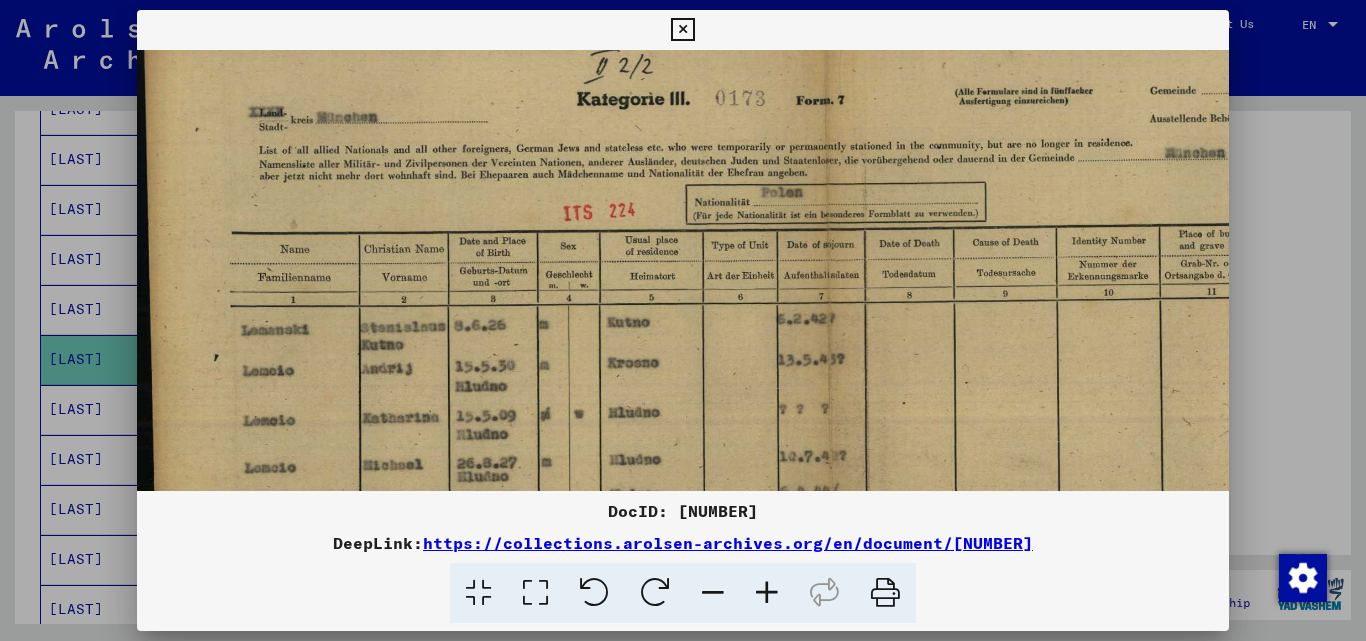 click at bounding box center [767, 593] 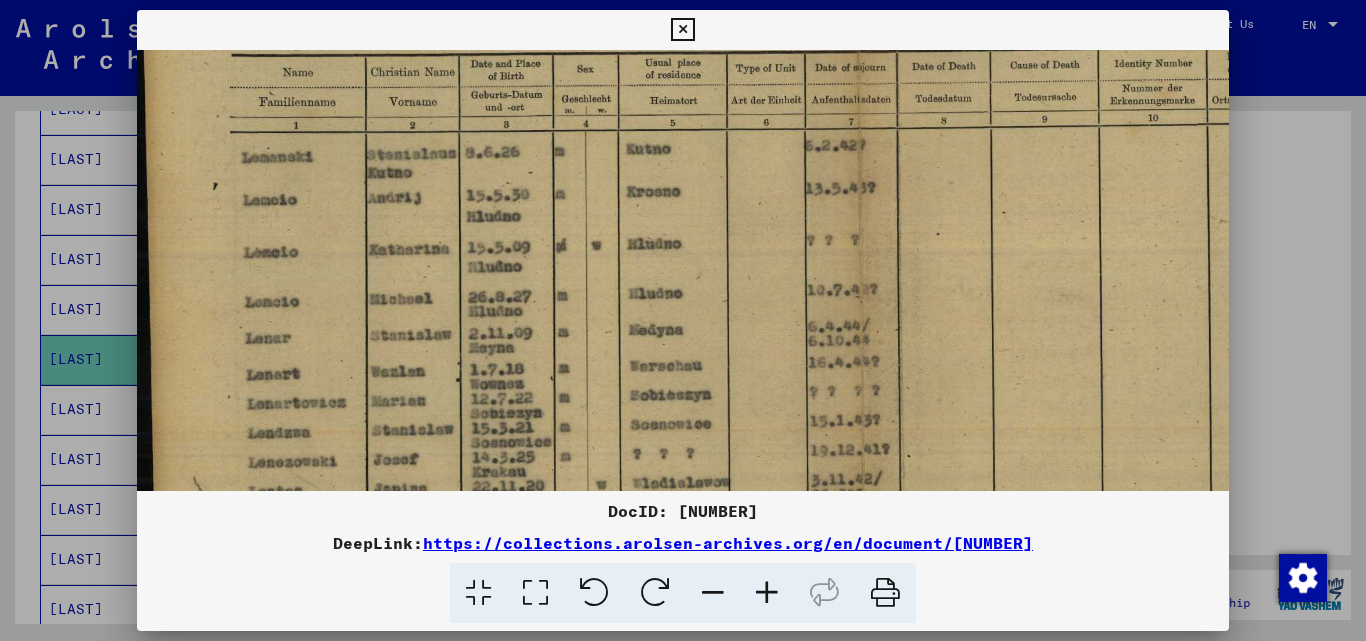 scroll, scrollTop: 230, scrollLeft: 6, axis: both 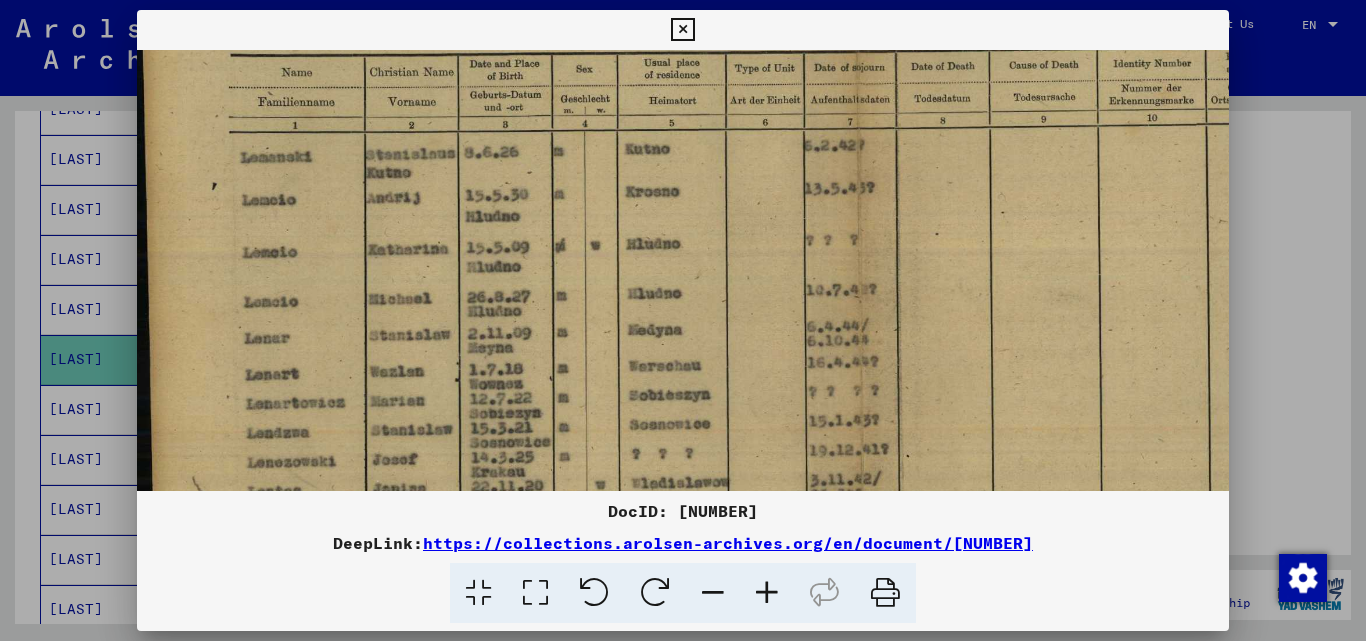 drag, startPoint x: 767, startPoint y: 371, endPoint x: 768, endPoint y: 189, distance: 182.00275 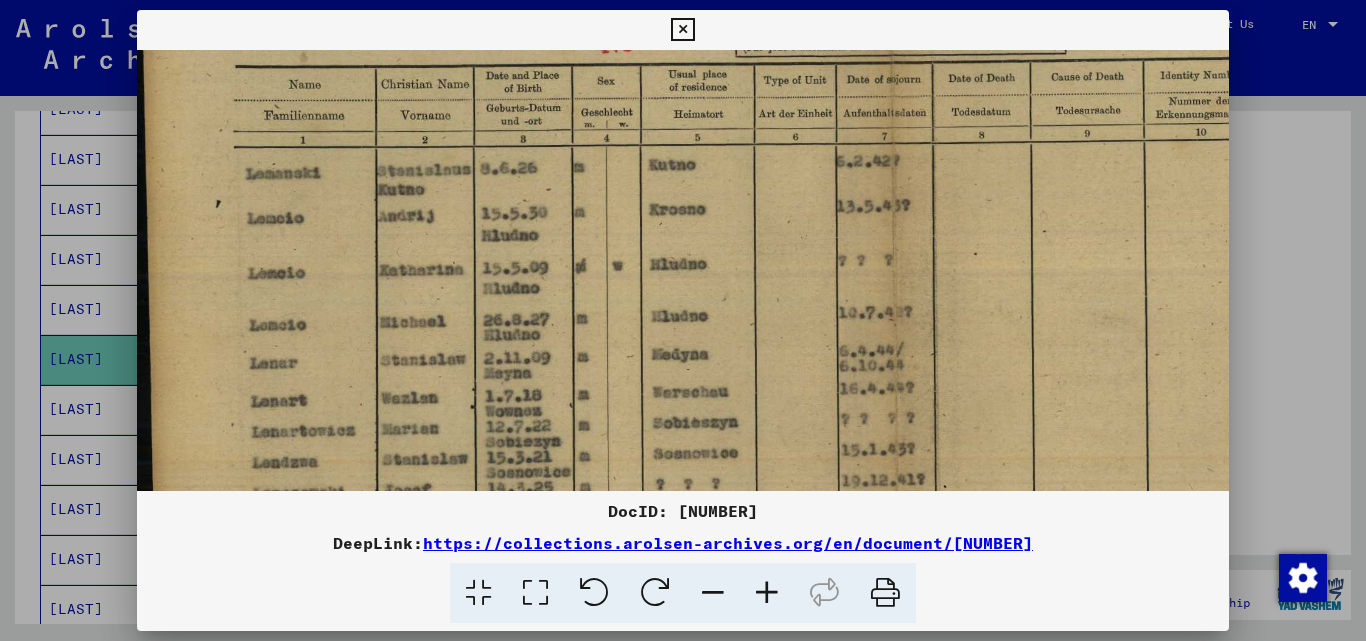 click at bounding box center (767, 593) 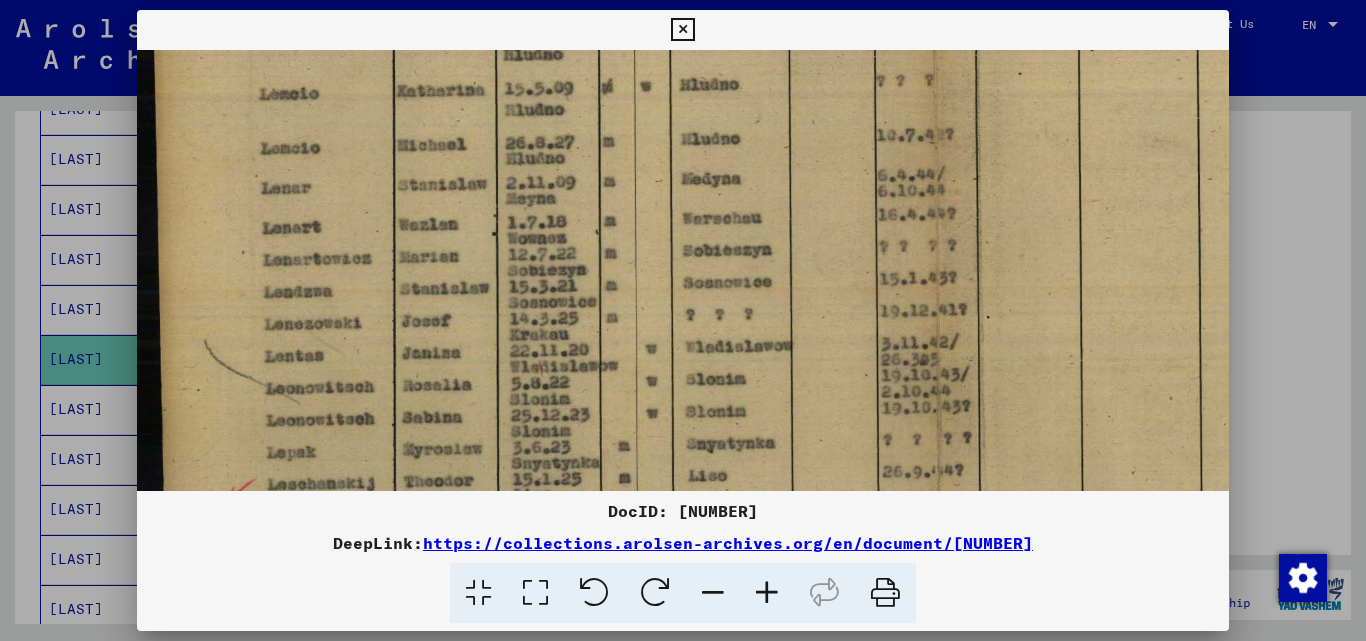 scroll, scrollTop: 447, scrollLeft: 0, axis: vertical 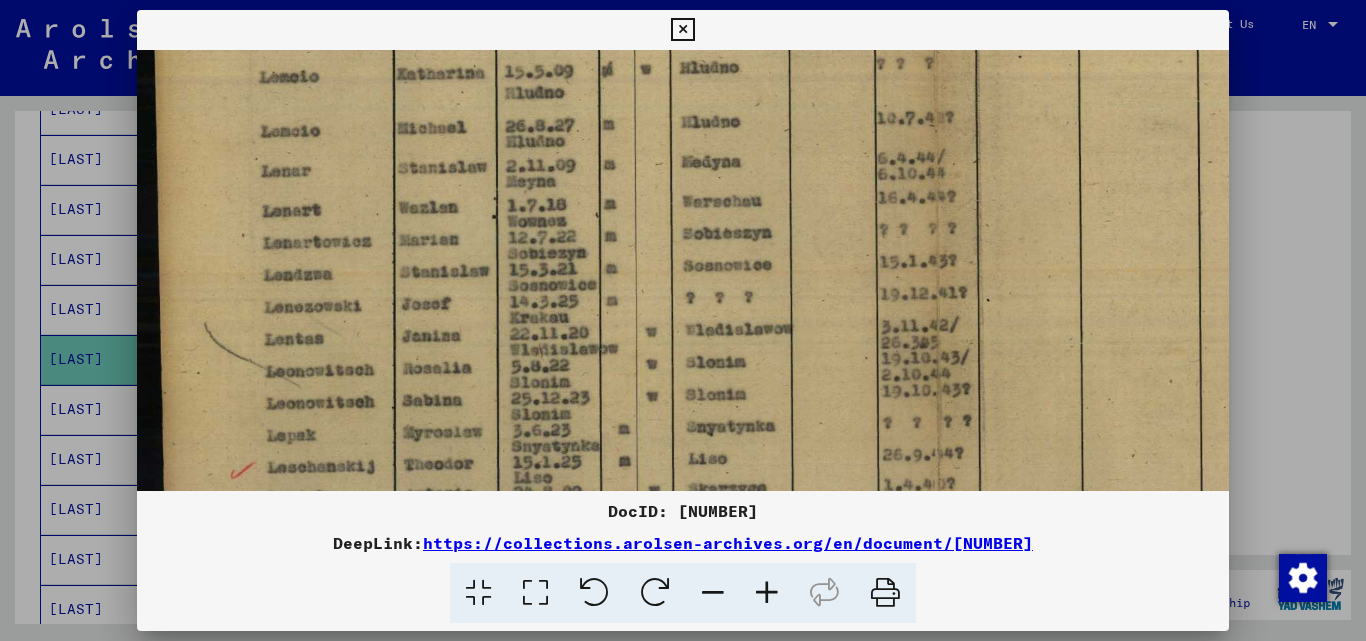 drag, startPoint x: 738, startPoint y: 395, endPoint x: 757, endPoint y: 178, distance: 217.83022 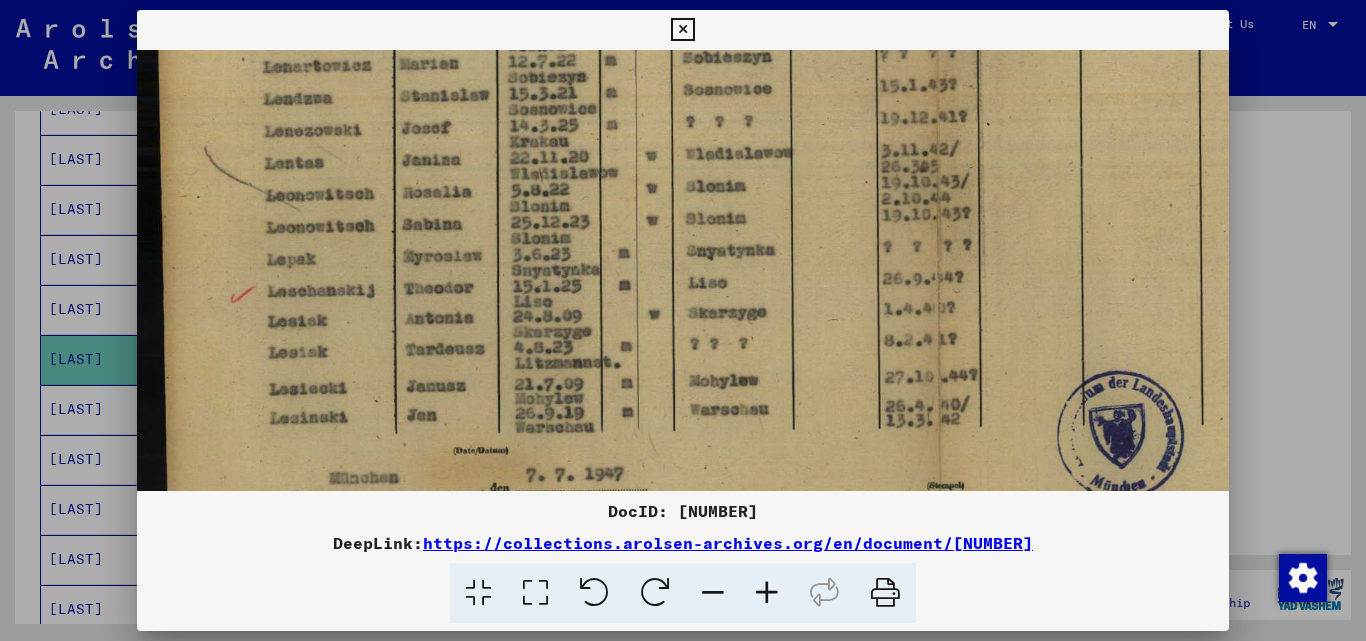 scroll, scrollTop: 624, scrollLeft: 0, axis: vertical 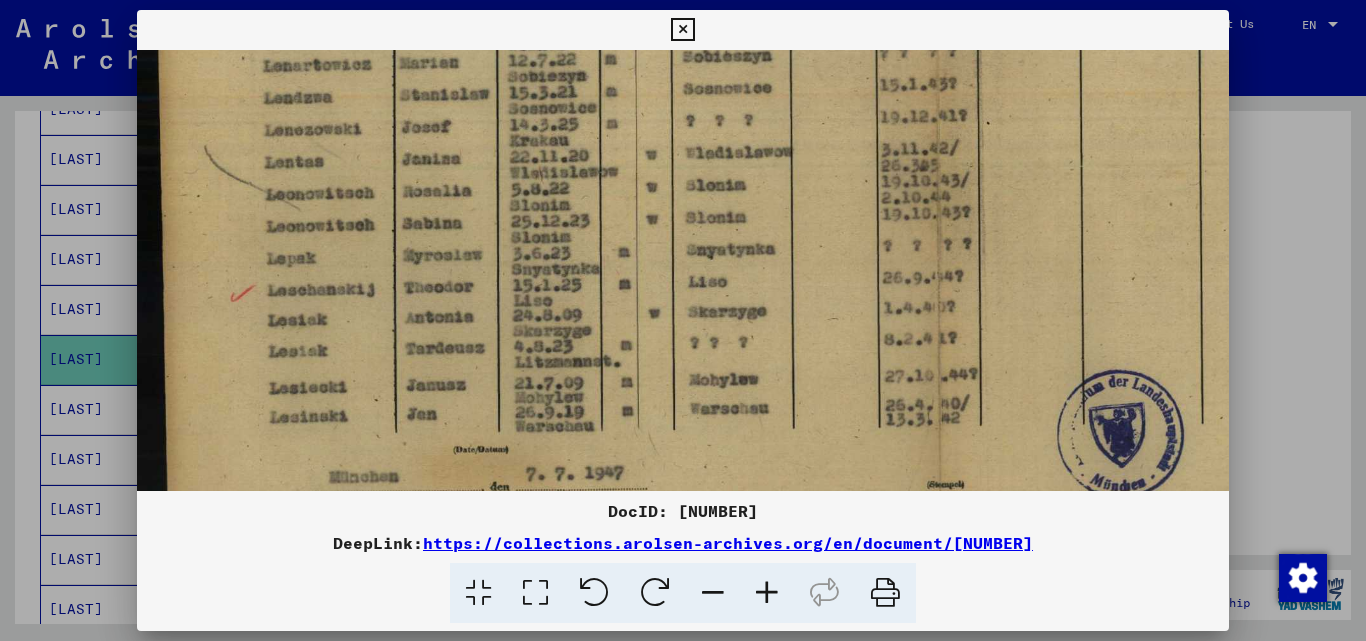 drag, startPoint x: 727, startPoint y: 412, endPoint x: 738, endPoint y: 235, distance: 177.34148 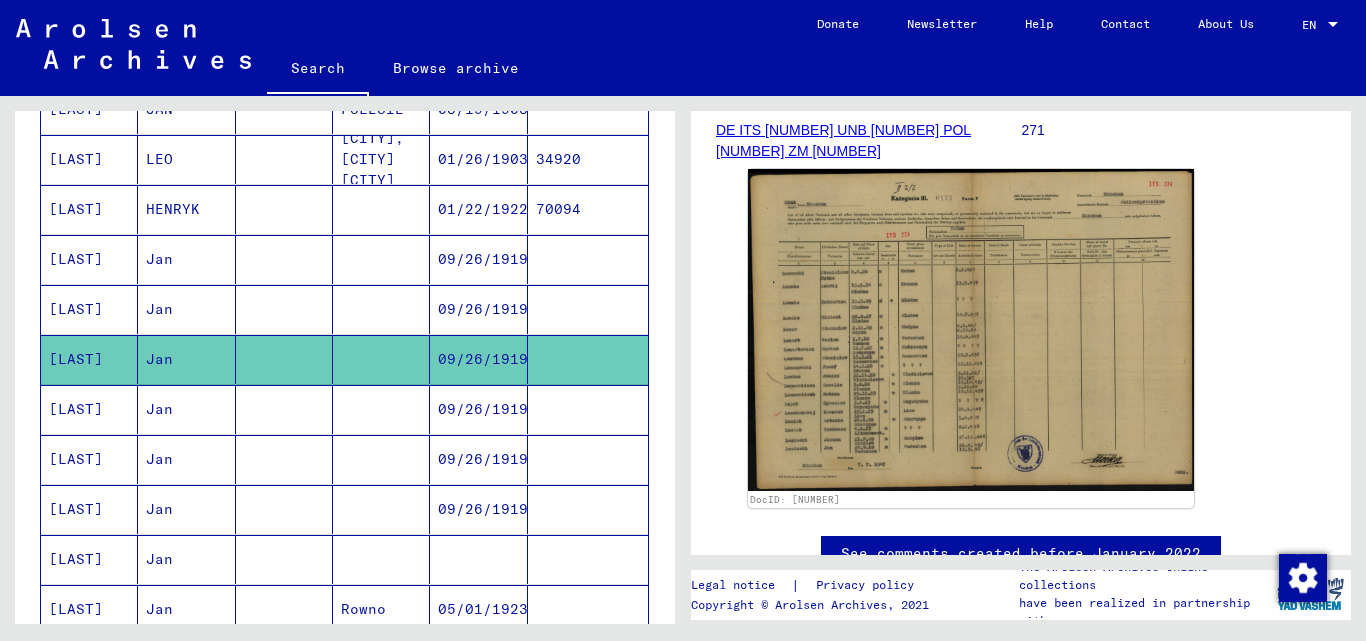 scroll, scrollTop: 0, scrollLeft: 0, axis: both 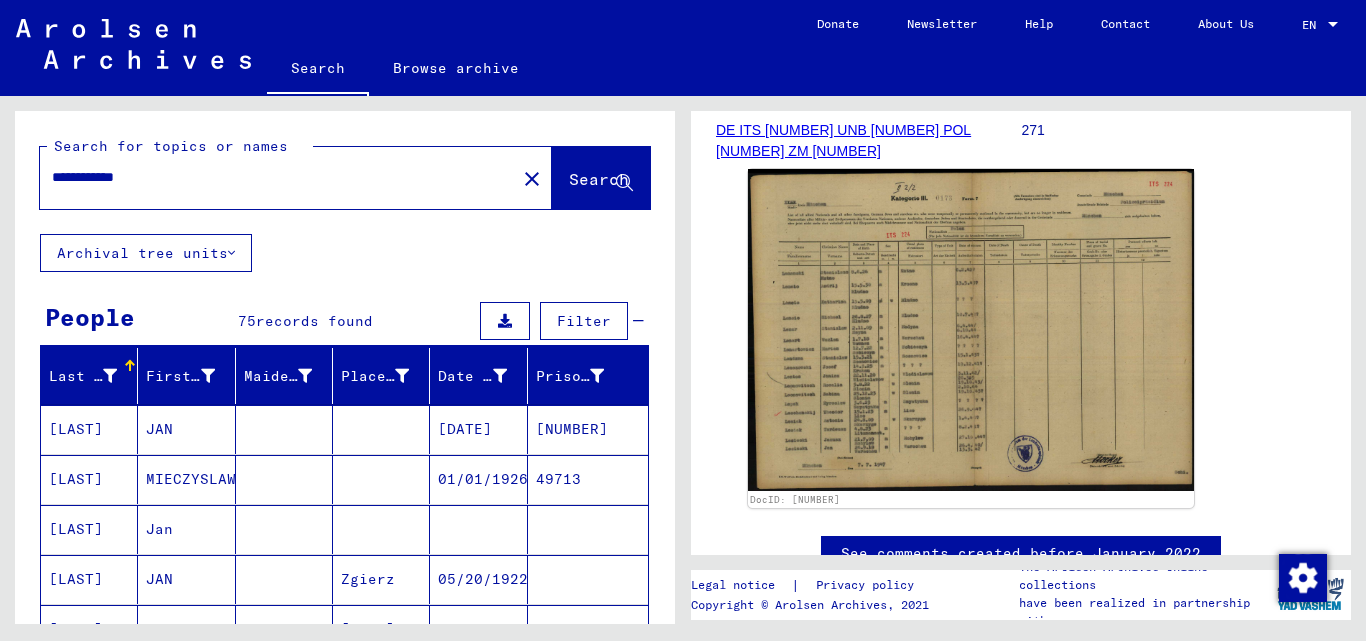 click on "**********" at bounding box center (278, 177) 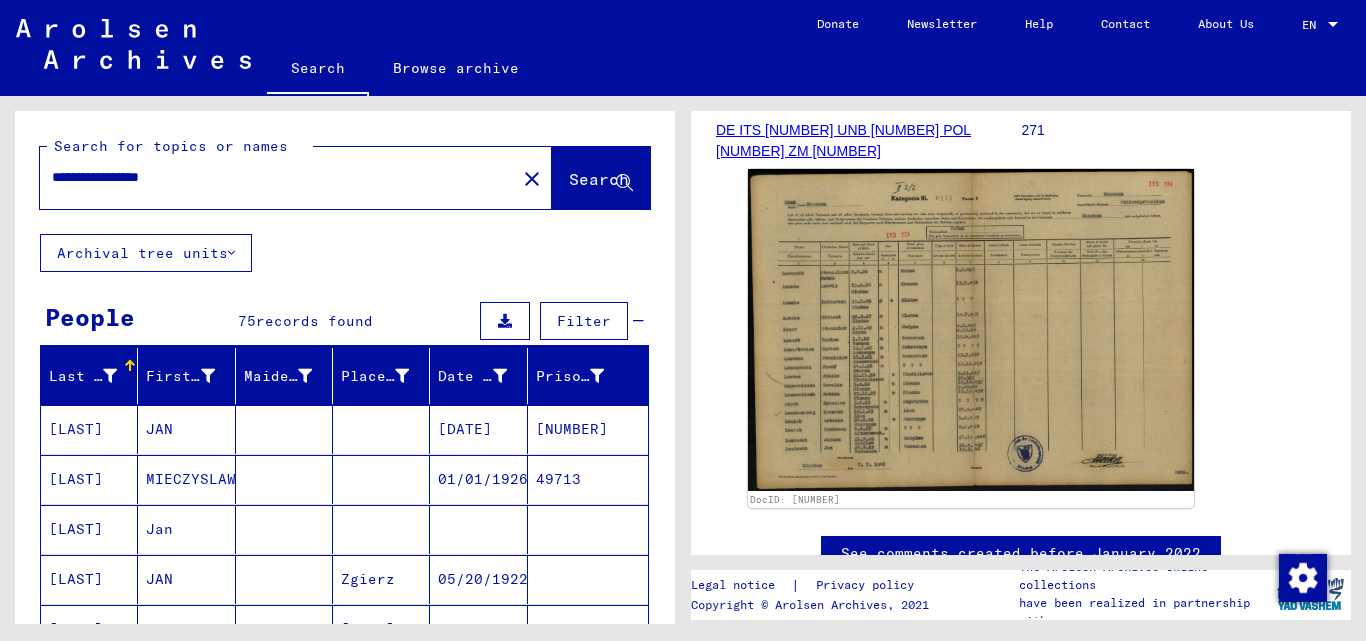 type on "**********" 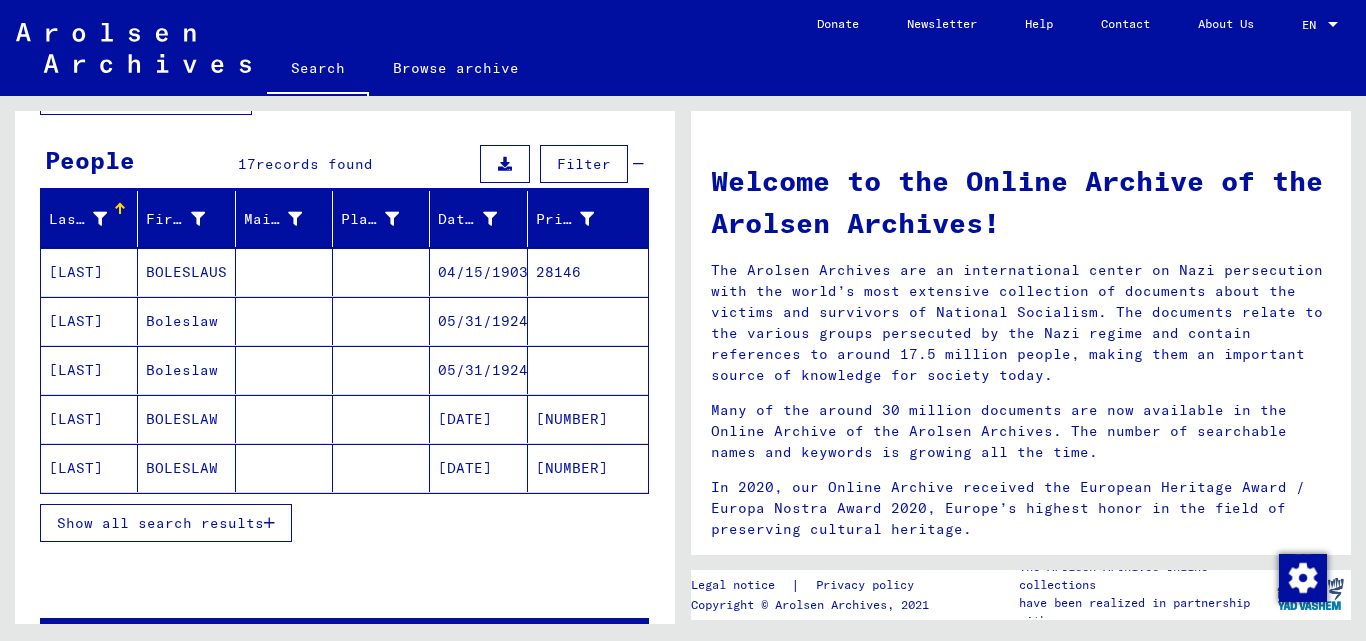 scroll, scrollTop: 169, scrollLeft: 0, axis: vertical 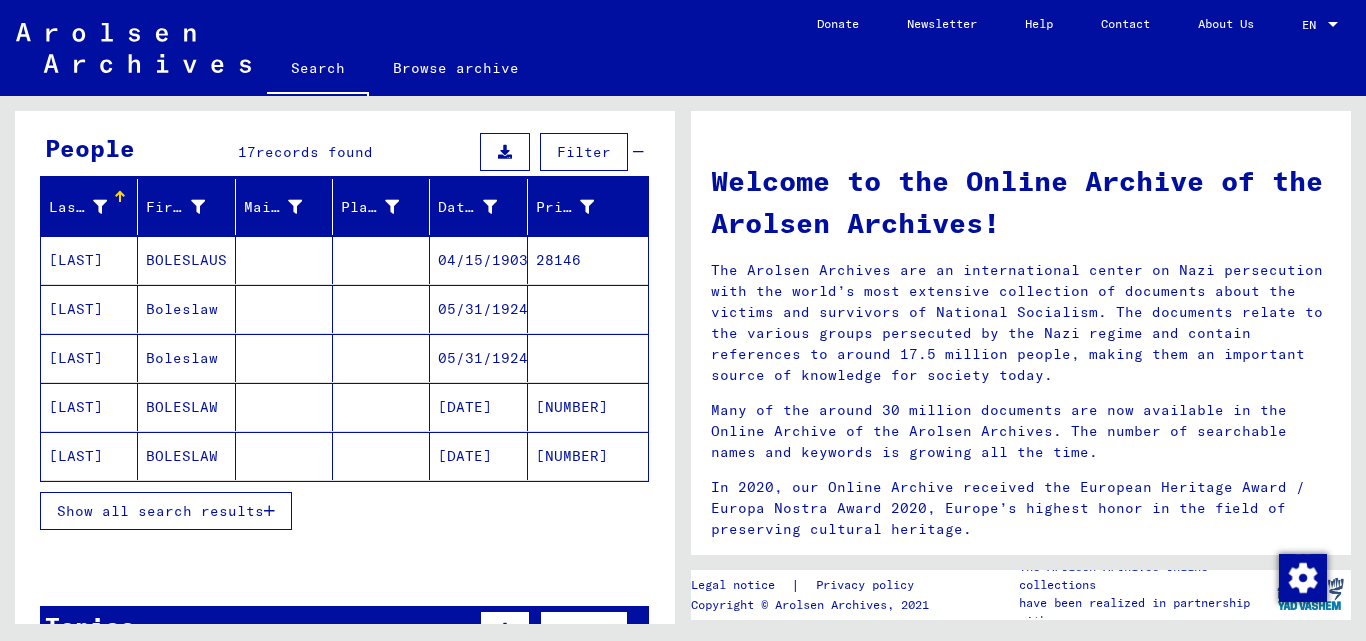 click on "05/31/1924" at bounding box center (478, 407) 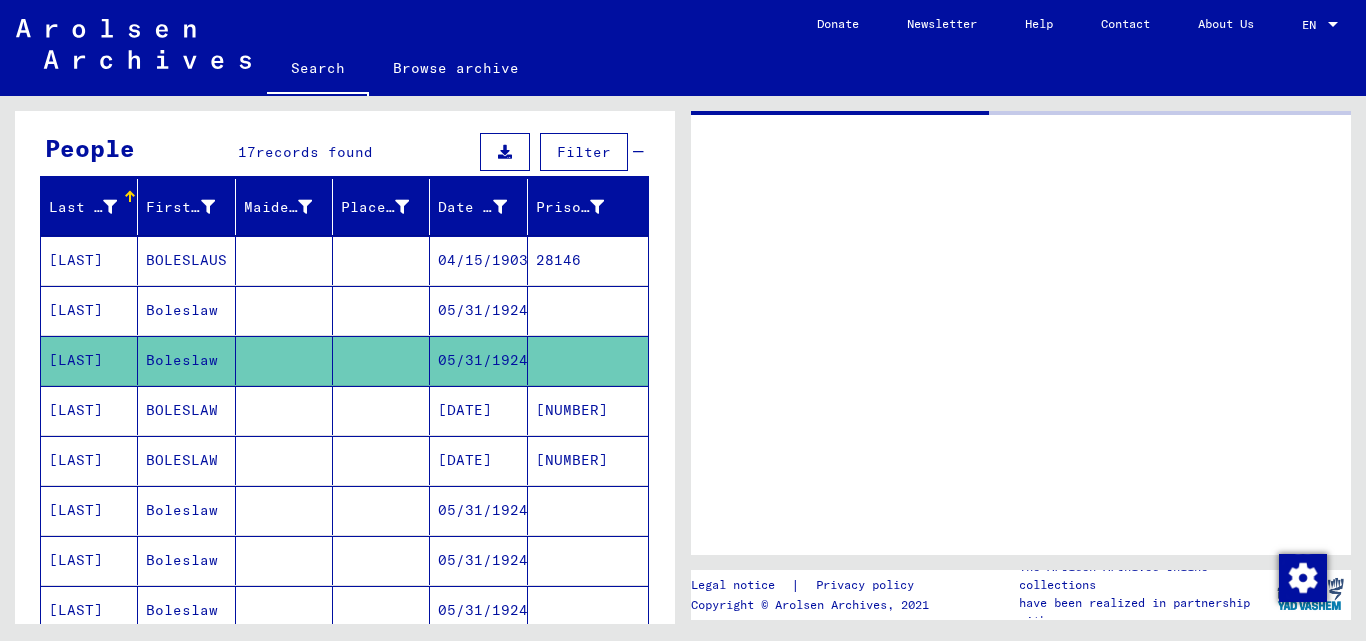click on "05/31/1924" 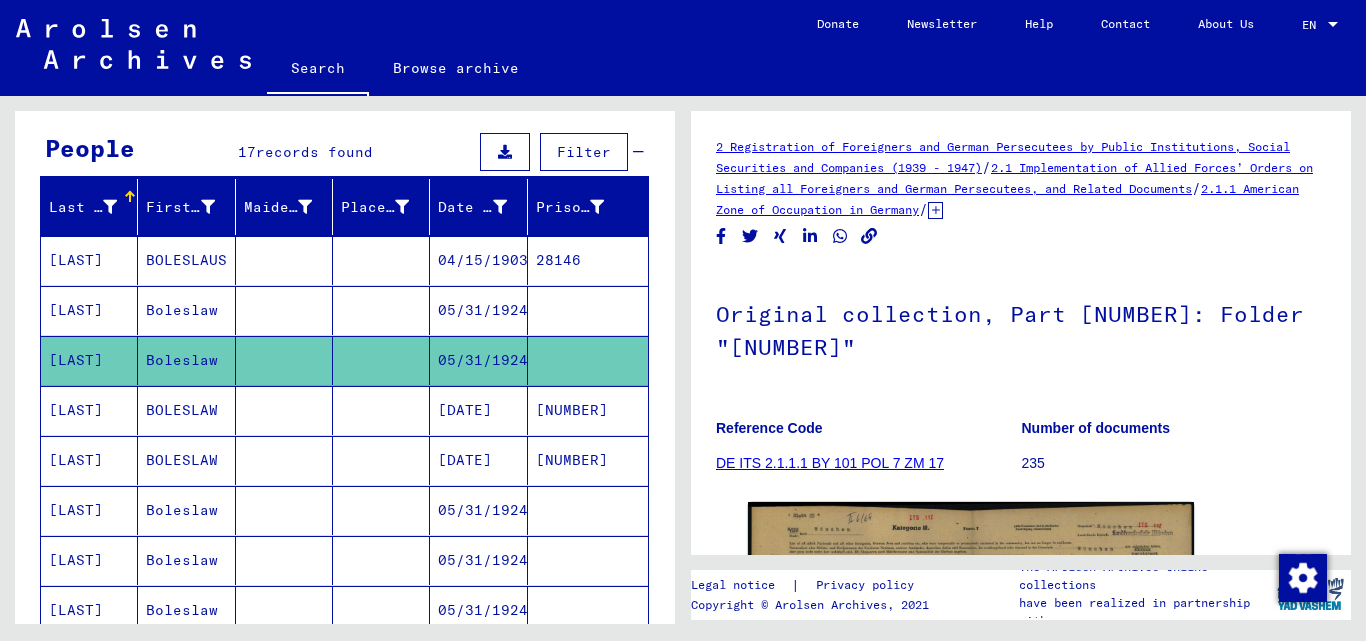 scroll, scrollTop: 0, scrollLeft: 0, axis: both 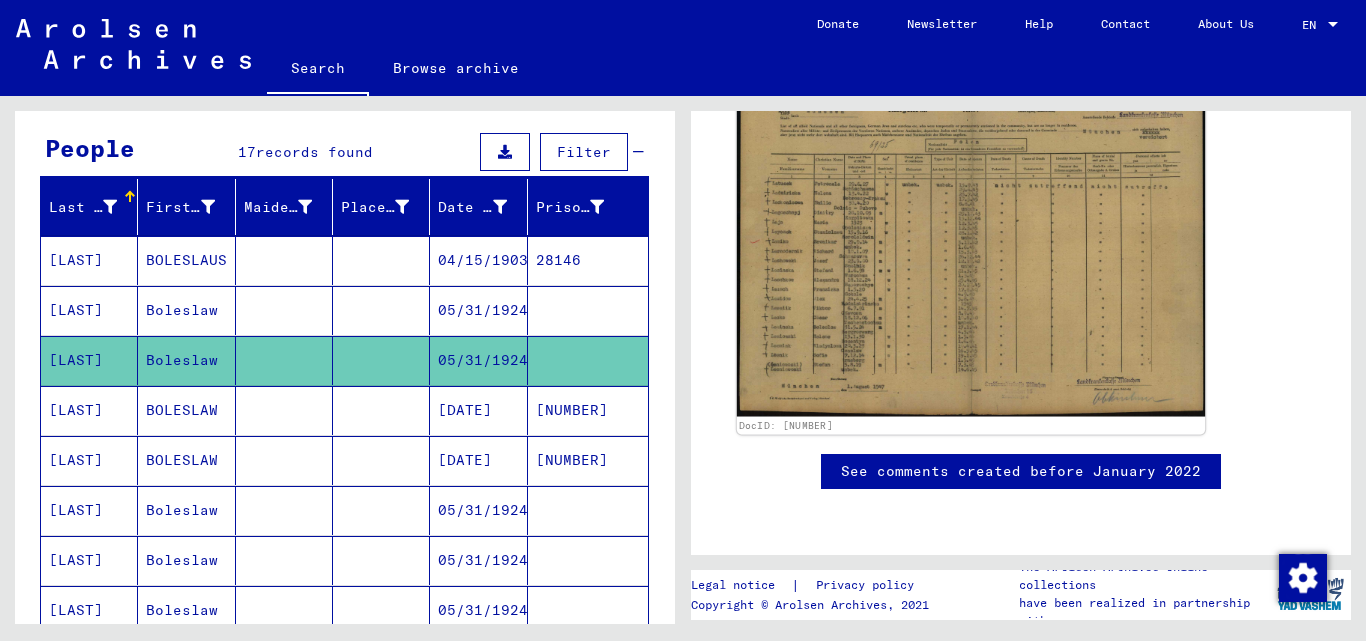 click 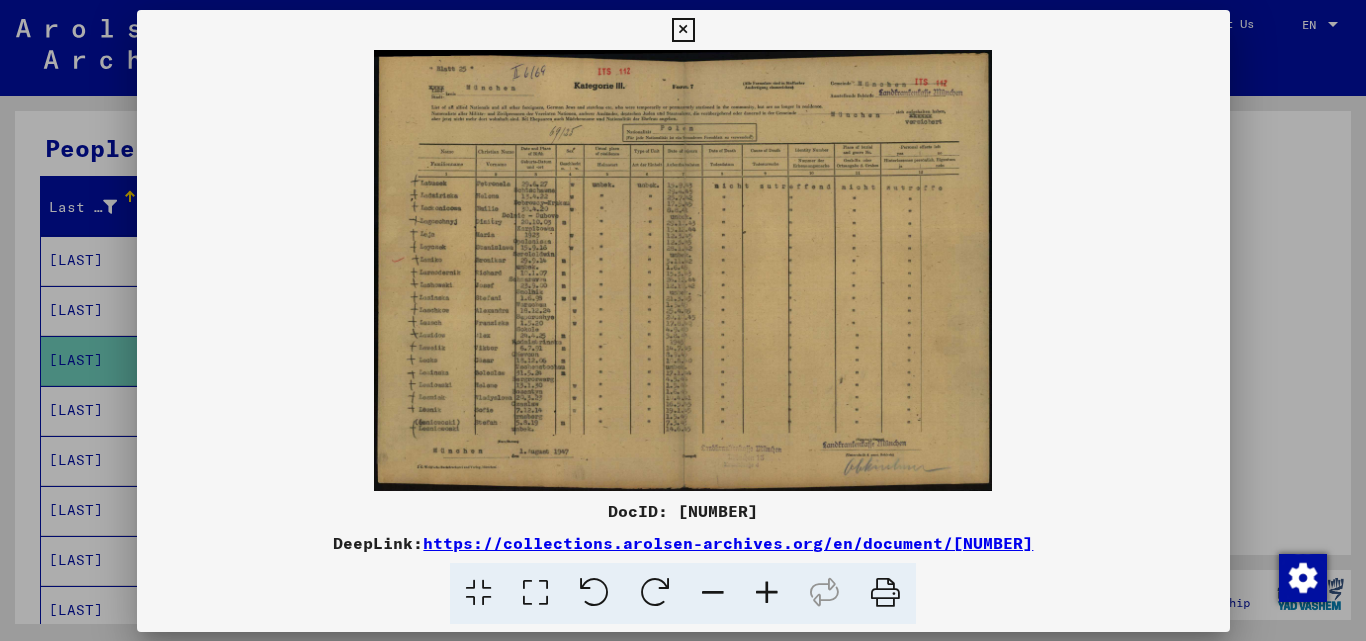 click at bounding box center (683, 270) 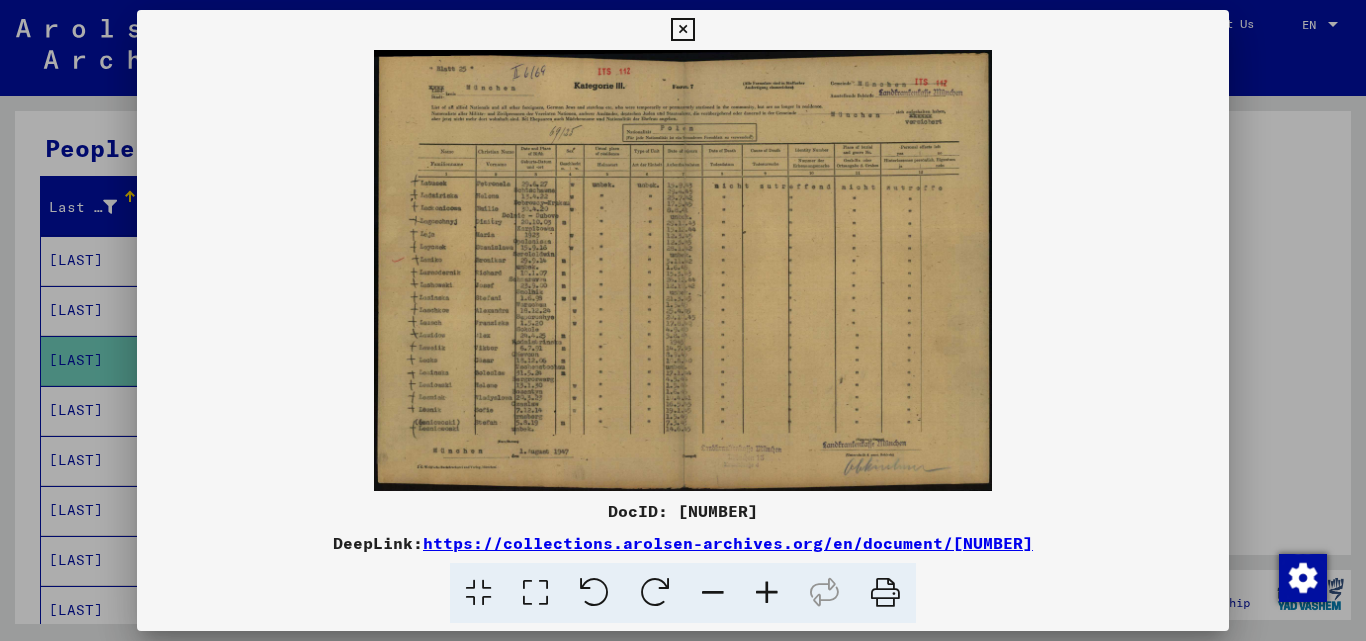 click at bounding box center (767, 593) 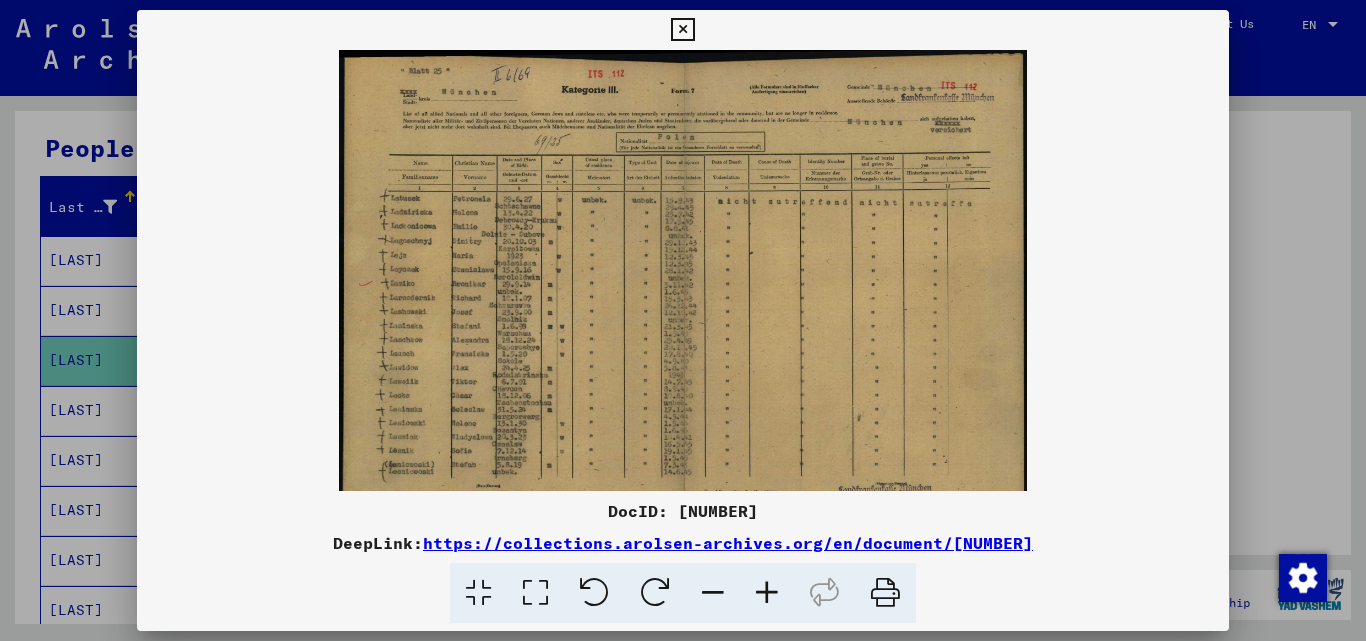 click at bounding box center (767, 593) 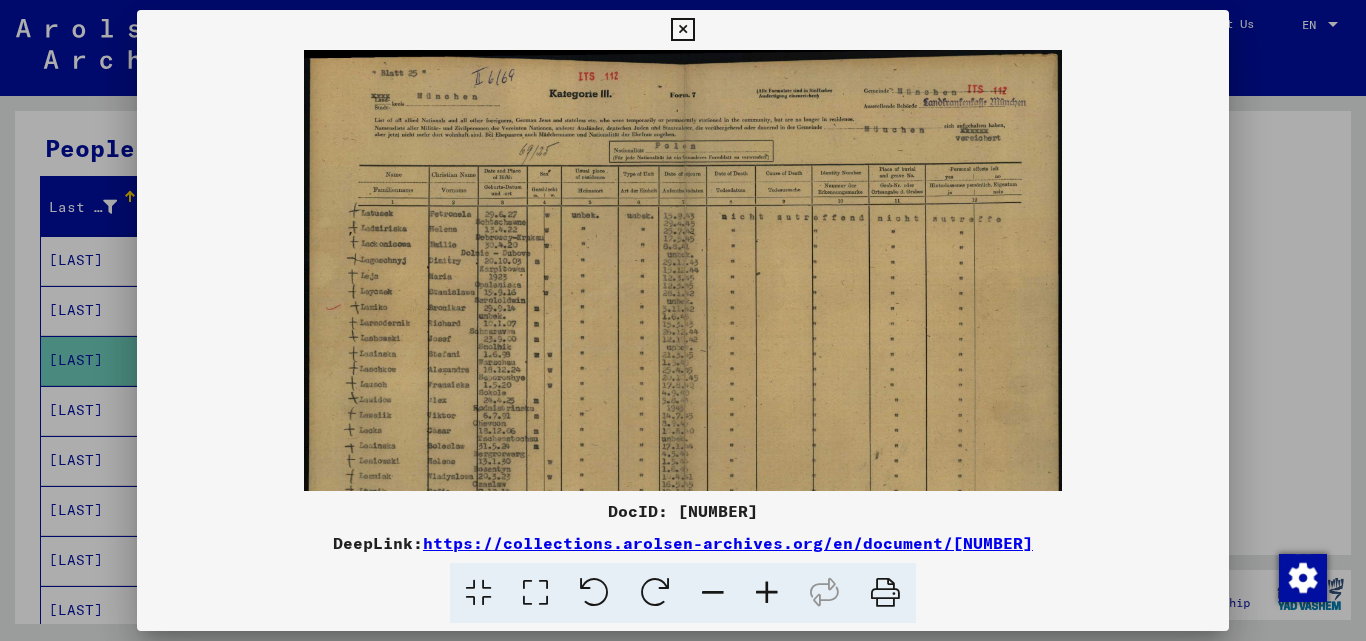 click at bounding box center (767, 593) 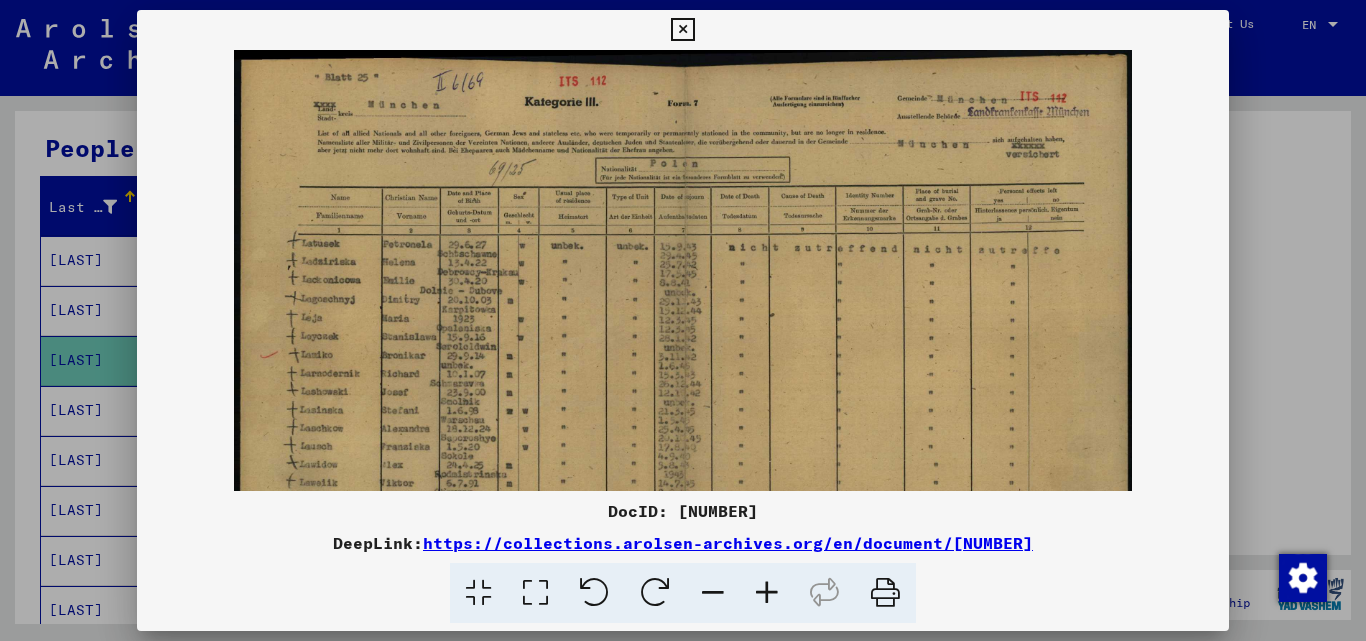 click at bounding box center (767, 593) 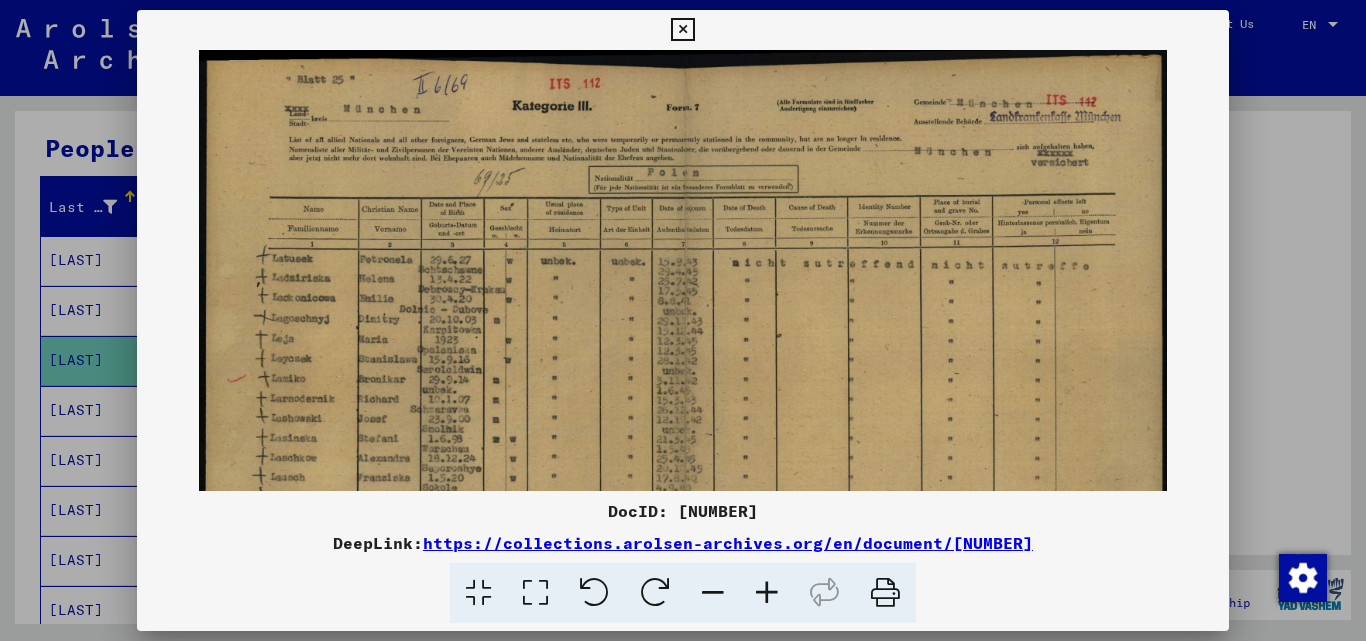 click at bounding box center (767, 593) 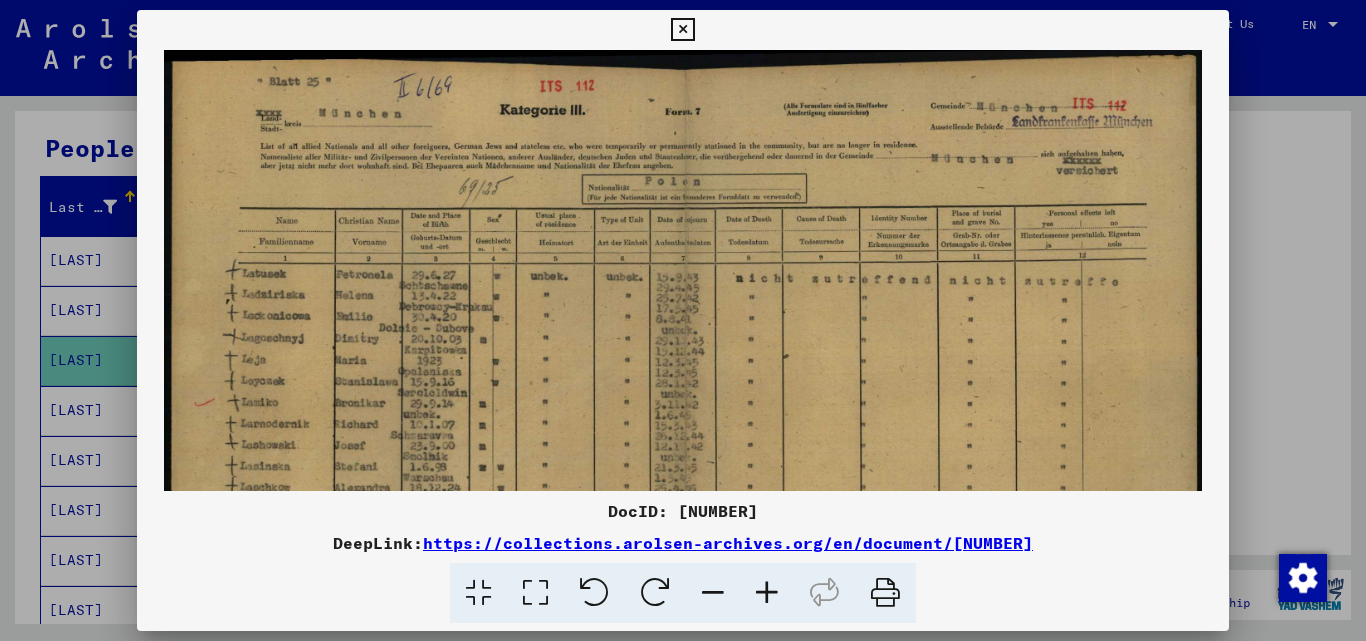 click at bounding box center (767, 593) 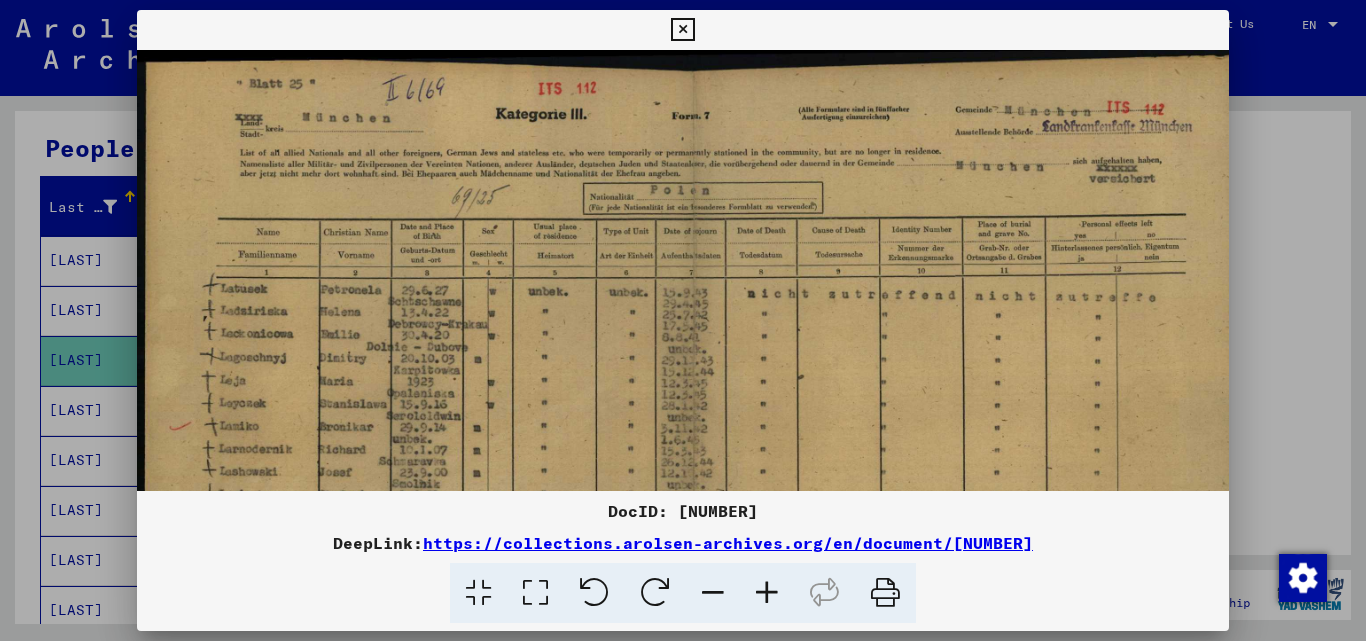 click at bounding box center [767, 593] 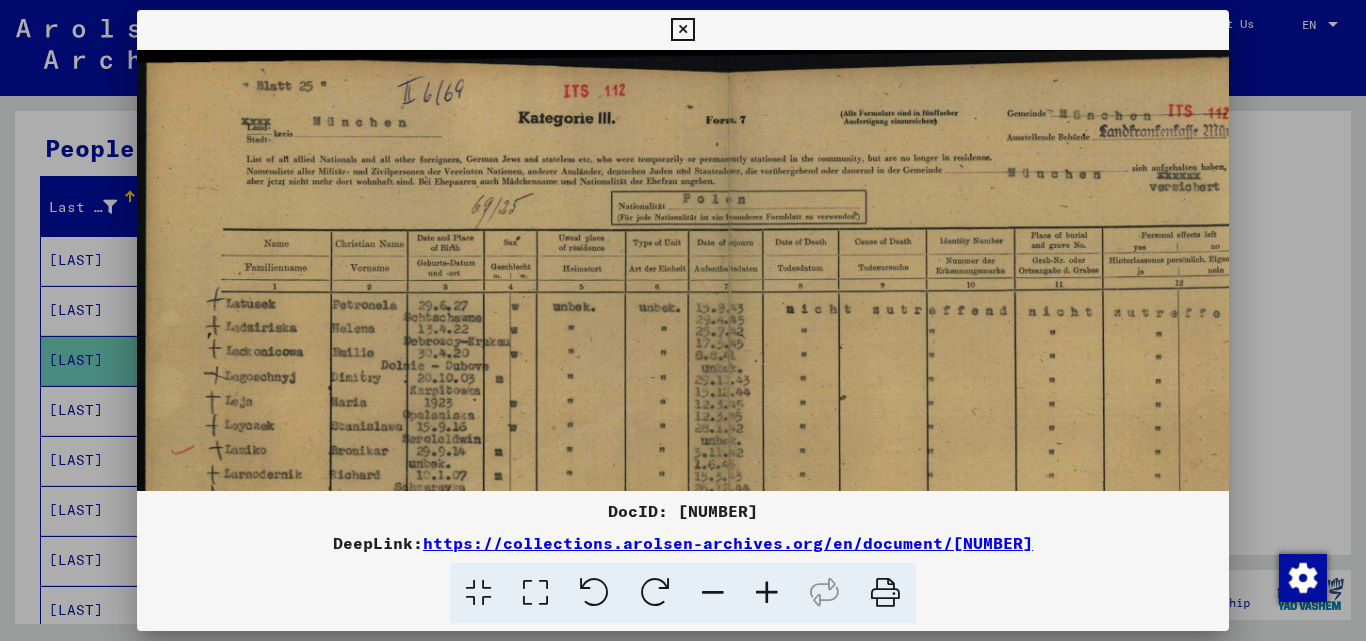 click at bounding box center (767, 593) 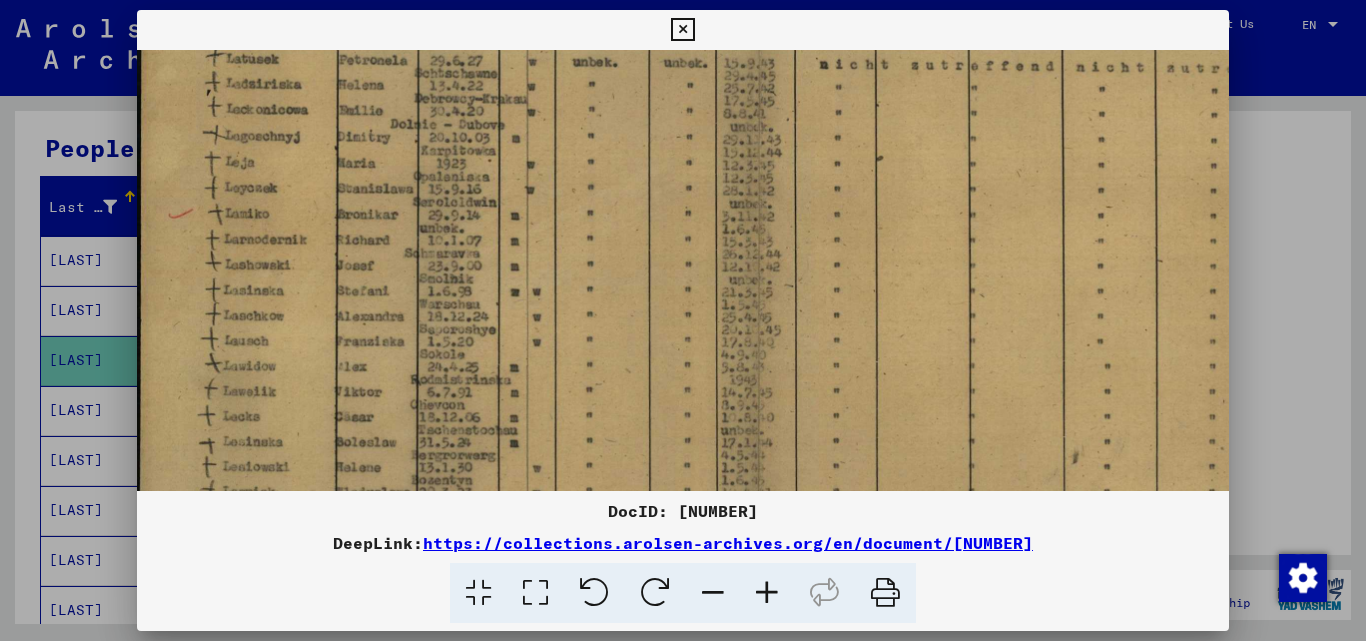 scroll, scrollTop: 280, scrollLeft: 7, axis: both 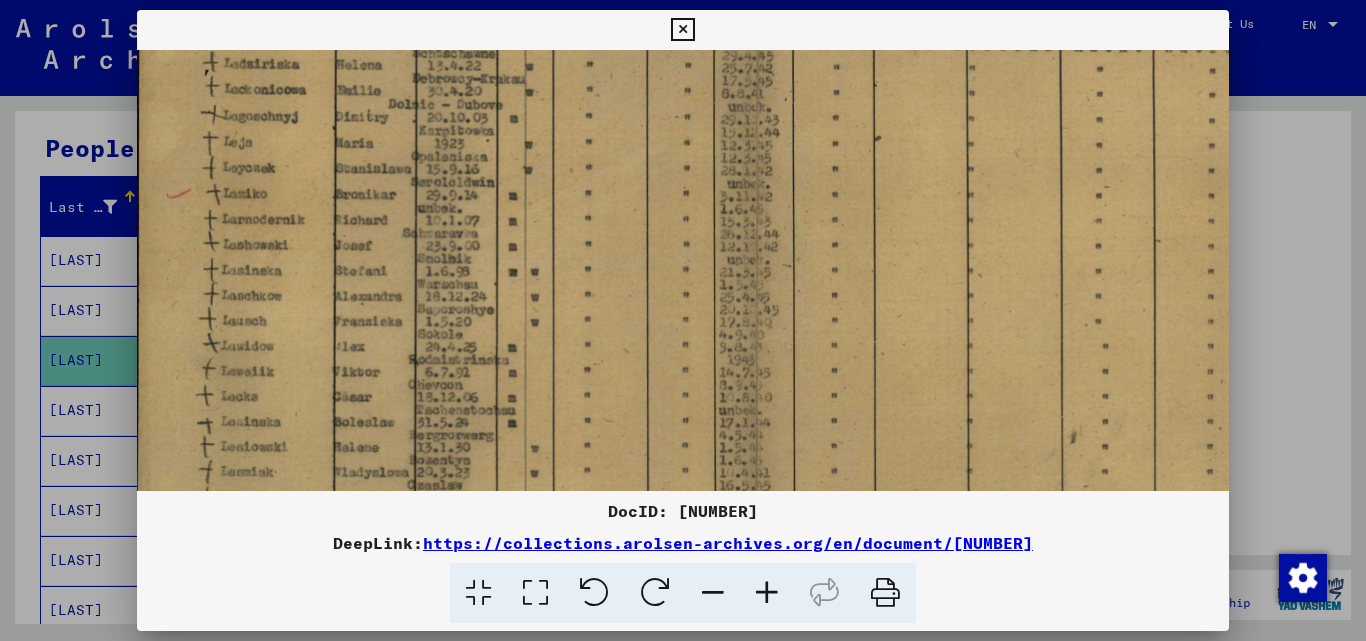 drag, startPoint x: 721, startPoint y: 406, endPoint x: 740, endPoint y: 126, distance: 280.6439 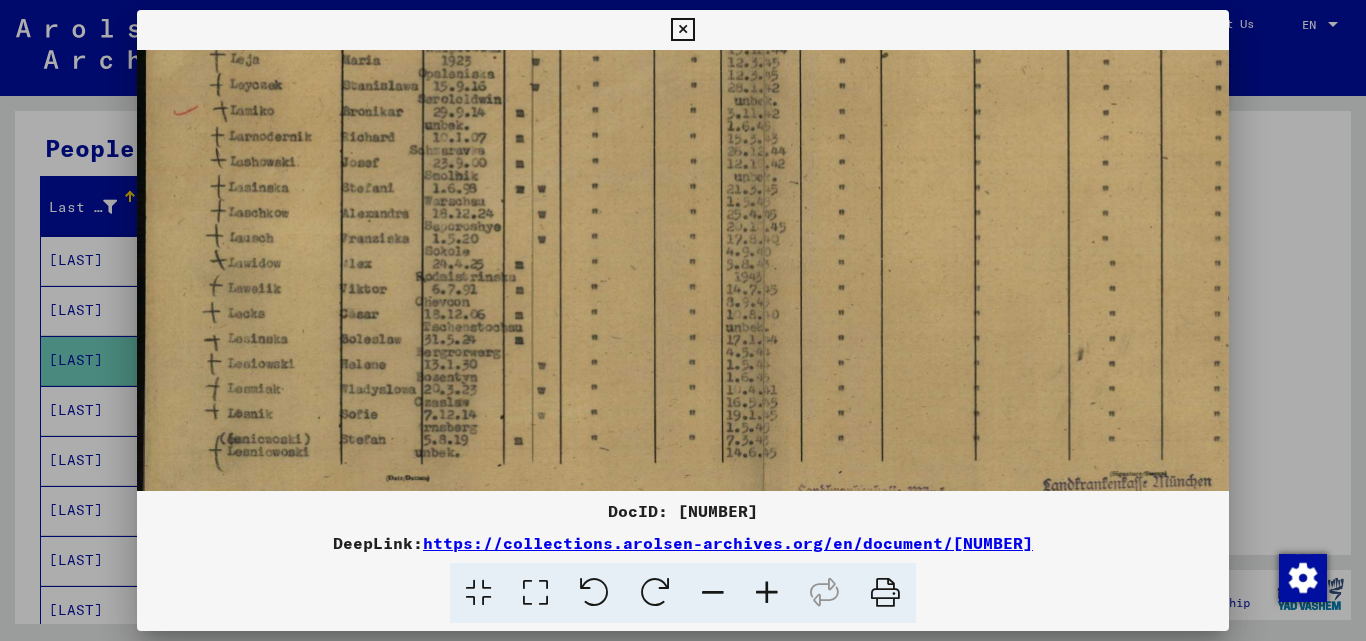 drag, startPoint x: 700, startPoint y: 333, endPoint x: 715, endPoint y: 250, distance: 84.34453 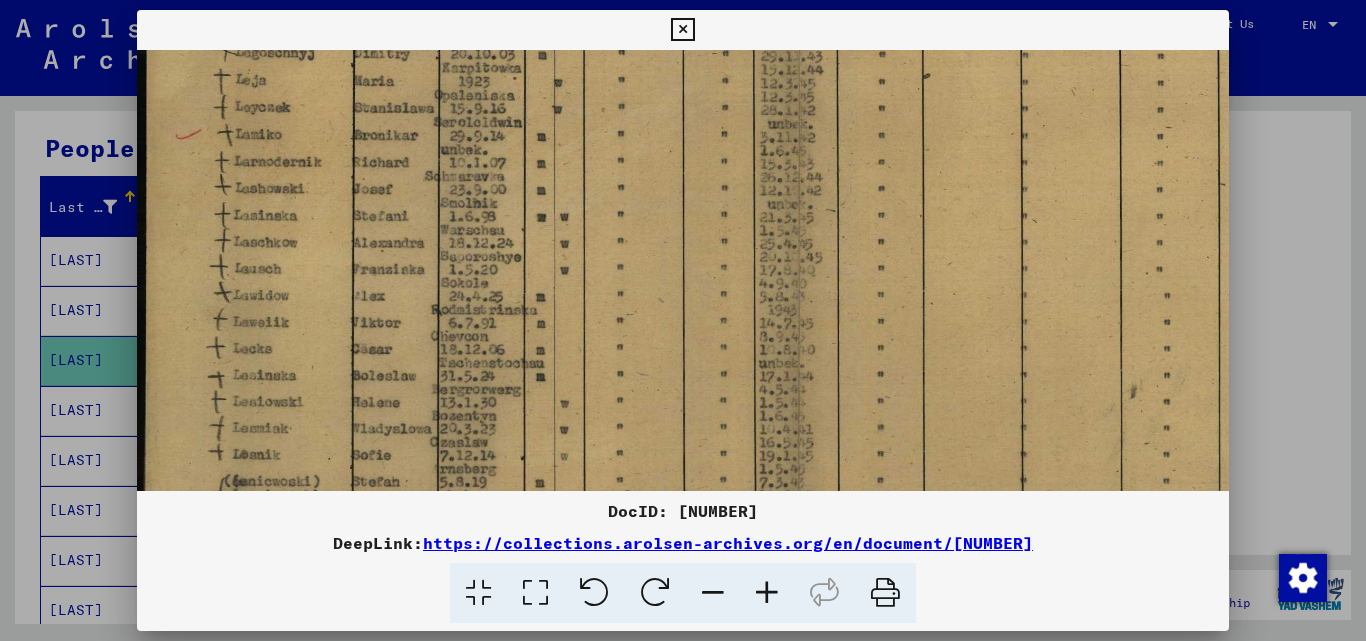 click at bounding box center [767, 593] 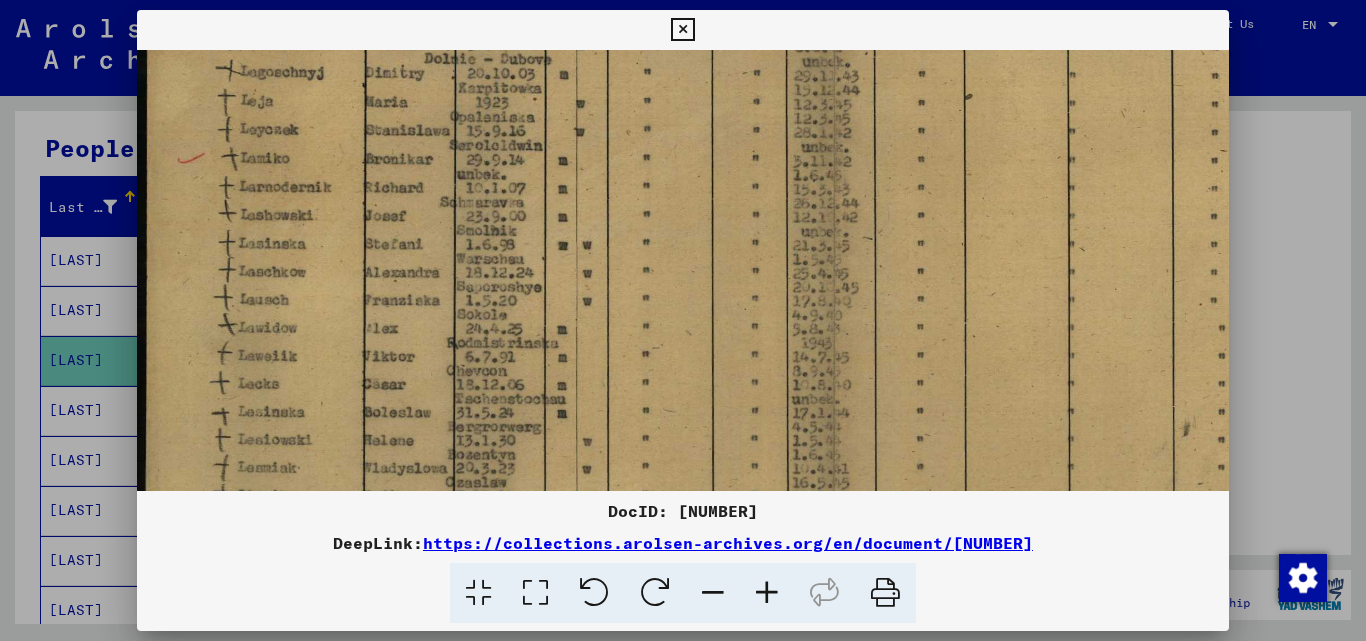 click at bounding box center (767, 593) 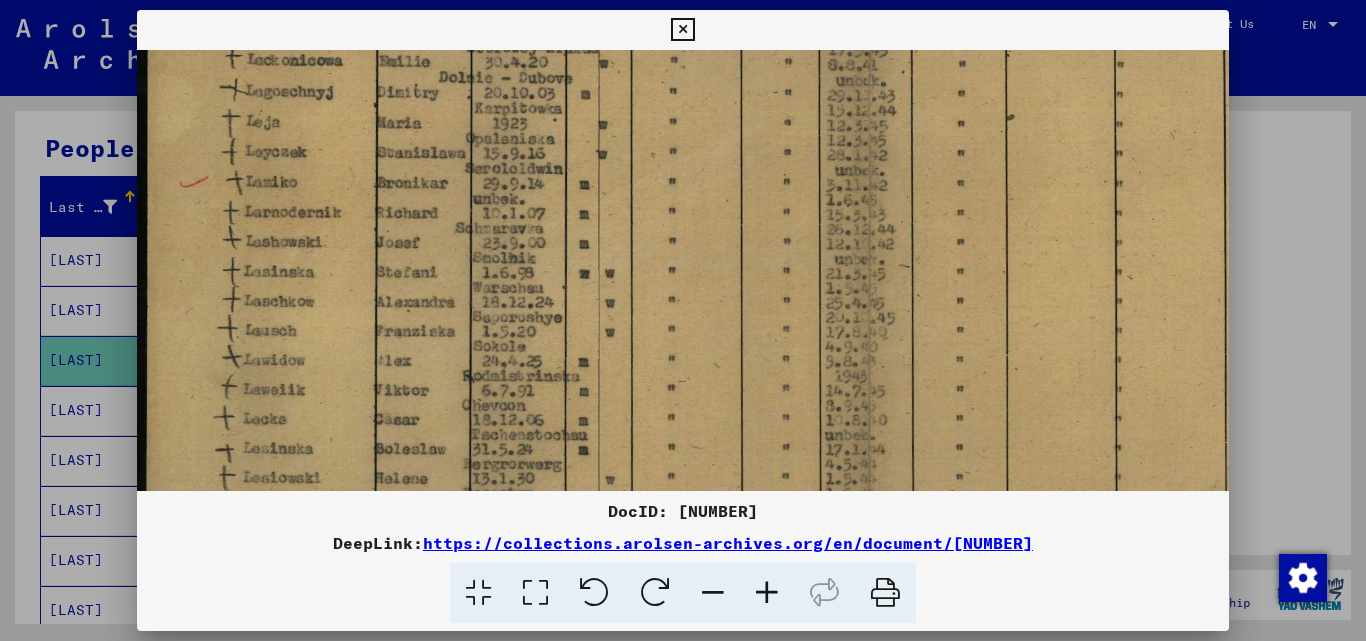 click at bounding box center (767, 593) 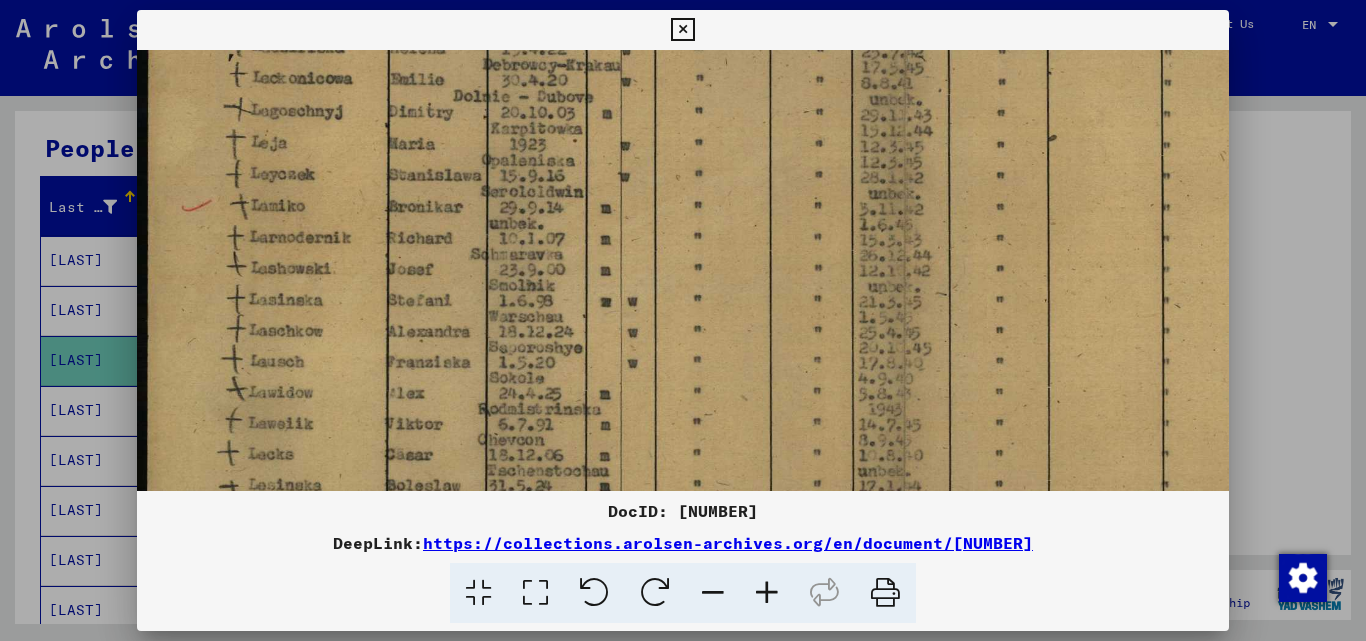 click at bounding box center [767, 593] 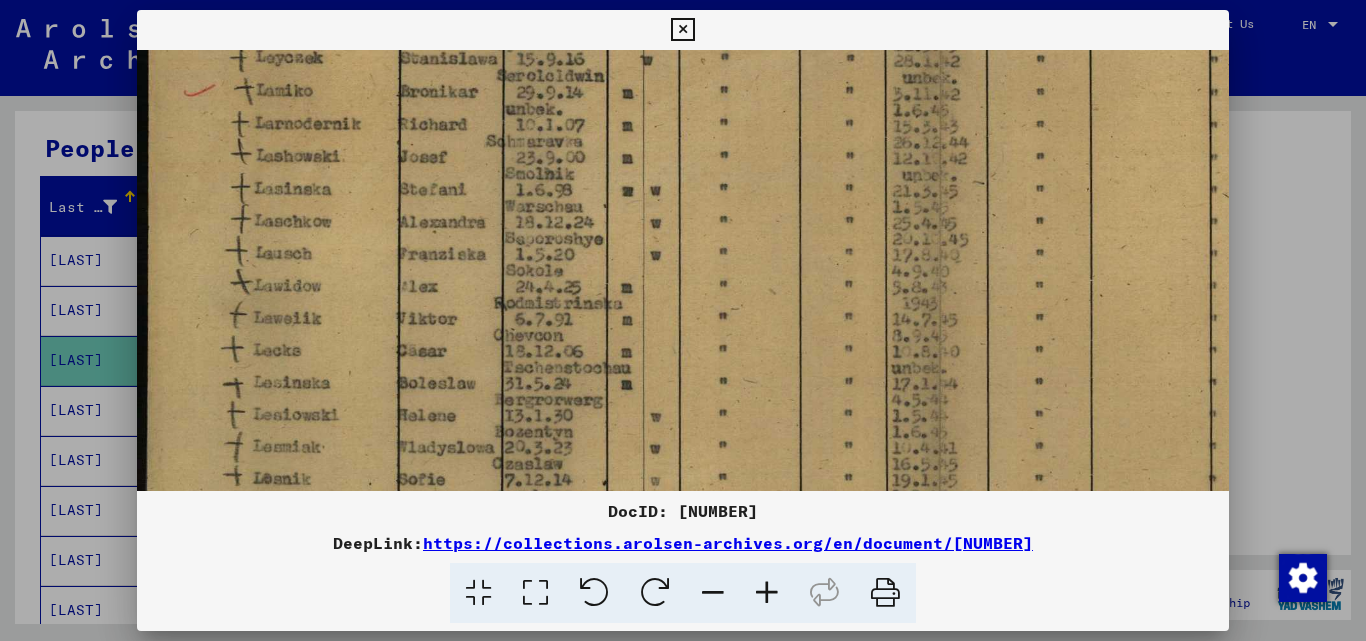 scroll, scrollTop: 510, scrollLeft: 0, axis: vertical 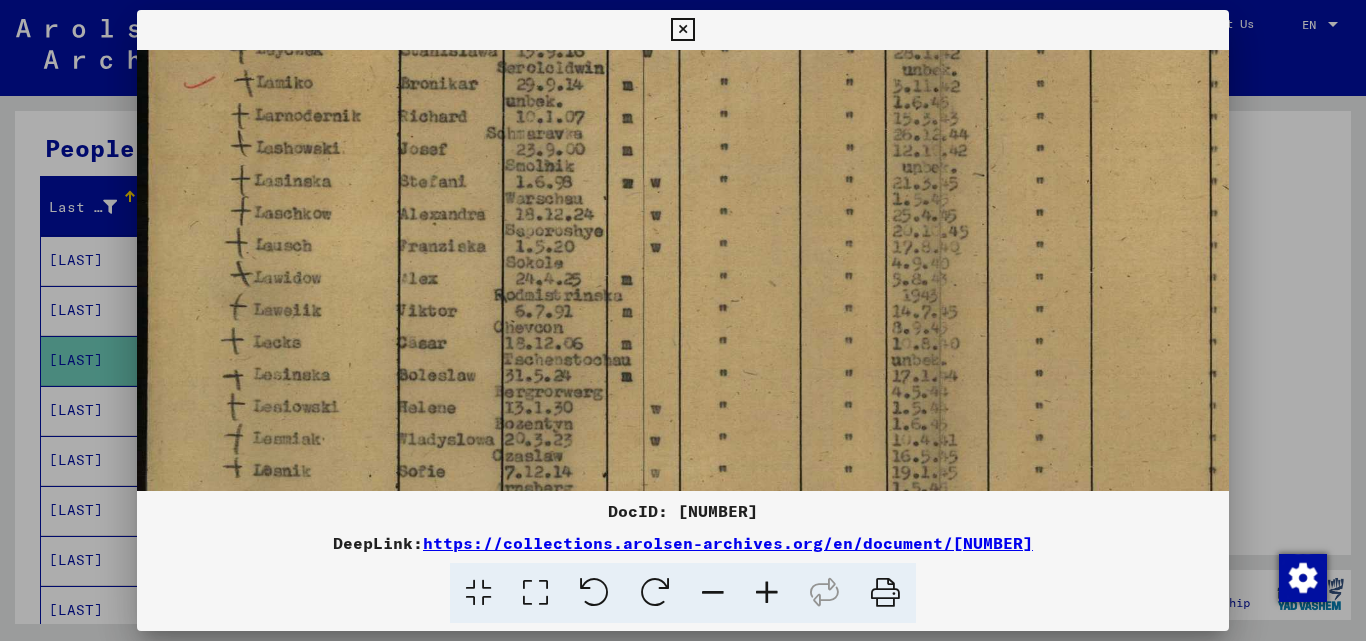 drag, startPoint x: 688, startPoint y: 330, endPoint x: 691, endPoint y: 183, distance: 147.03061 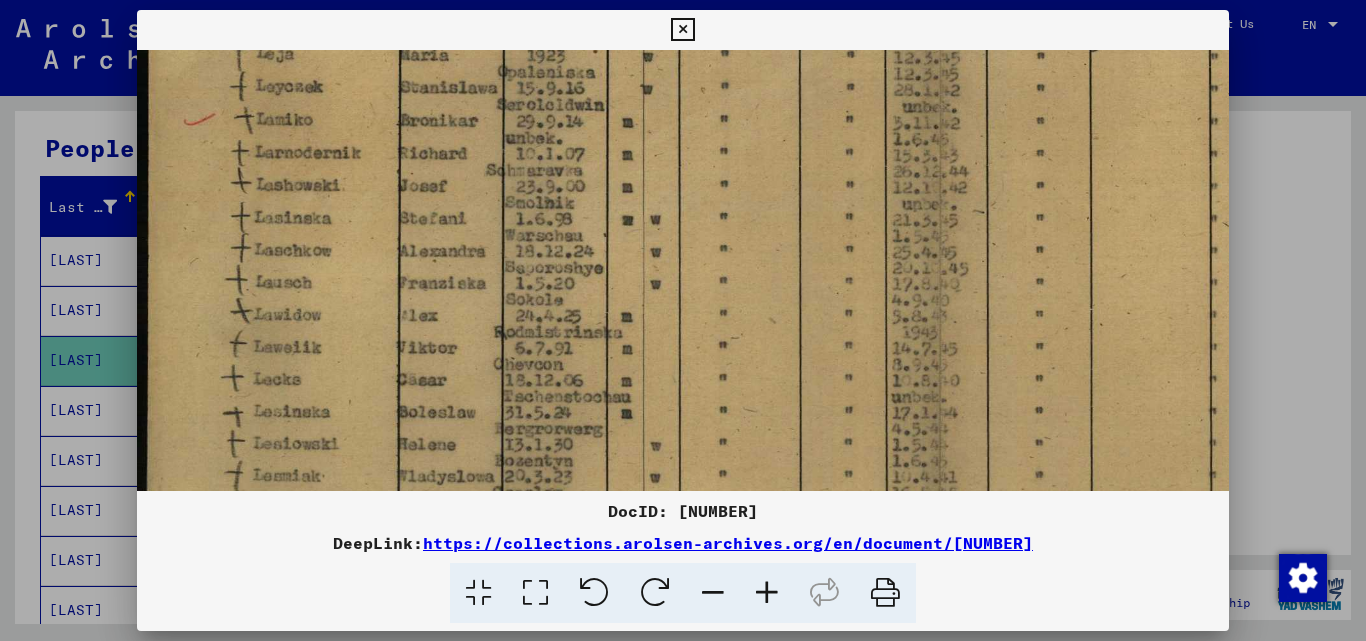 scroll, scrollTop: 456, scrollLeft: 0, axis: vertical 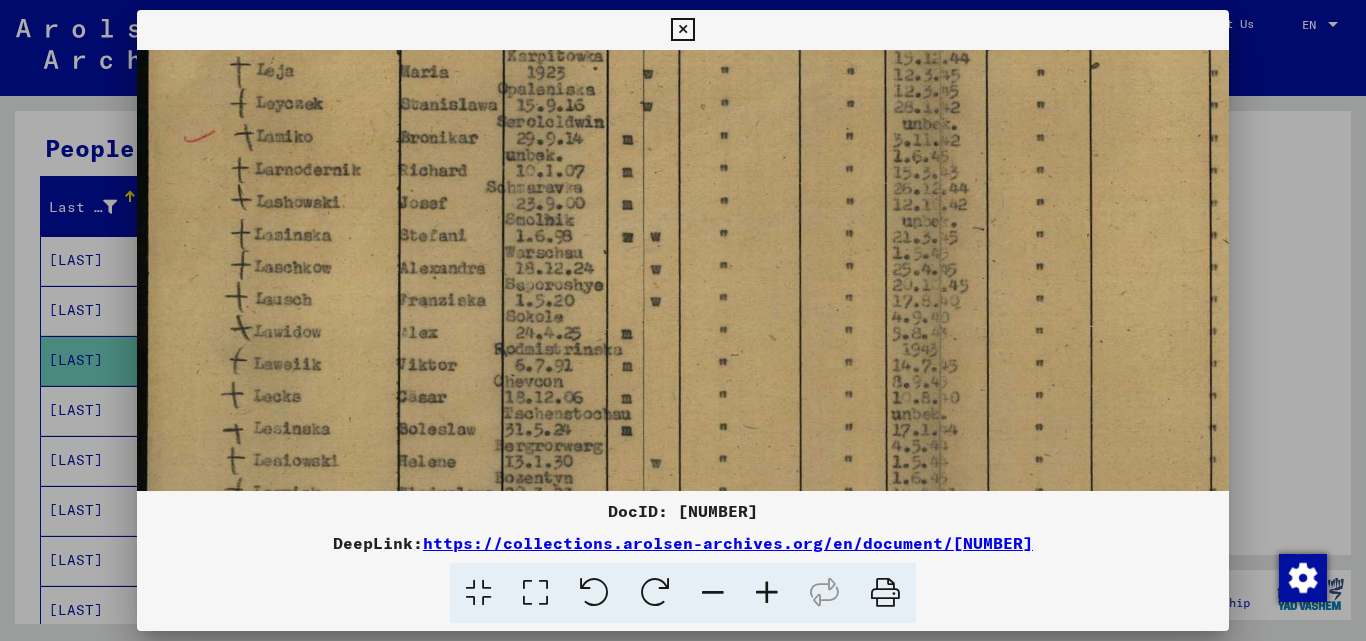 drag, startPoint x: 670, startPoint y: 333, endPoint x: 693, endPoint y: 347, distance: 26.925823 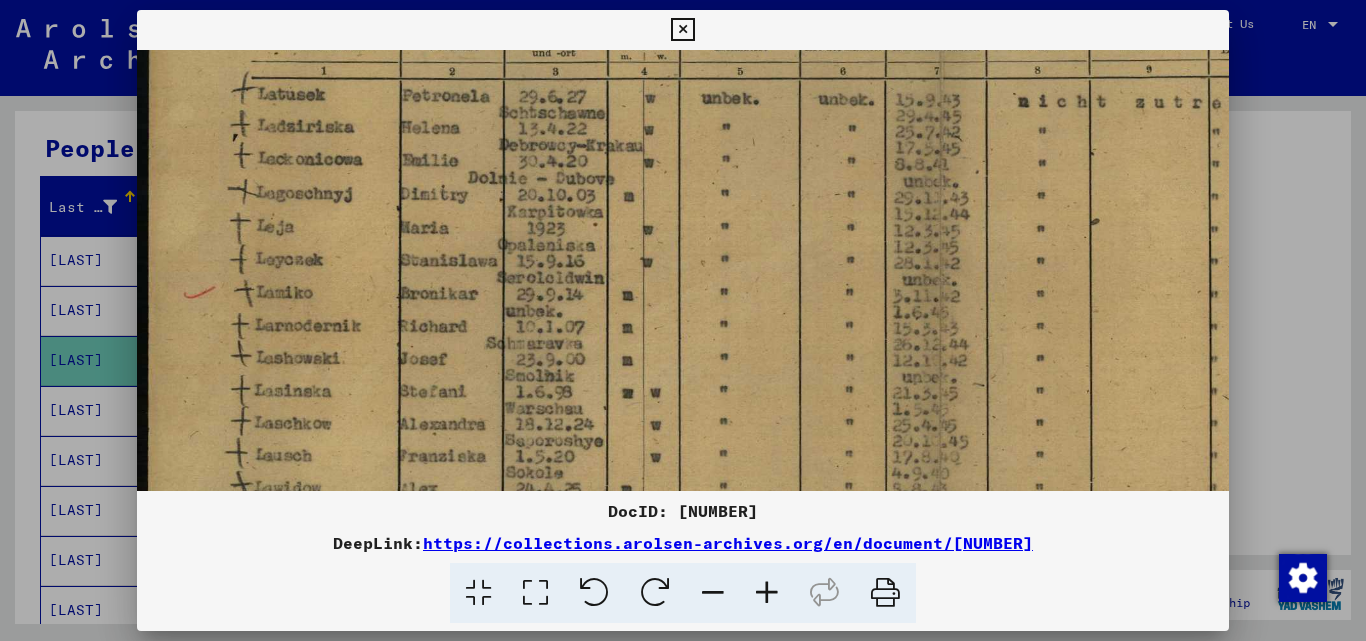 scroll, scrollTop: 297, scrollLeft: 0, axis: vertical 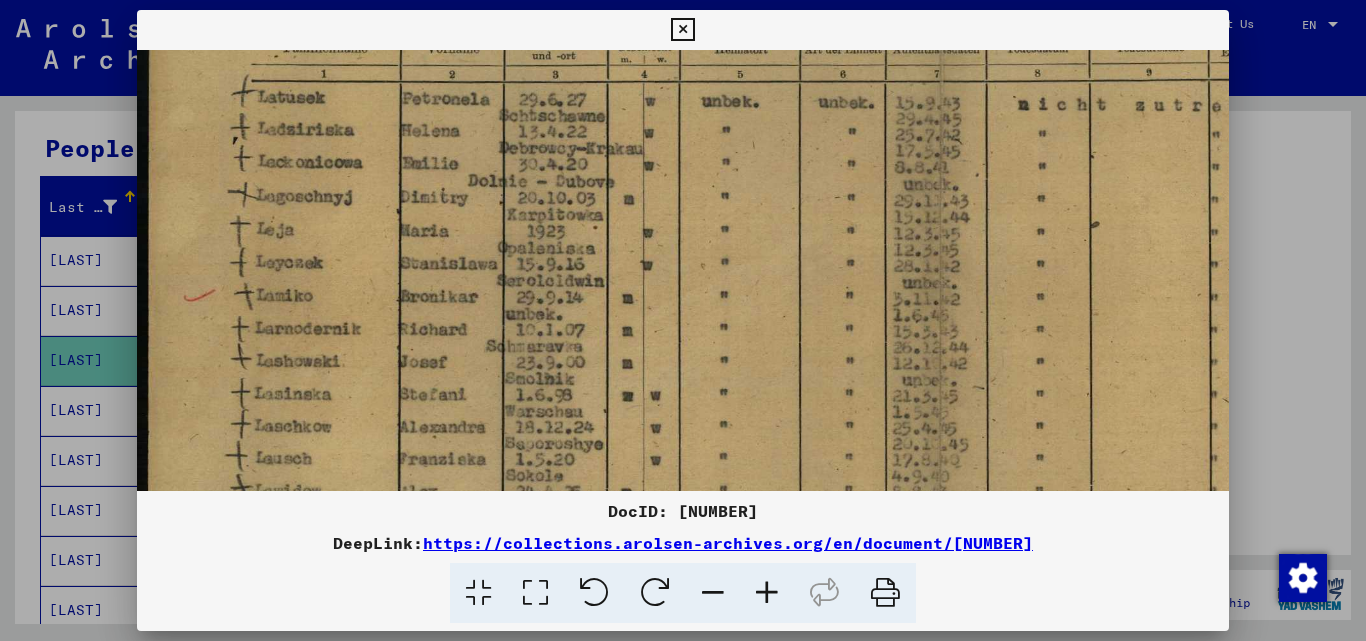 drag, startPoint x: 708, startPoint y: 288, endPoint x: 723, endPoint y: 447, distance: 159.70598 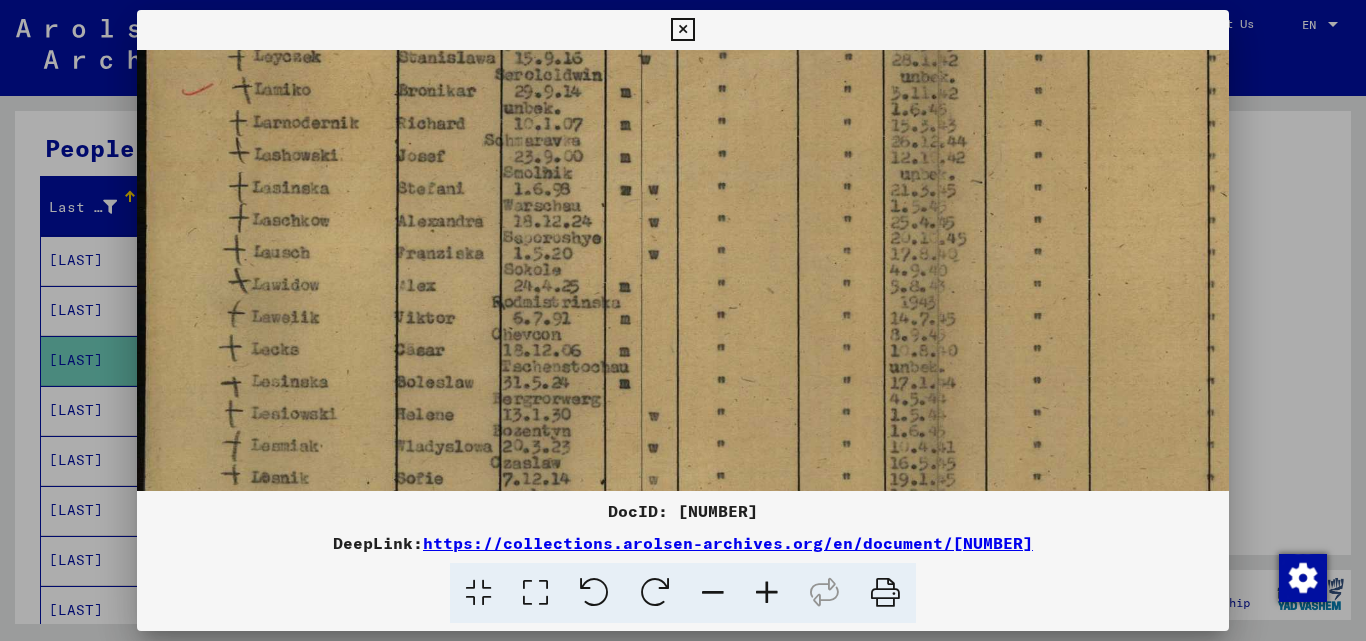 scroll, scrollTop: 503, scrollLeft: 3, axis: both 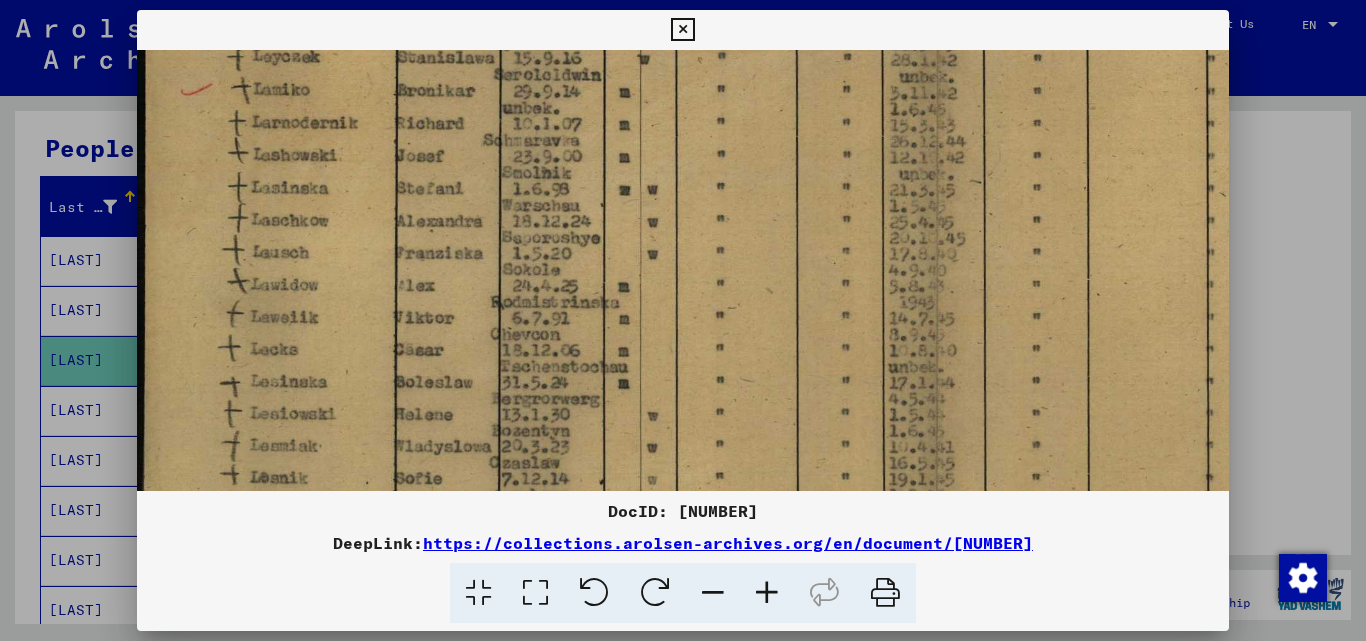 drag, startPoint x: 724, startPoint y: 355, endPoint x: 732, endPoint y: 149, distance: 206.15529 